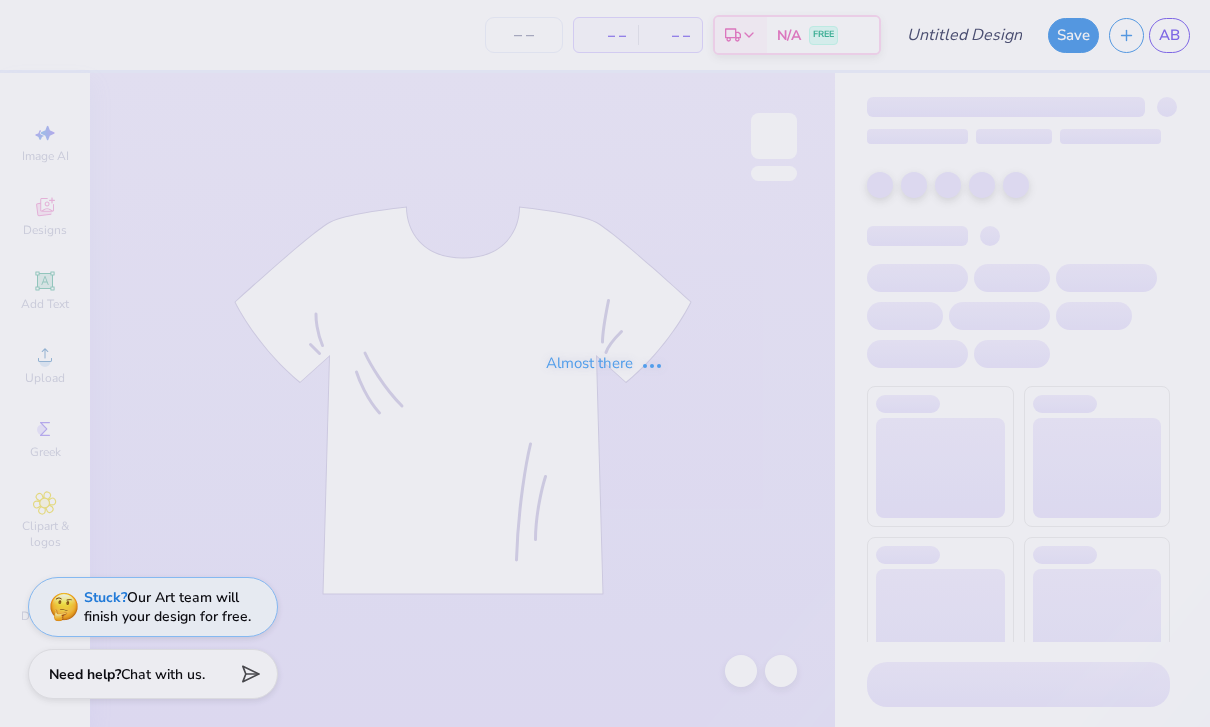 scroll, scrollTop: 0, scrollLeft: 0, axis: both 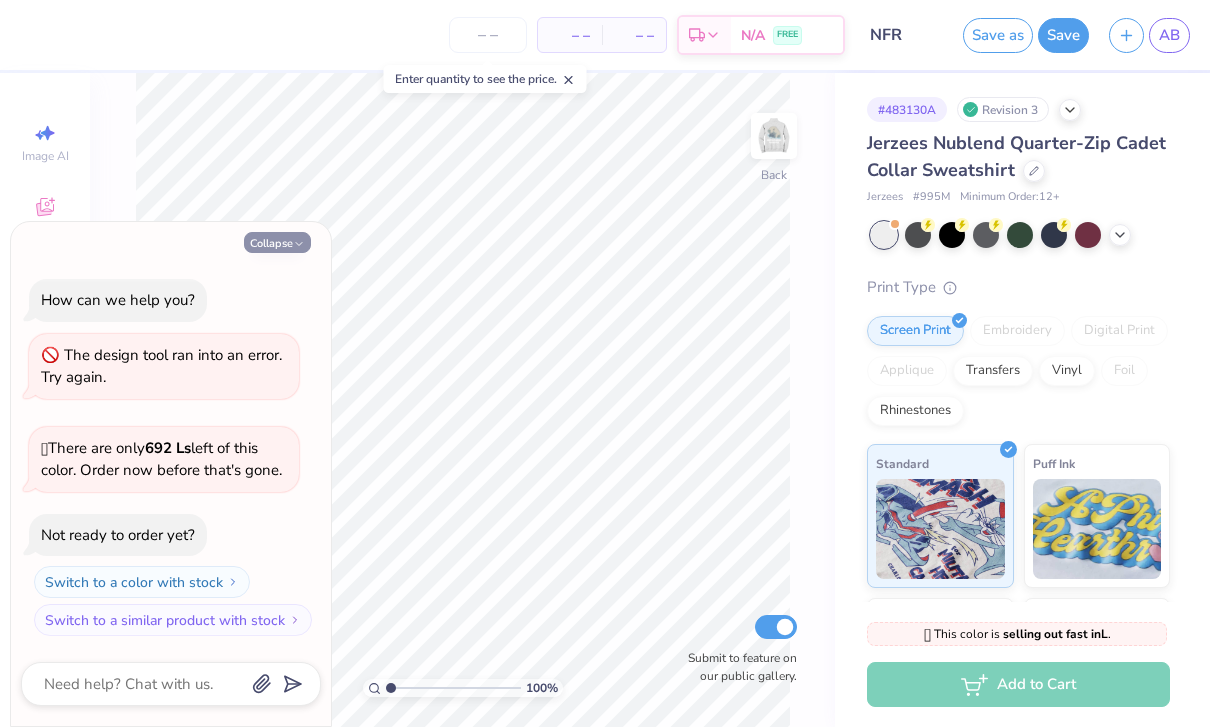 click on "Collapse" at bounding box center [277, 242] 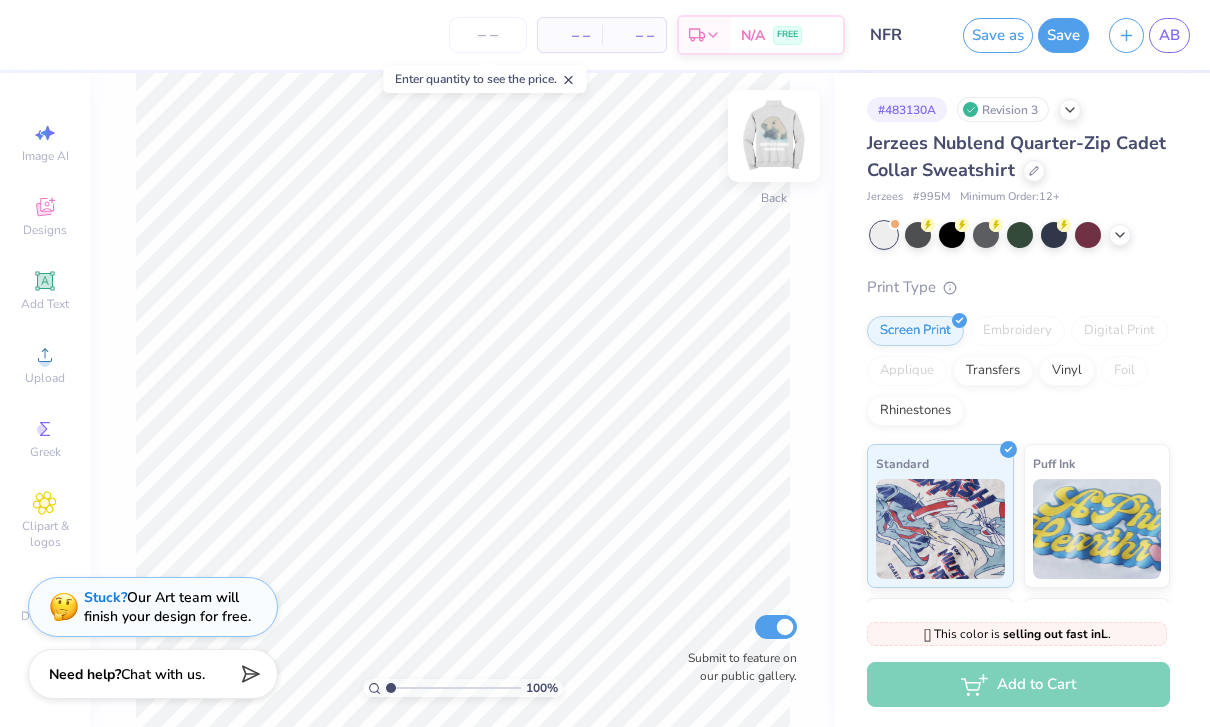click at bounding box center (774, 136) 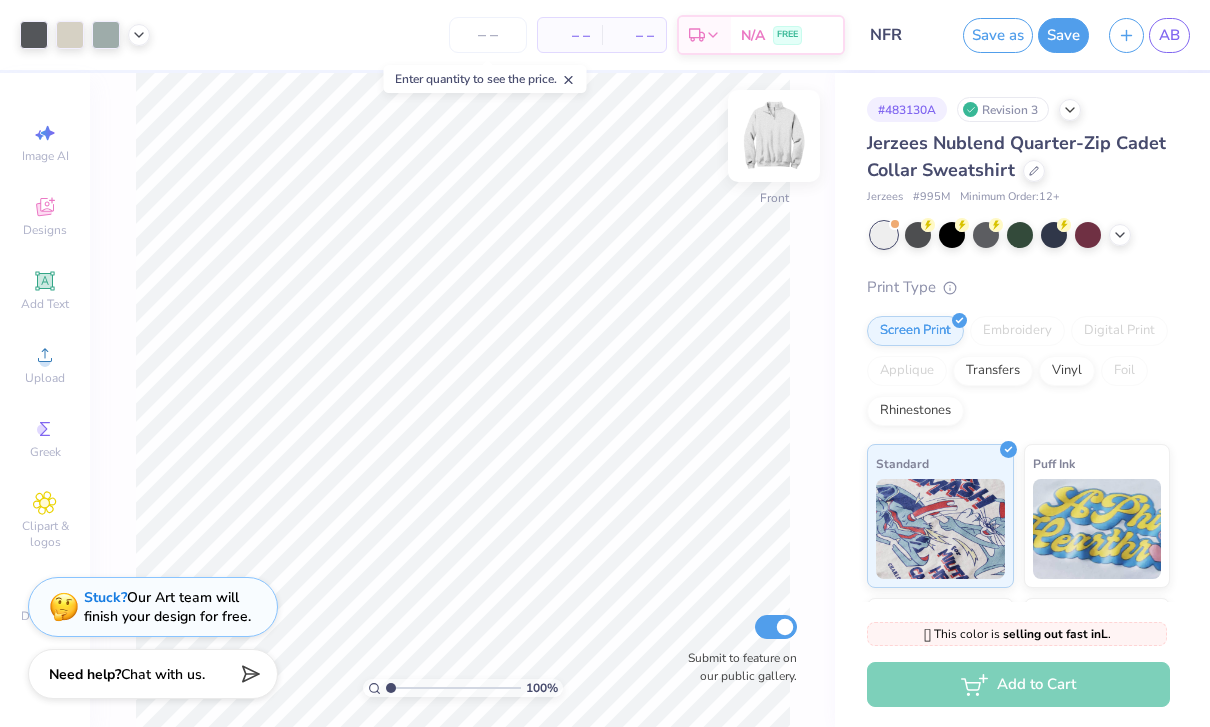 click at bounding box center [774, 136] 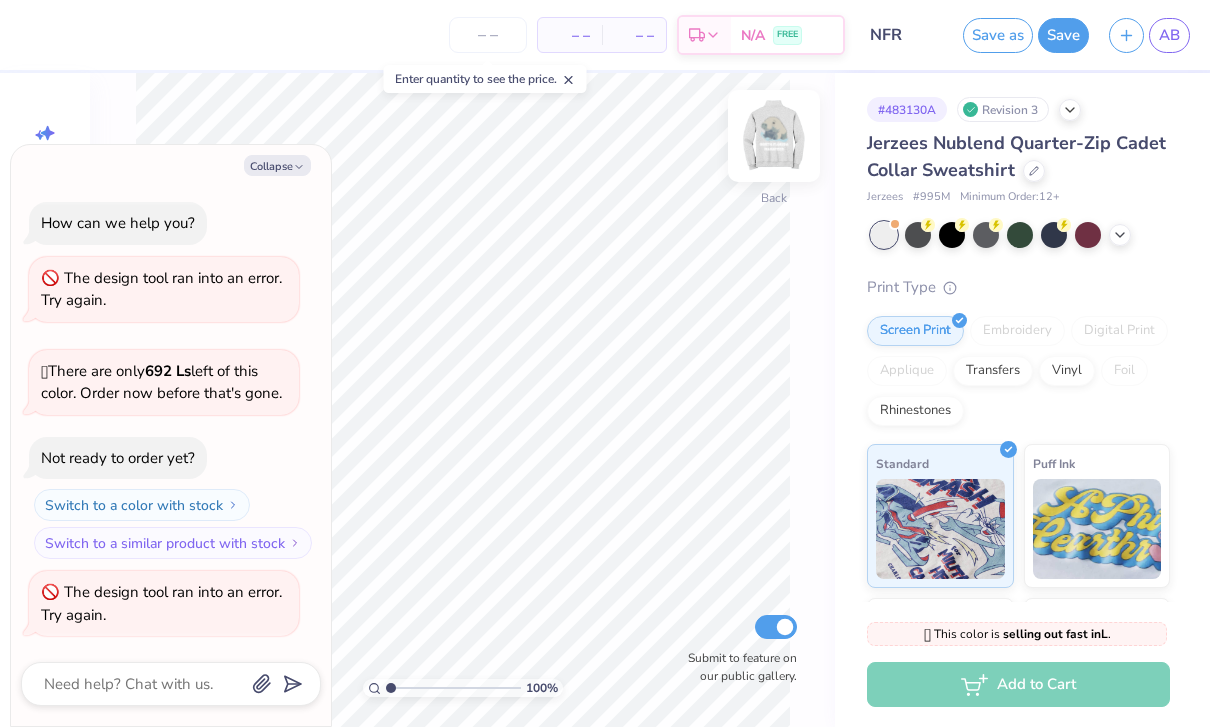 click at bounding box center [774, 136] 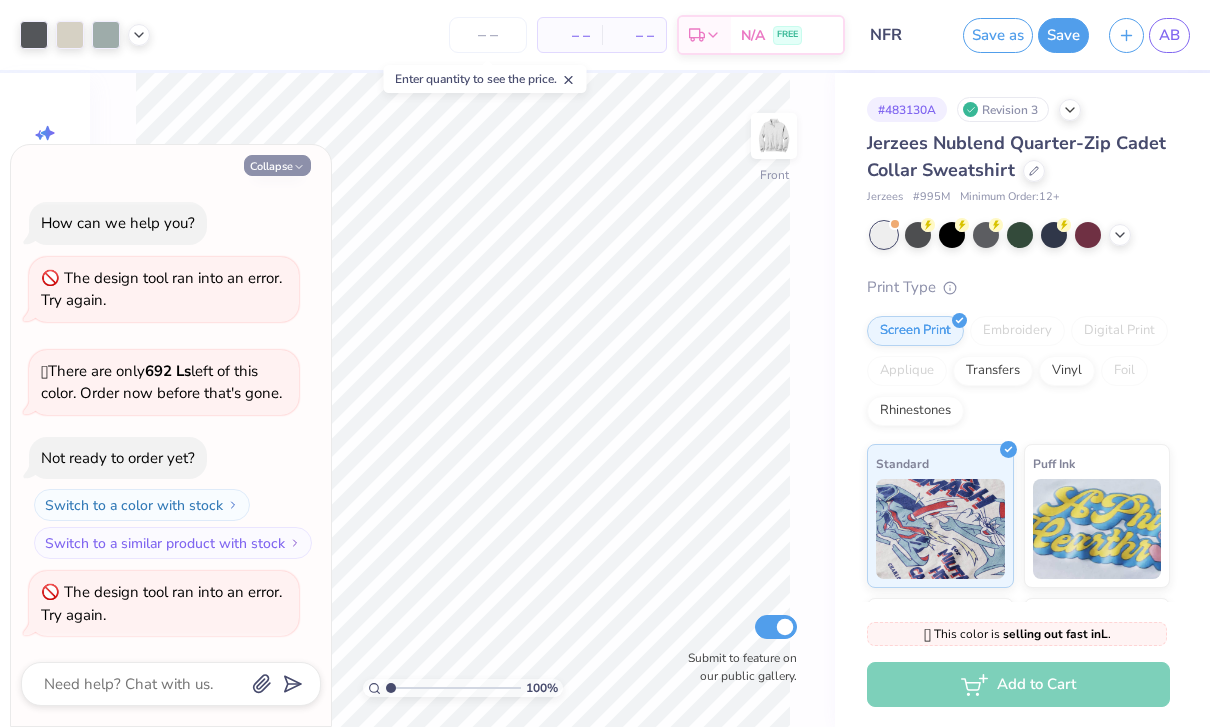 click on "Collapse" at bounding box center (277, 165) 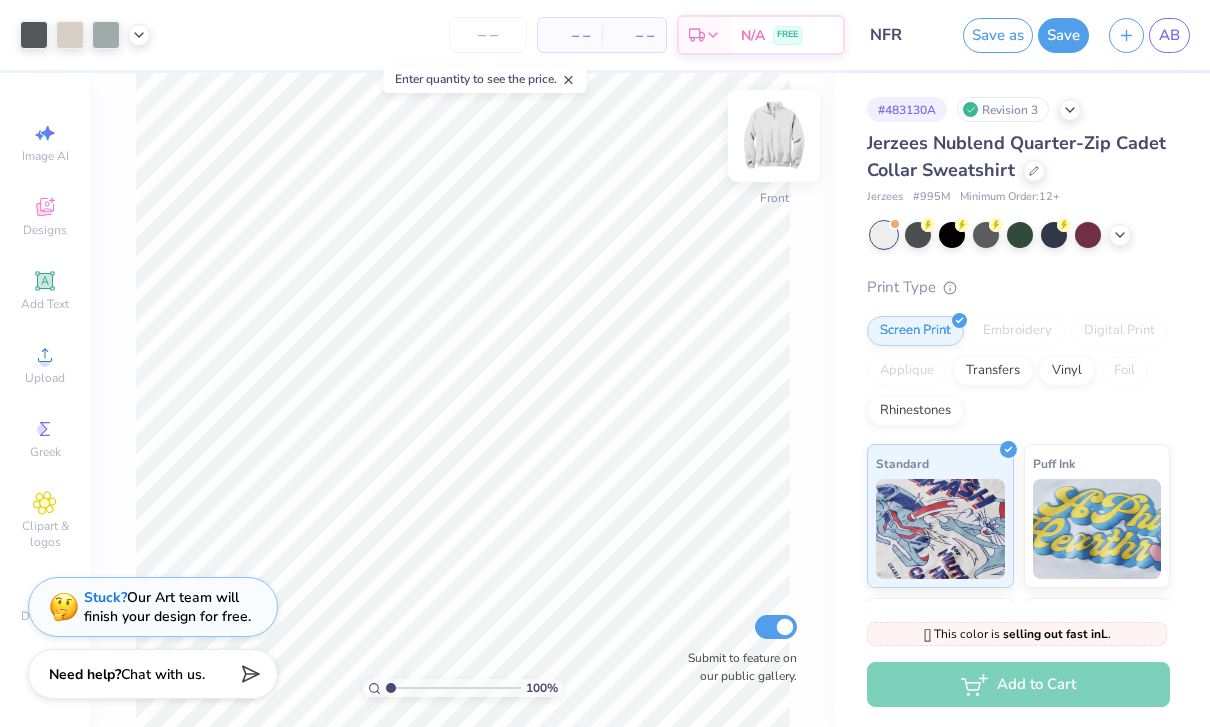 click at bounding box center (774, 136) 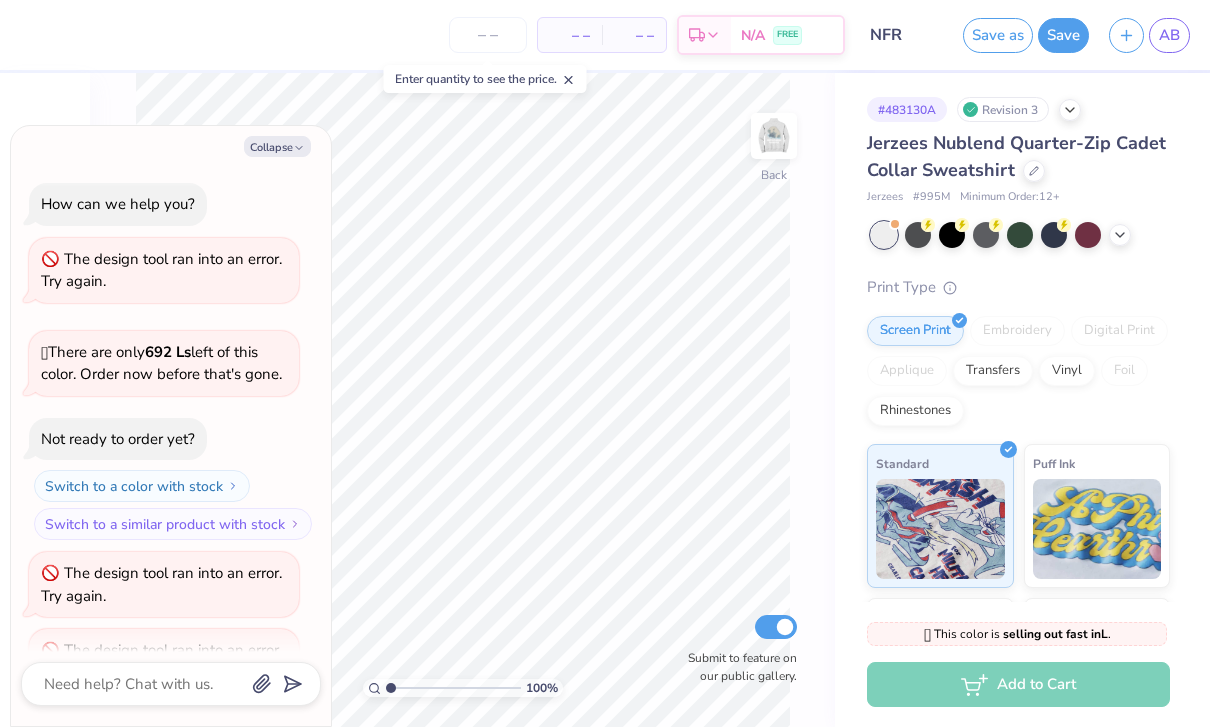 scroll, scrollTop: 53, scrollLeft: 0, axis: vertical 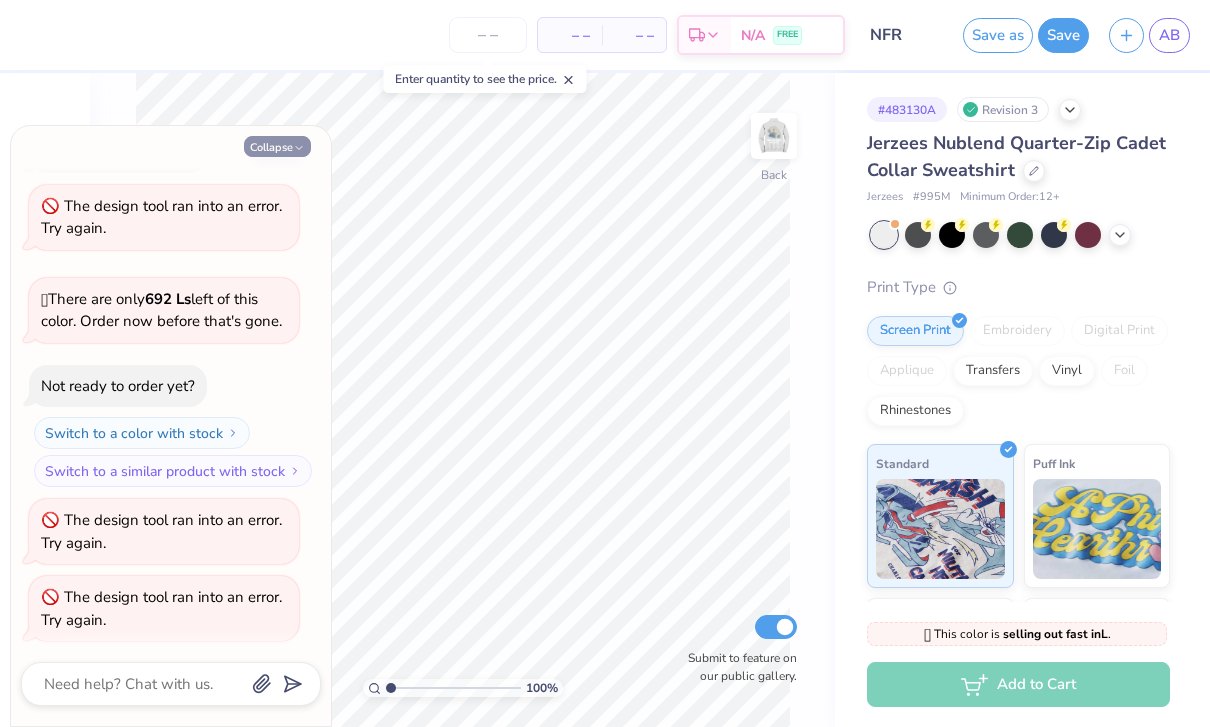 click on "Collapse" at bounding box center [277, 146] 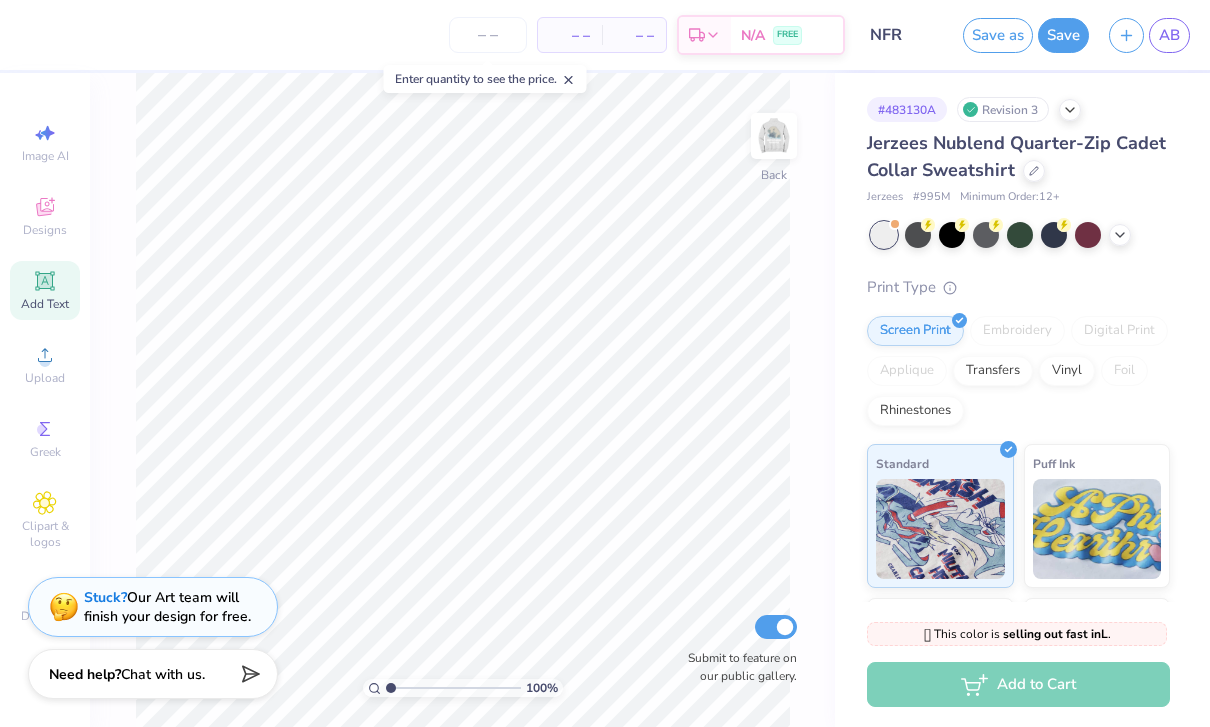 click 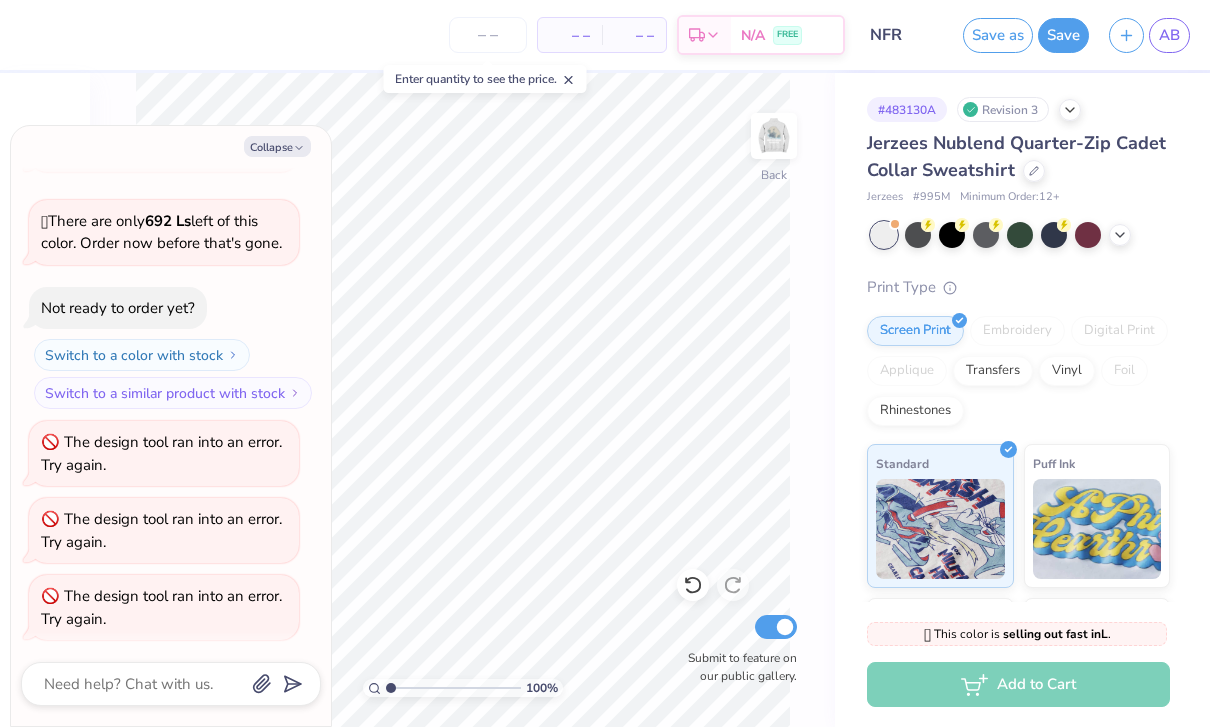 scroll, scrollTop: 129, scrollLeft: 0, axis: vertical 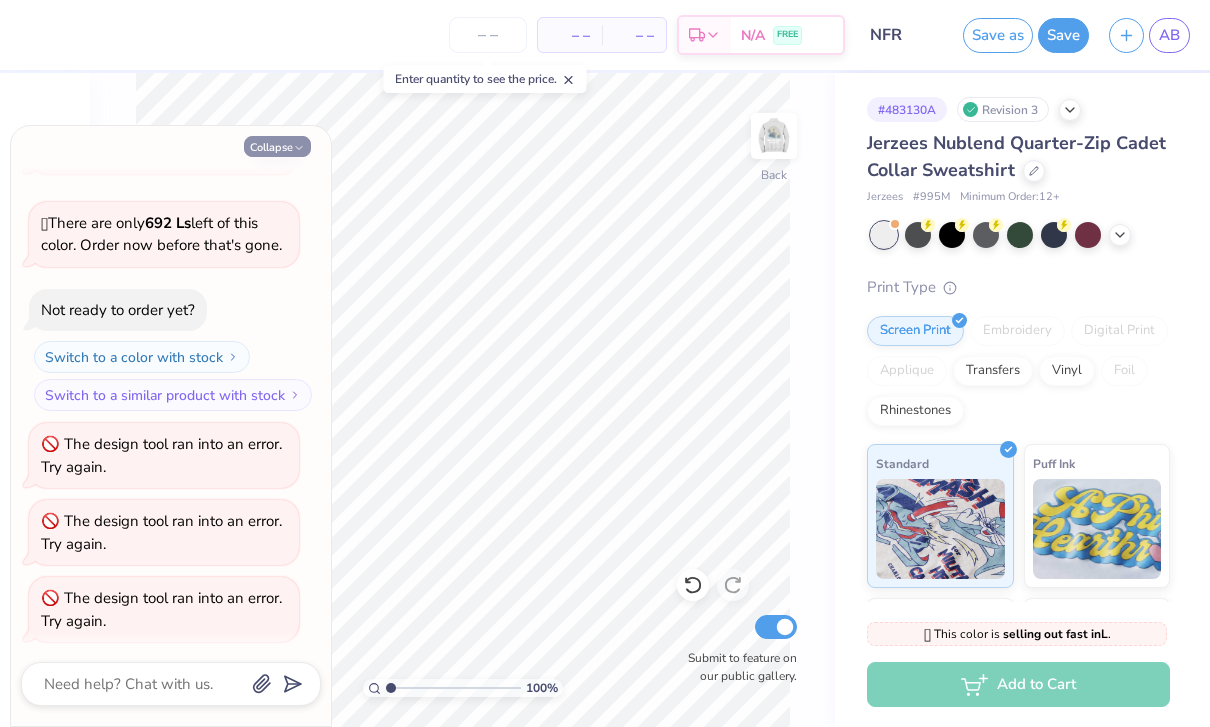 click on "Collapse" at bounding box center [277, 146] 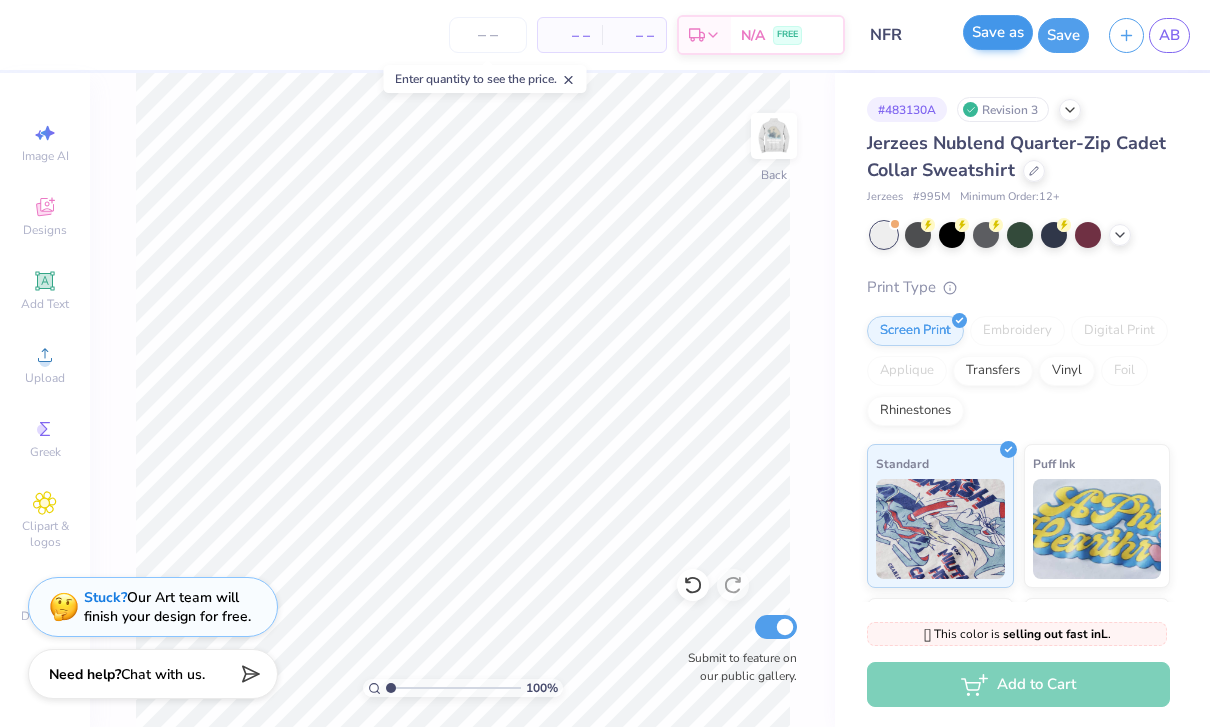 click on "Save as" at bounding box center (998, 32) 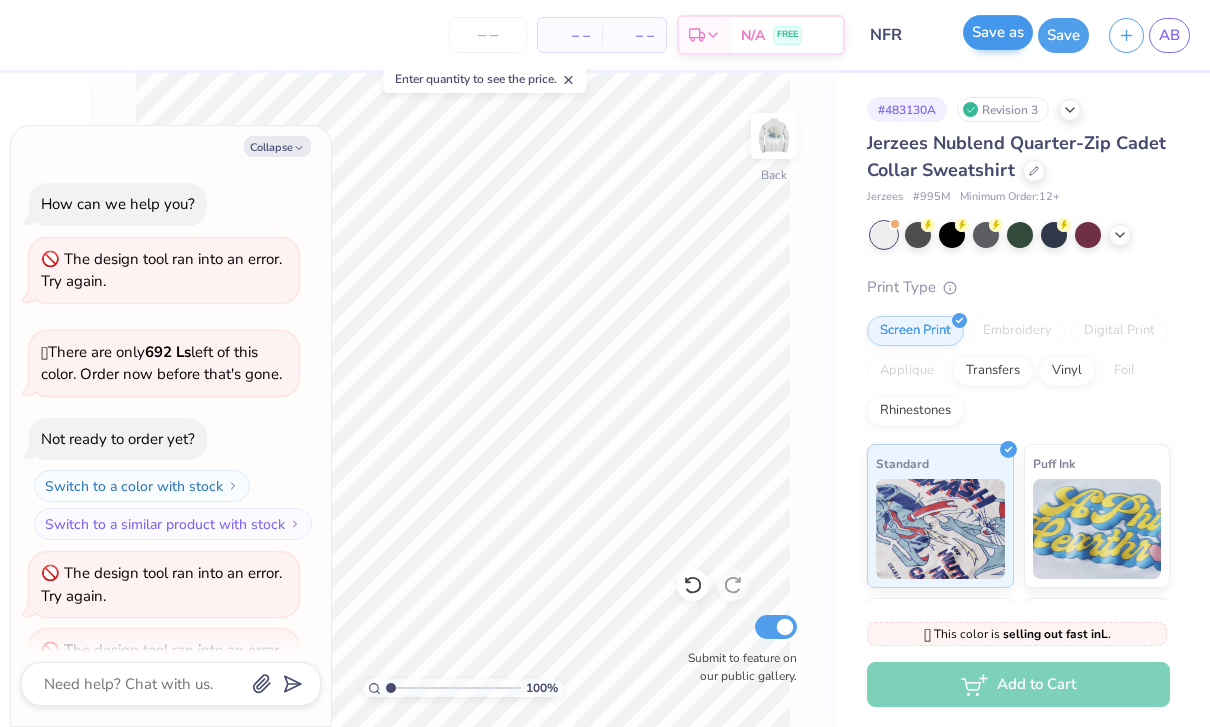 scroll, scrollTop: 205, scrollLeft: 0, axis: vertical 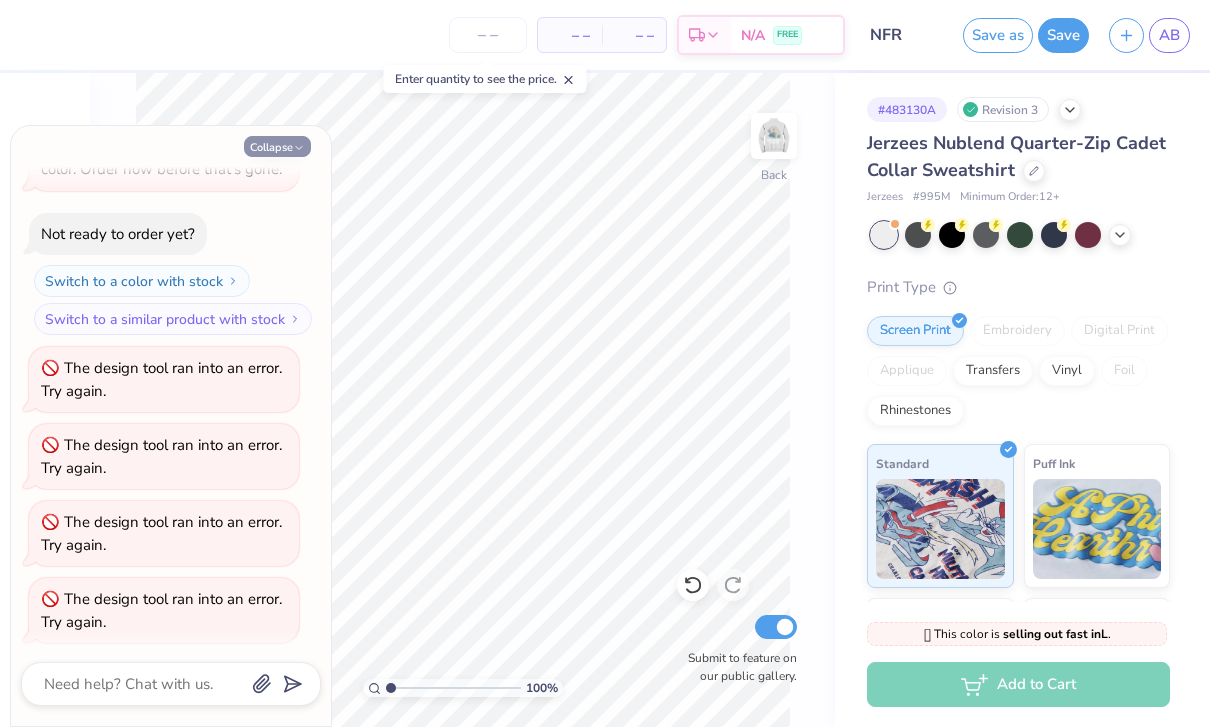 click on "Collapse" at bounding box center [277, 146] 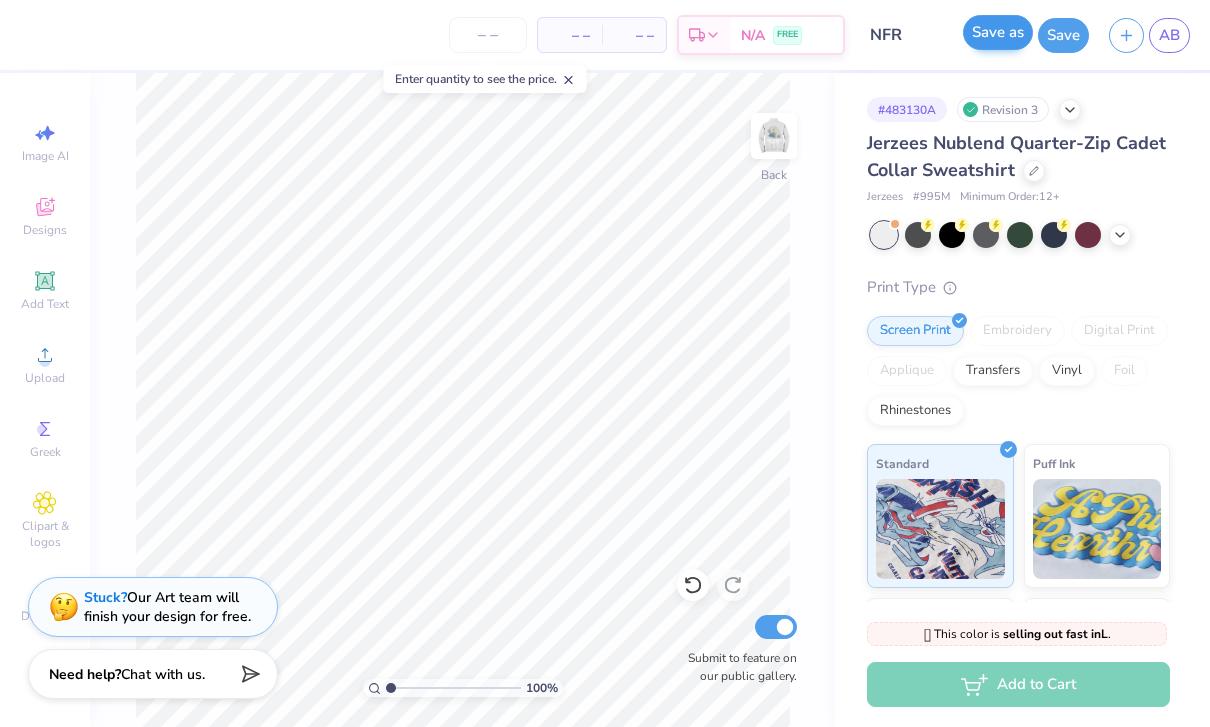 click on "Save as" at bounding box center [998, 32] 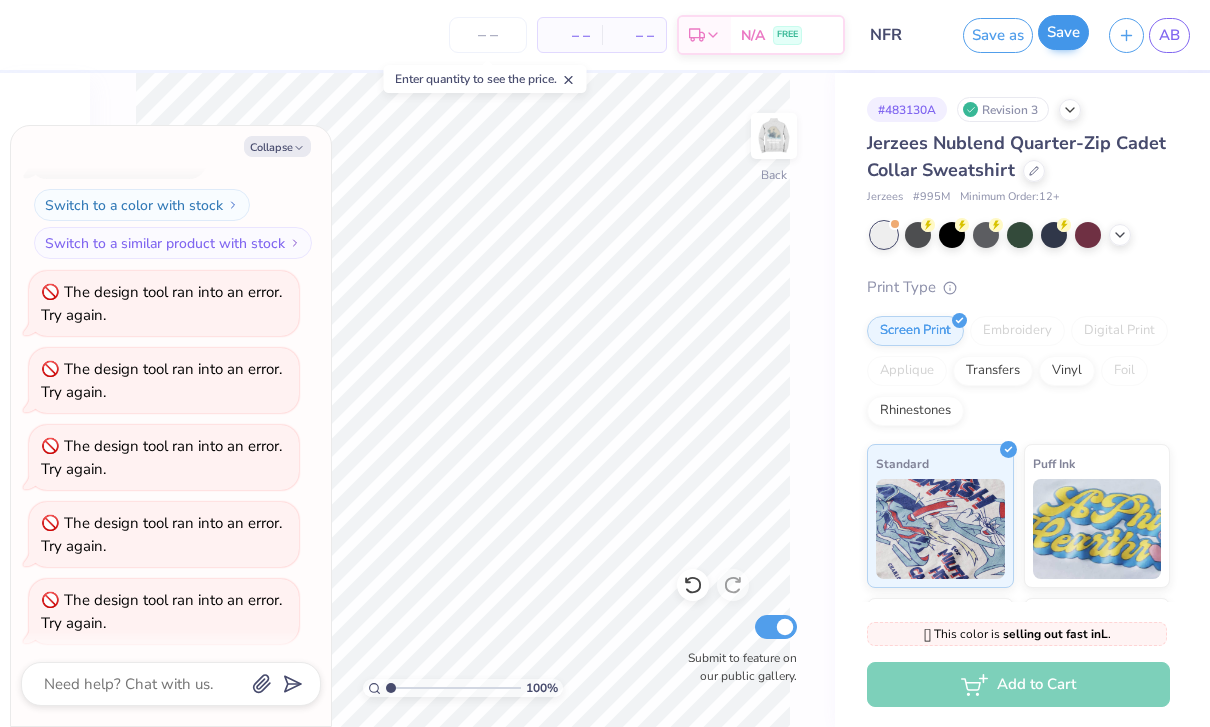 click on "Save" at bounding box center (1063, 32) 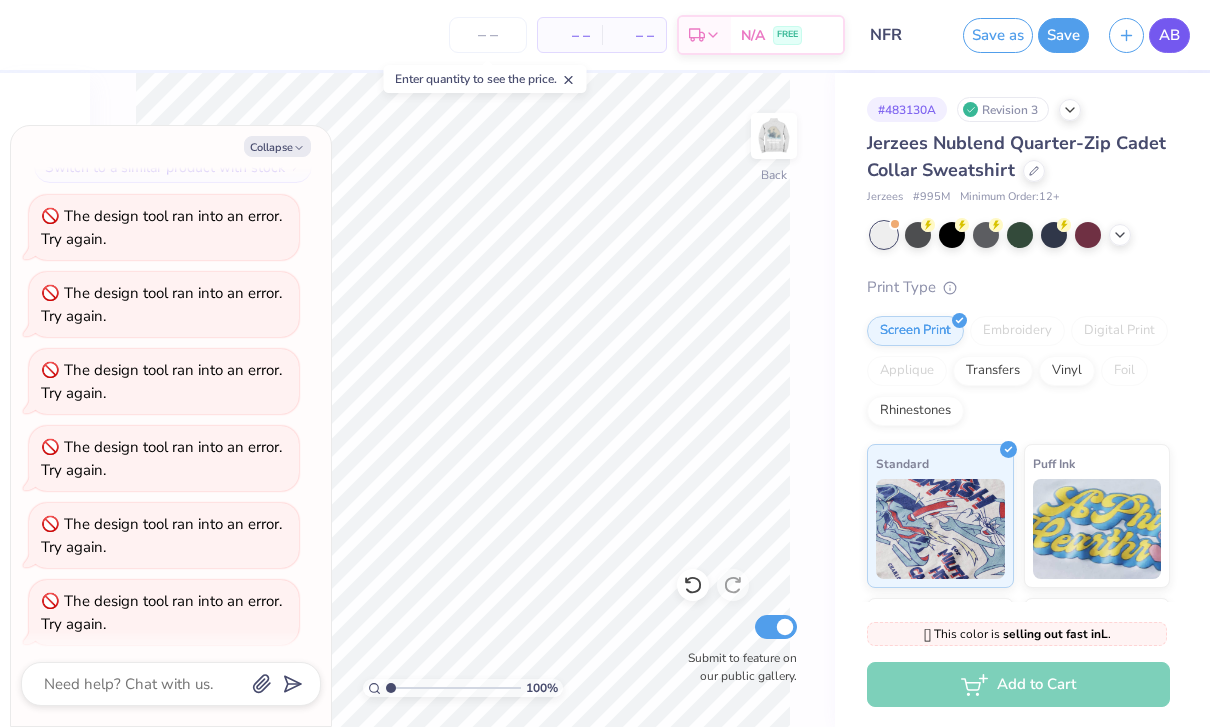 click on "AB" at bounding box center [1169, 35] 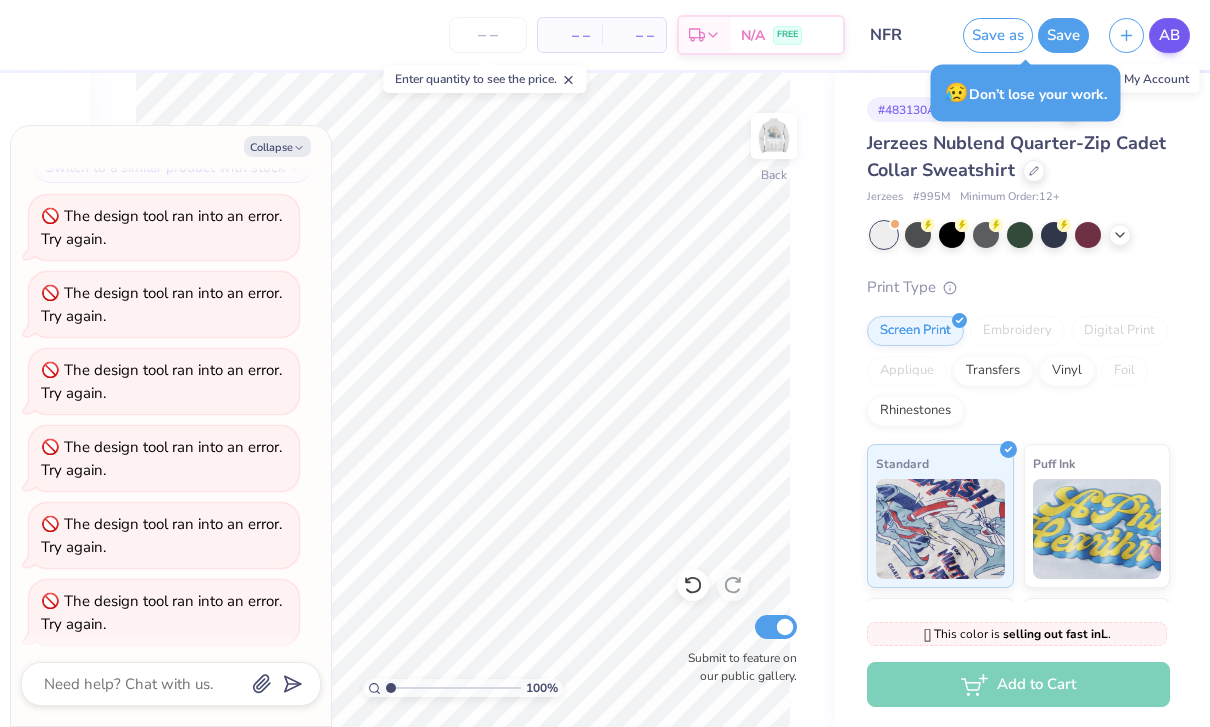type on "x" 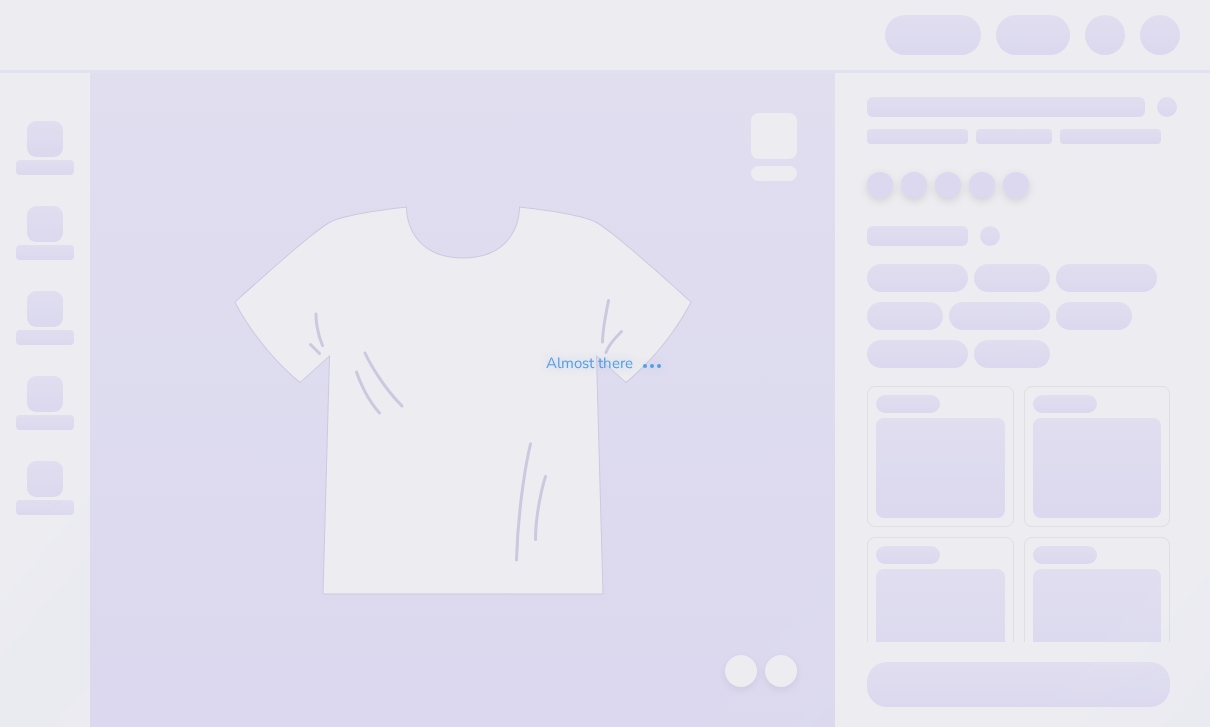 scroll, scrollTop: 0, scrollLeft: 0, axis: both 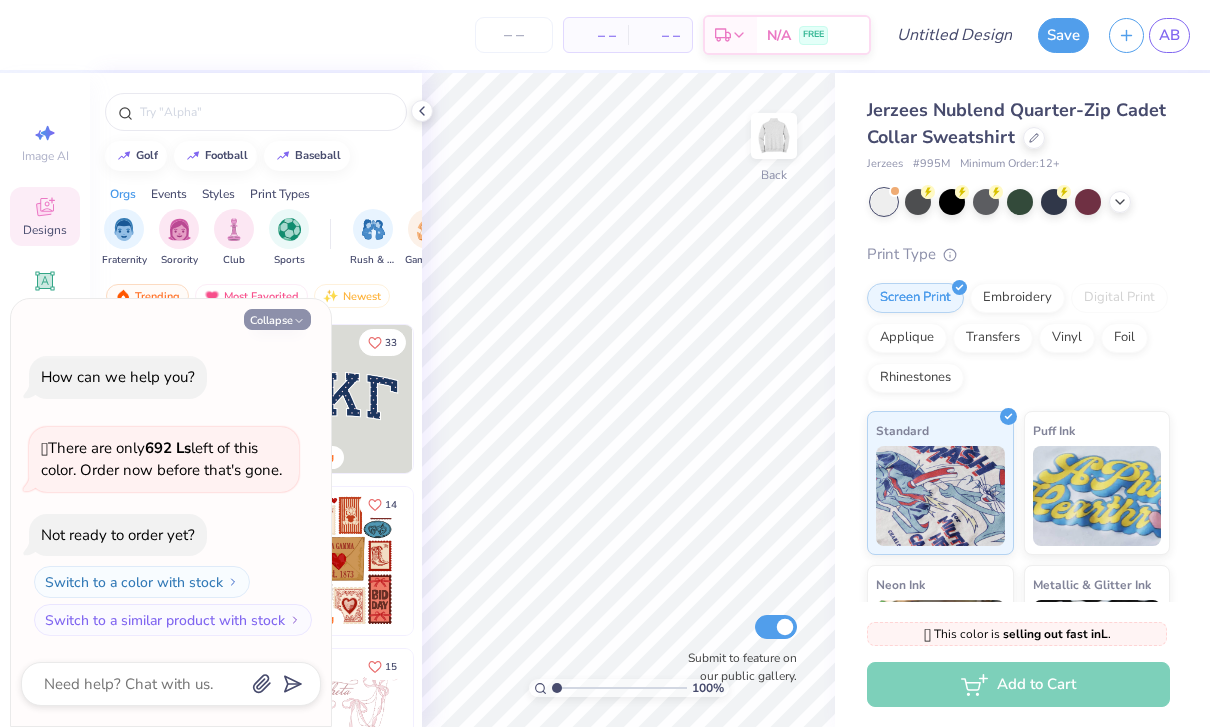 click on "Collapse" at bounding box center (277, 319) 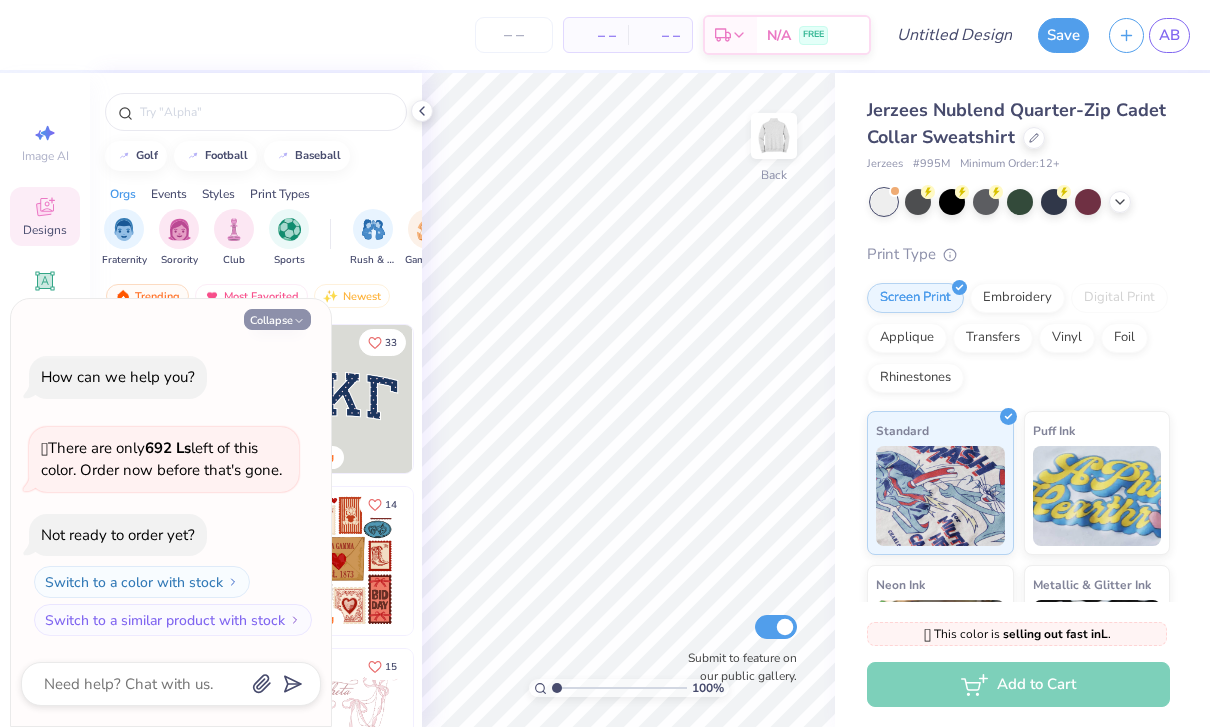 type on "x" 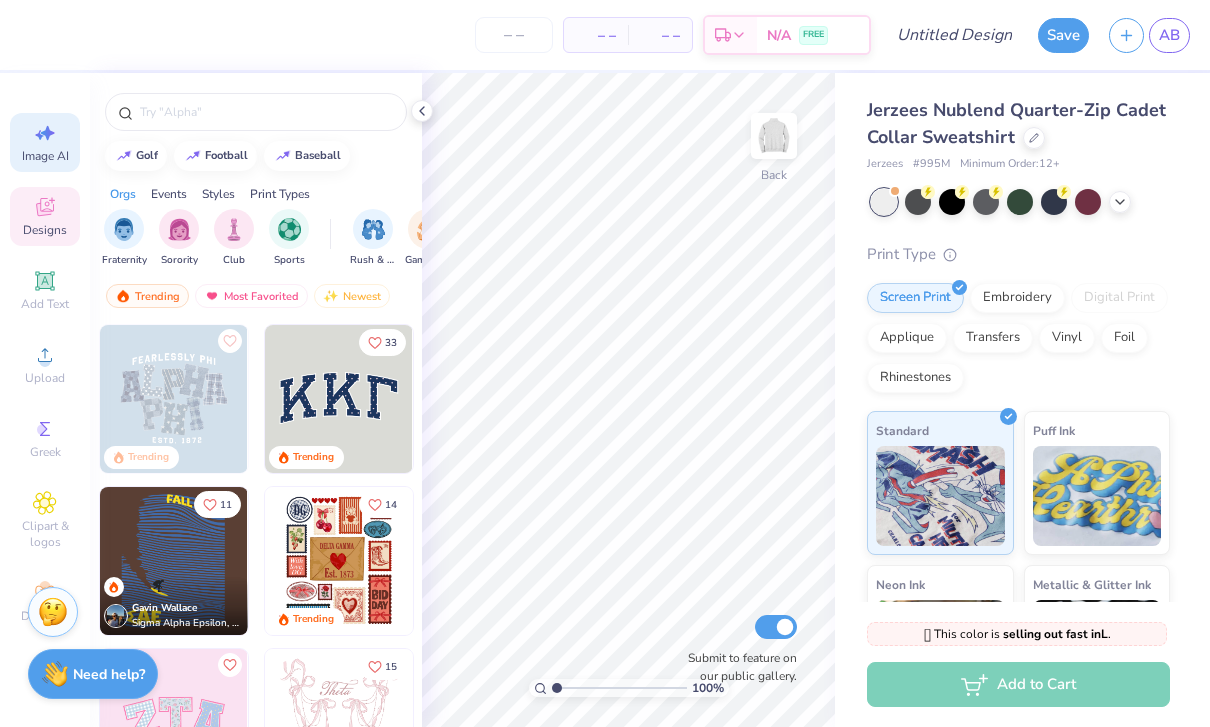 click 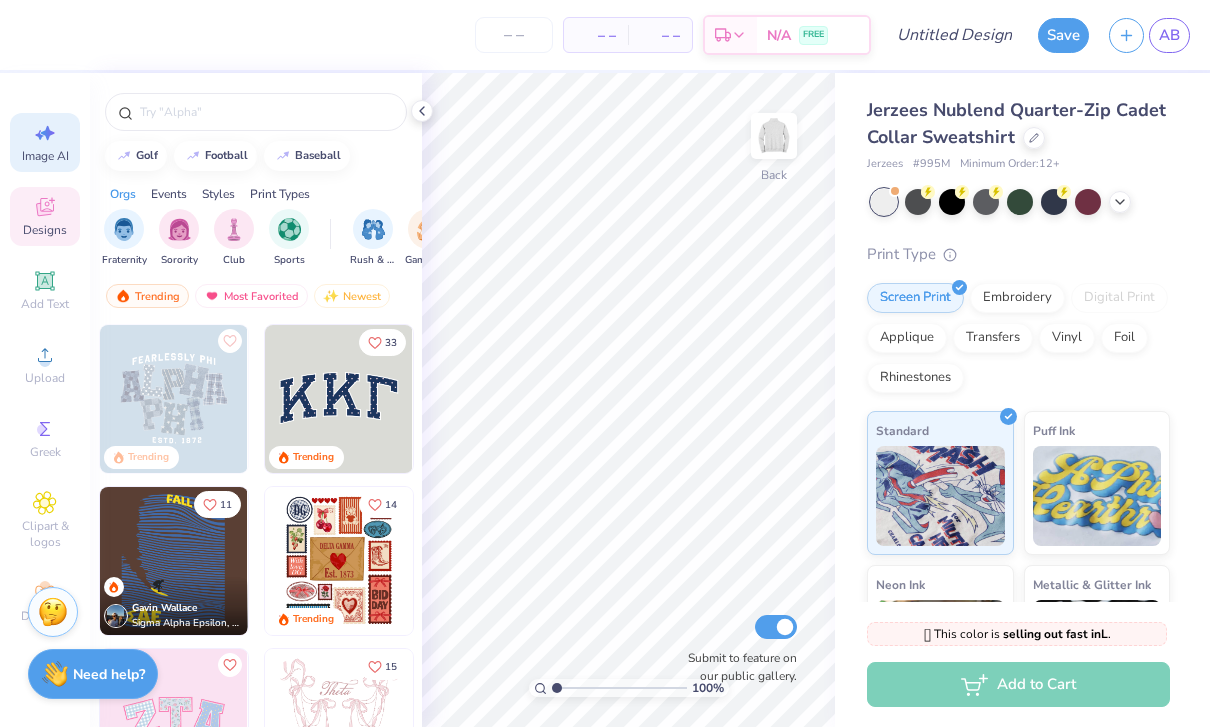 select on "4" 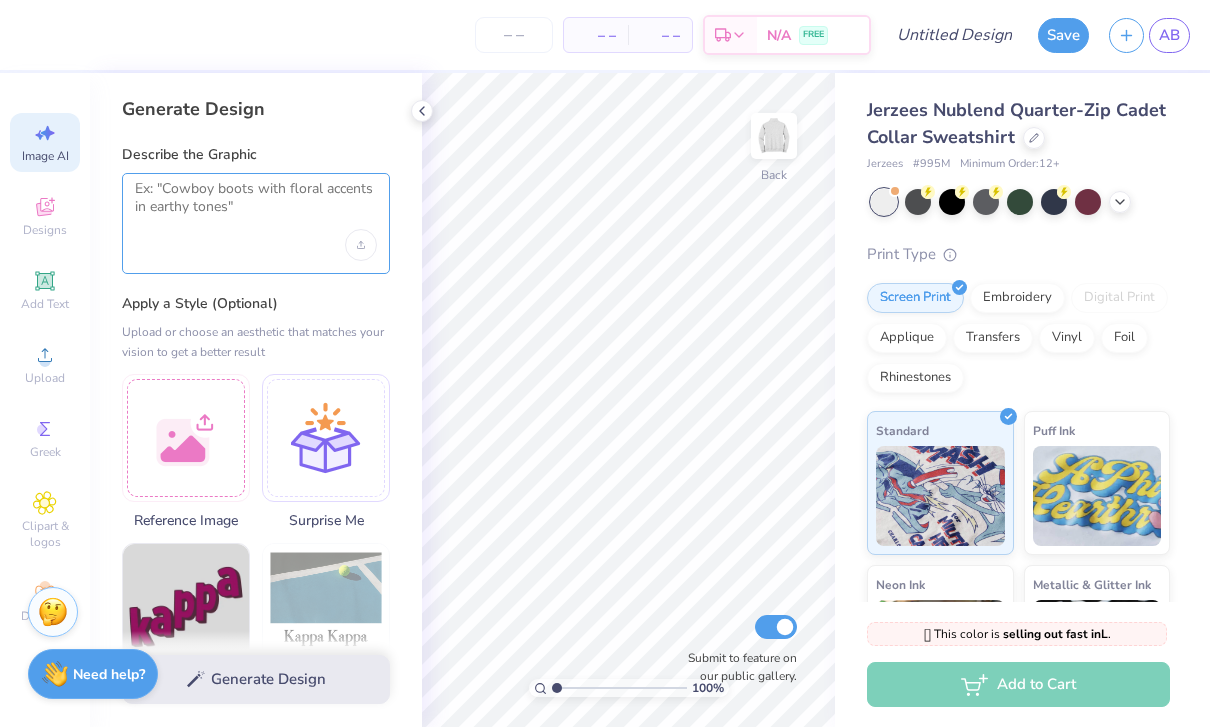 click at bounding box center (256, 205) 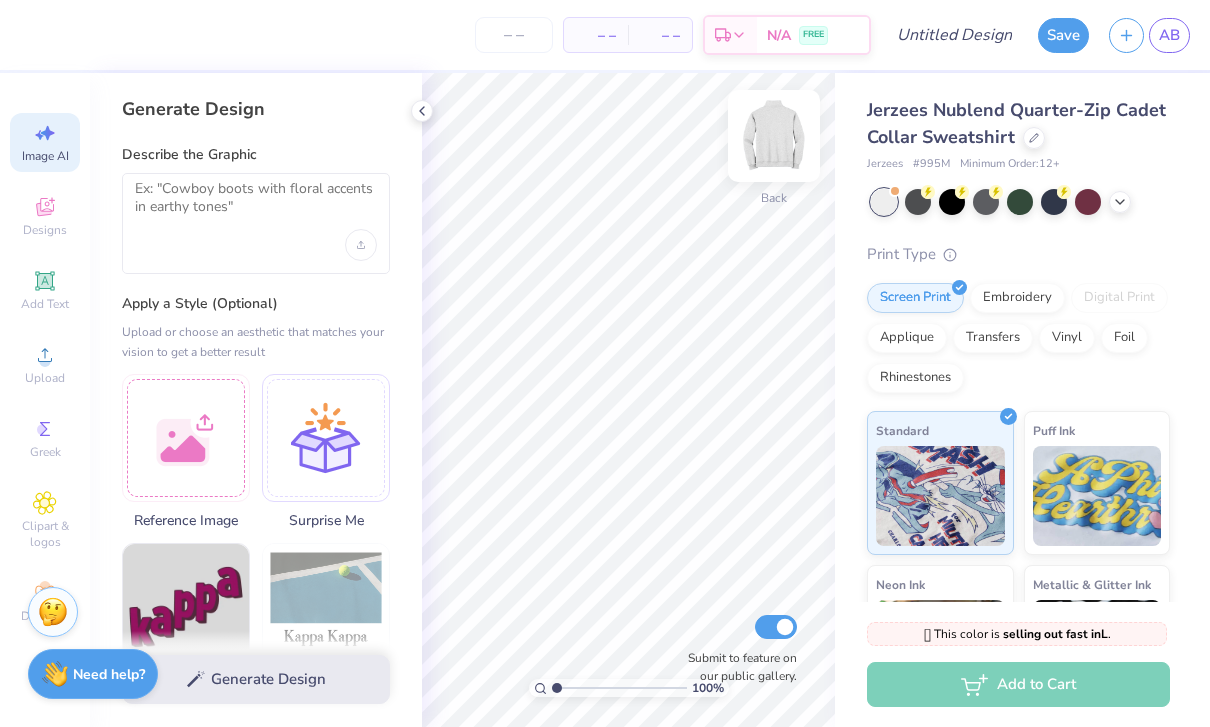 click at bounding box center (774, 136) 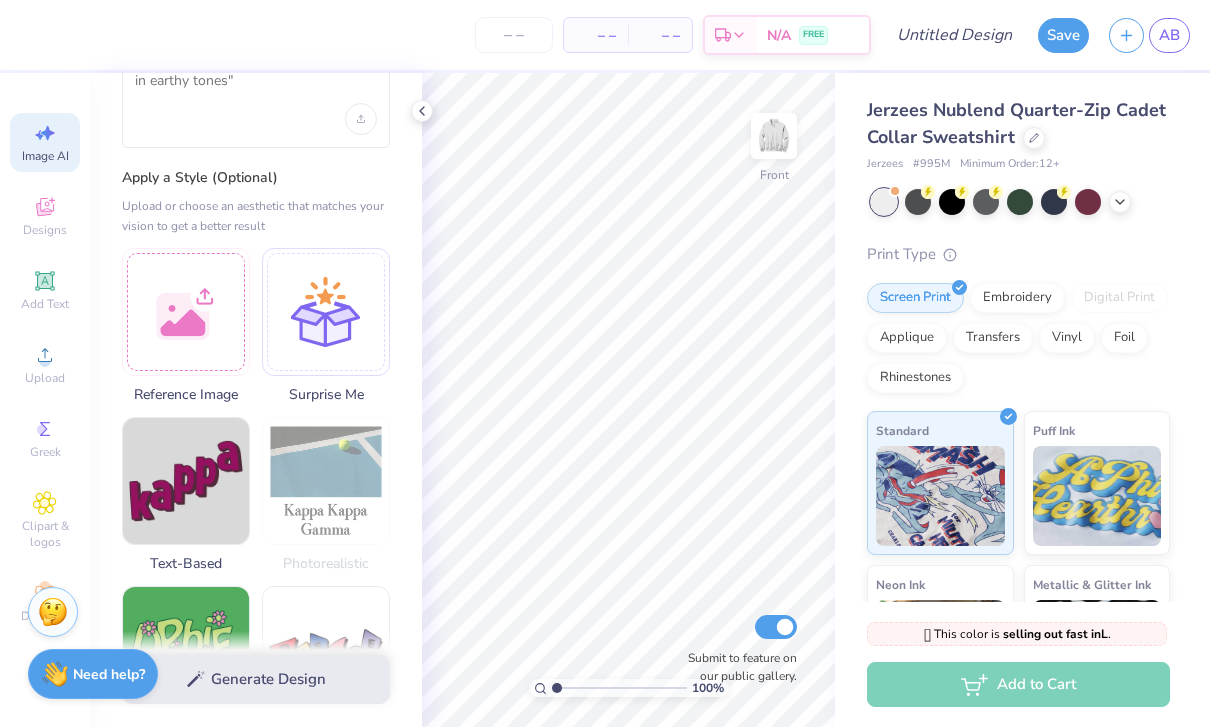 scroll, scrollTop: 123, scrollLeft: 0, axis: vertical 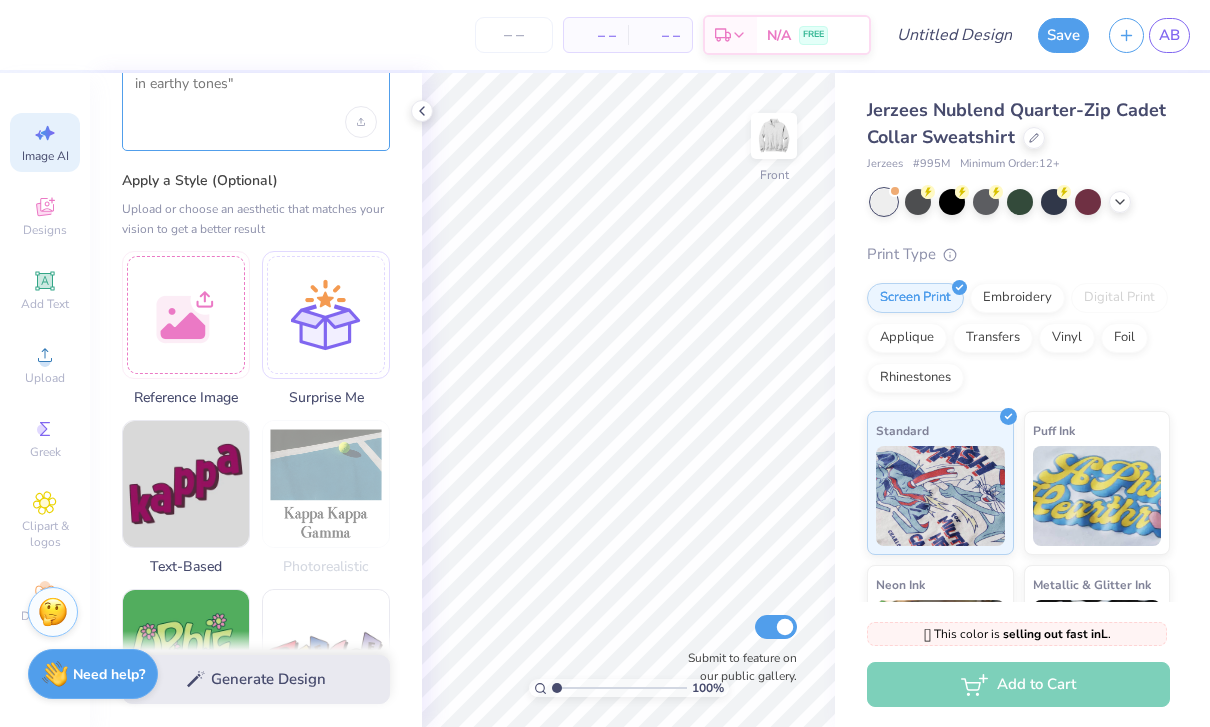 click at bounding box center [256, 82] 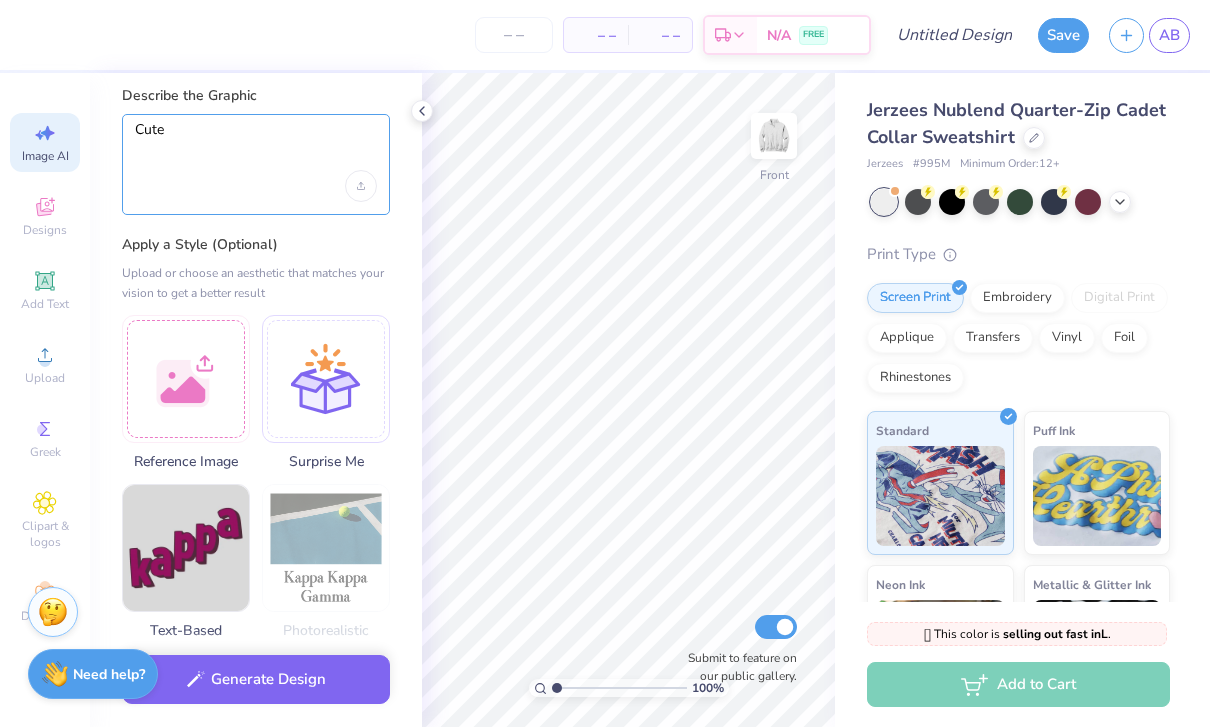 scroll, scrollTop: 57, scrollLeft: 0, axis: vertical 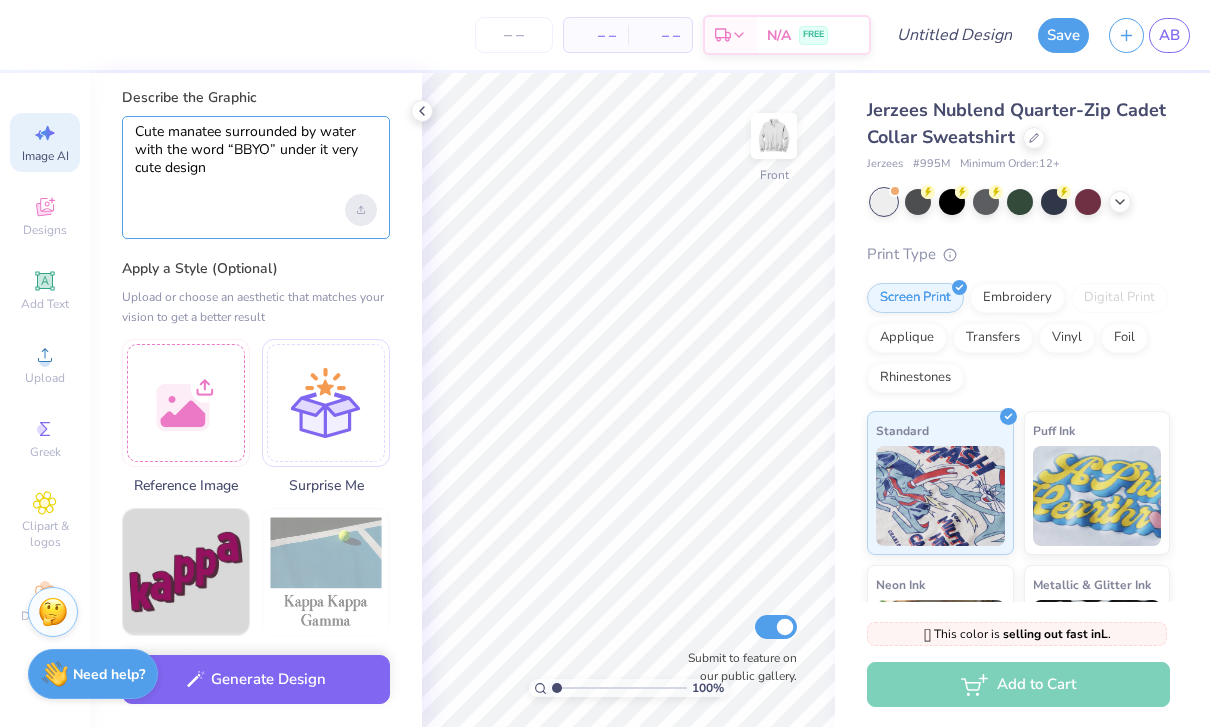 type on "Cute manatee surrounded by water with the word “BBYO” under it very cute design" 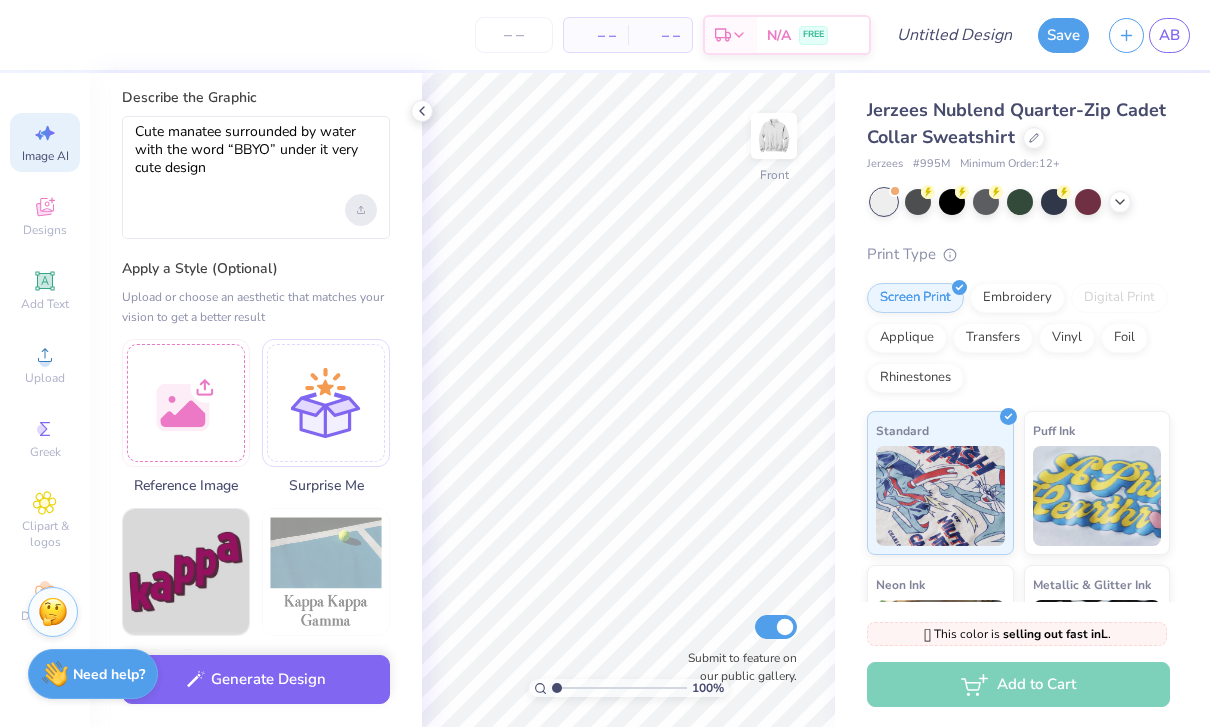 click at bounding box center (361, 210) 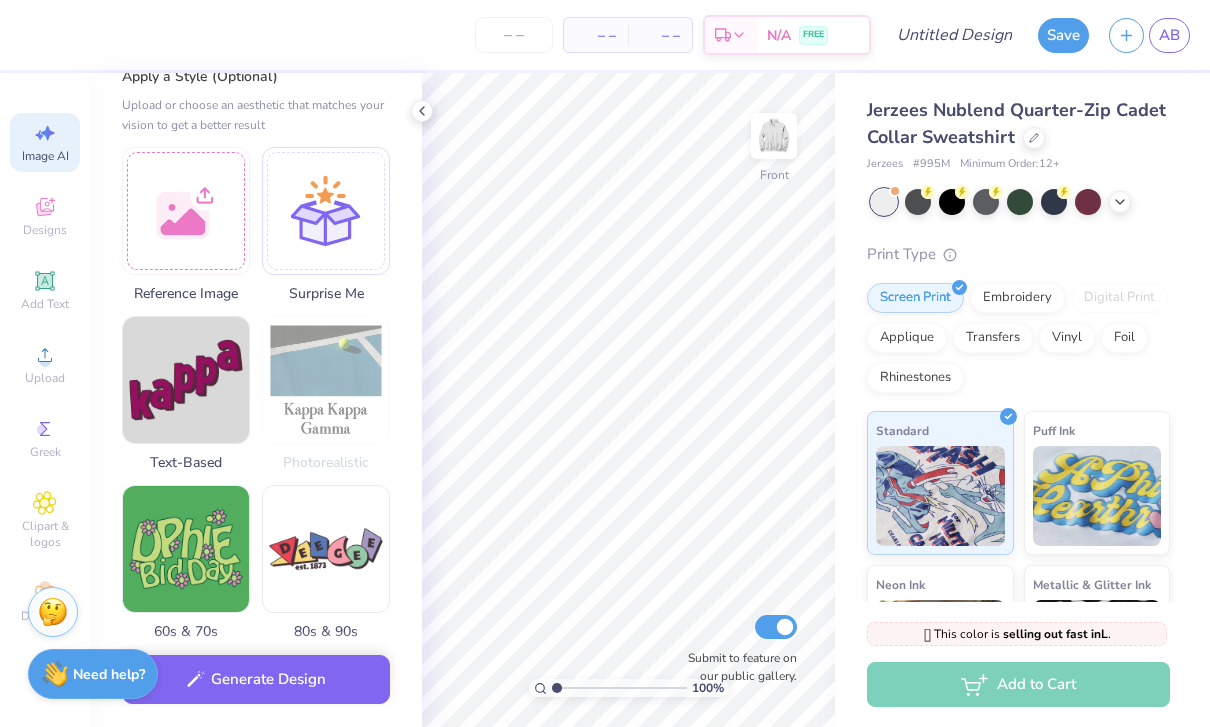 scroll, scrollTop: 249, scrollLeft: 0, axis: vertical 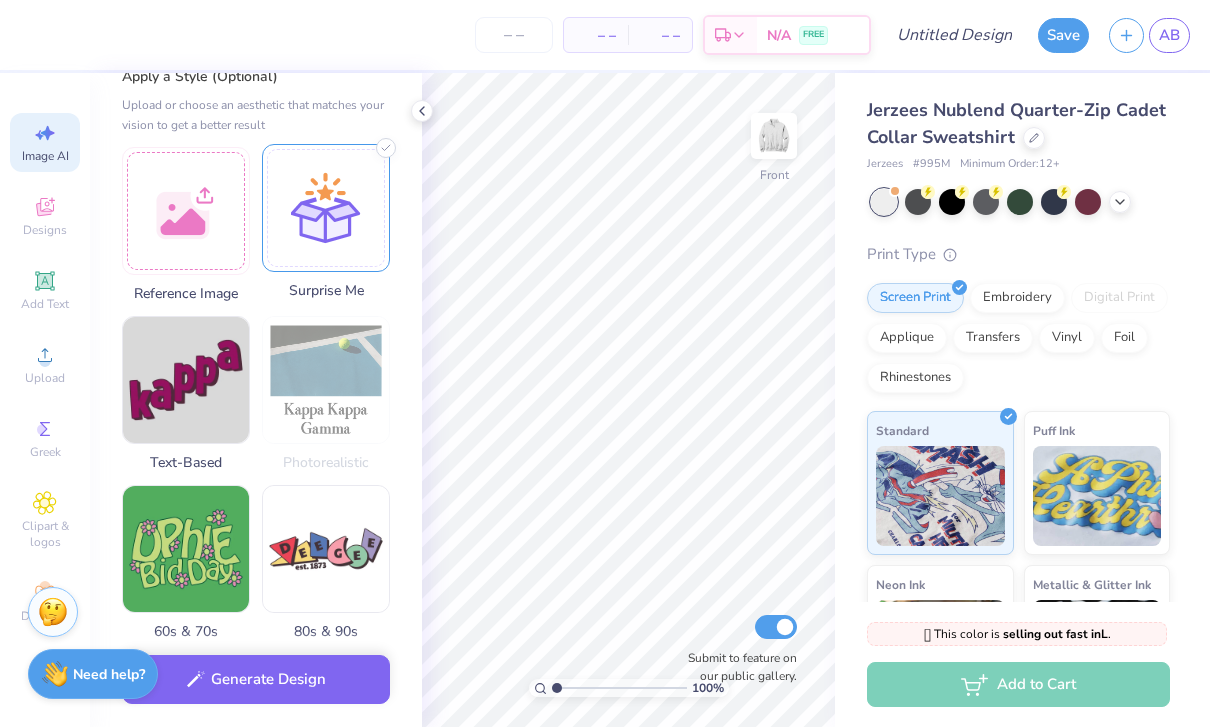 click at bounding box center (326, 208) 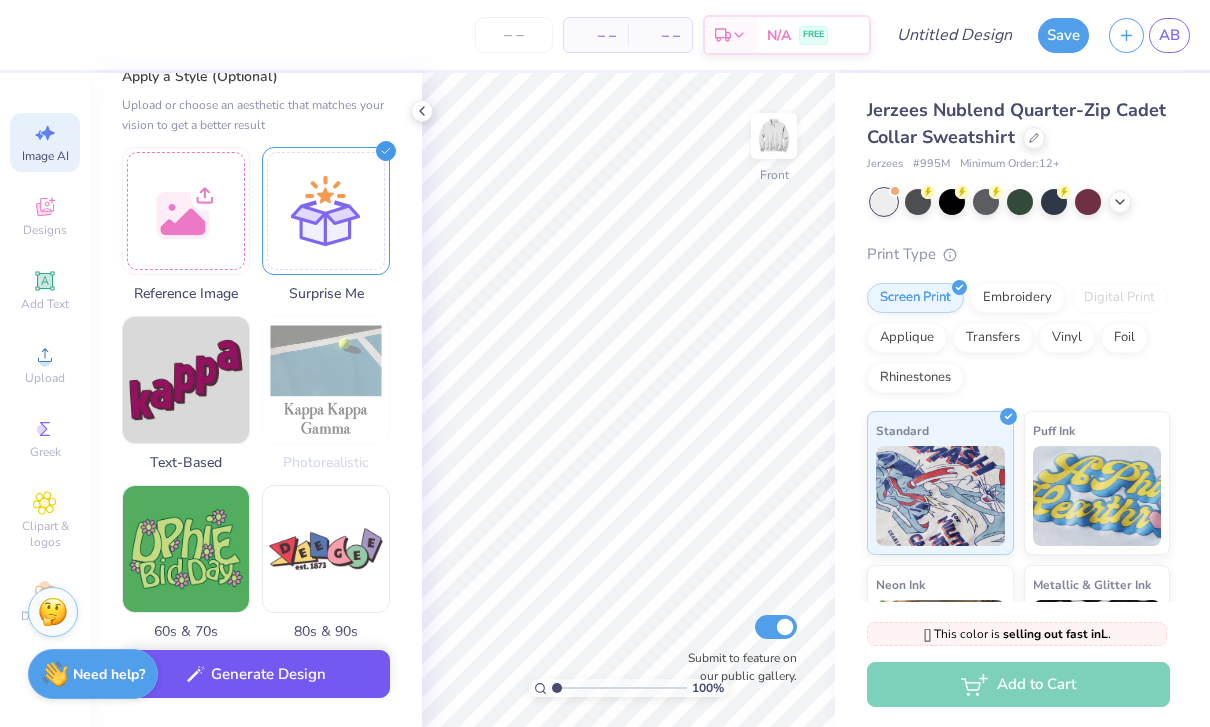click on "Generate Design" at bounding box center [256, 674] 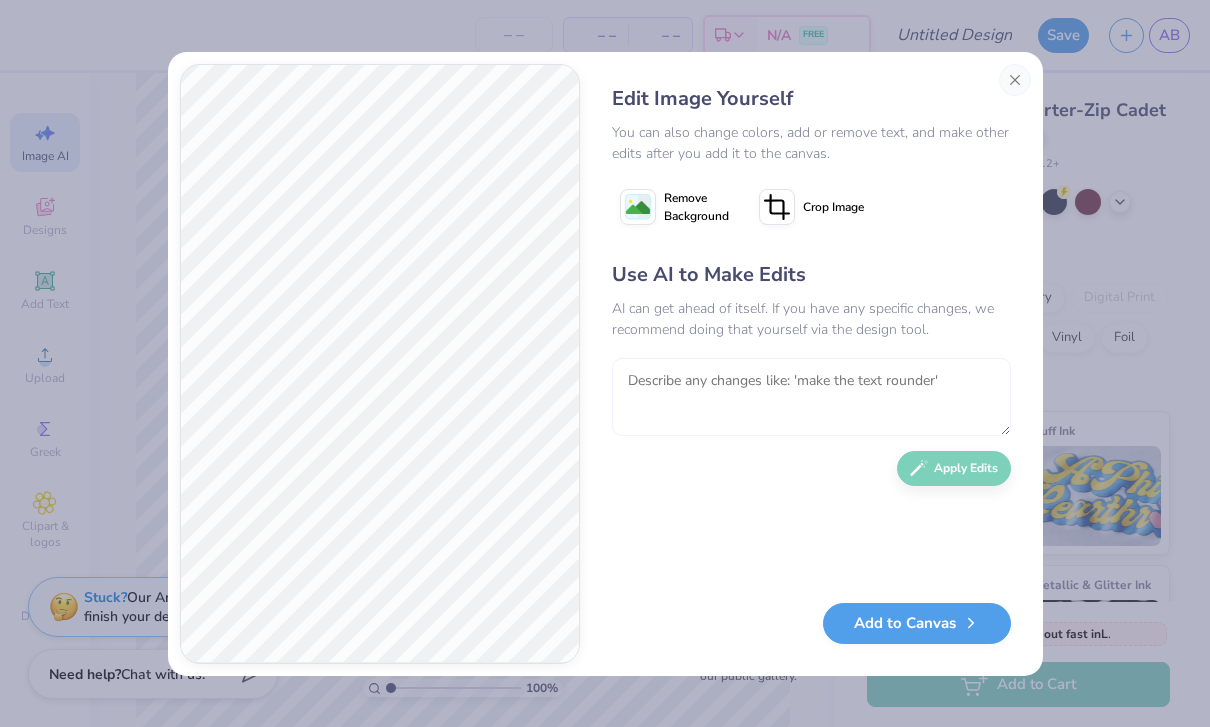 click at bounding box center [811, 397] 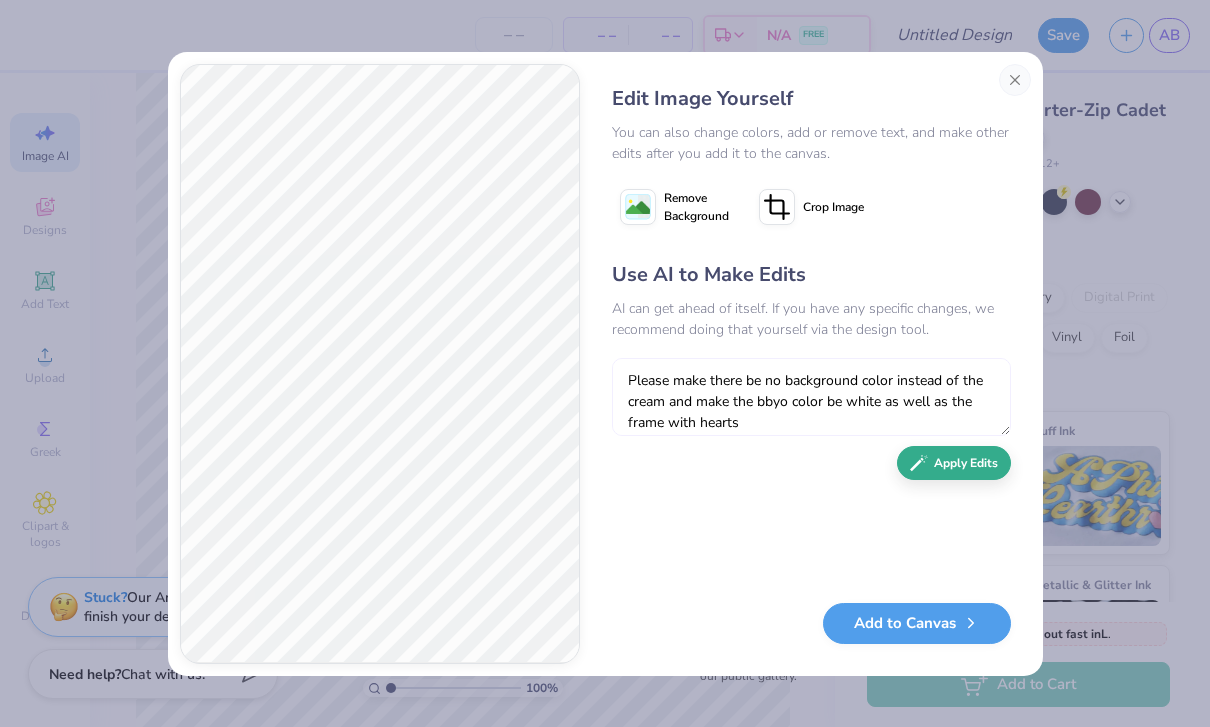 type on "Please make there be no background color instead of the cream and make the bbyo color be white as well as the frame with hearts" 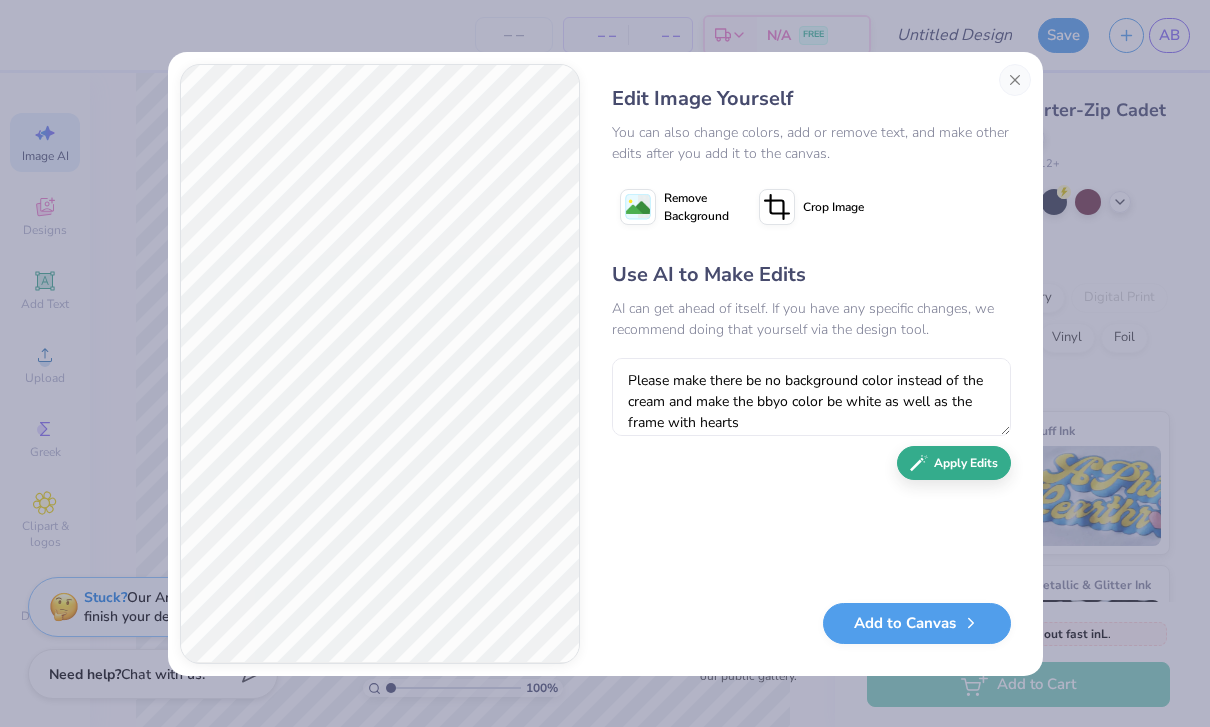 click on "Apply Edits" at bounding box center [954, 463] 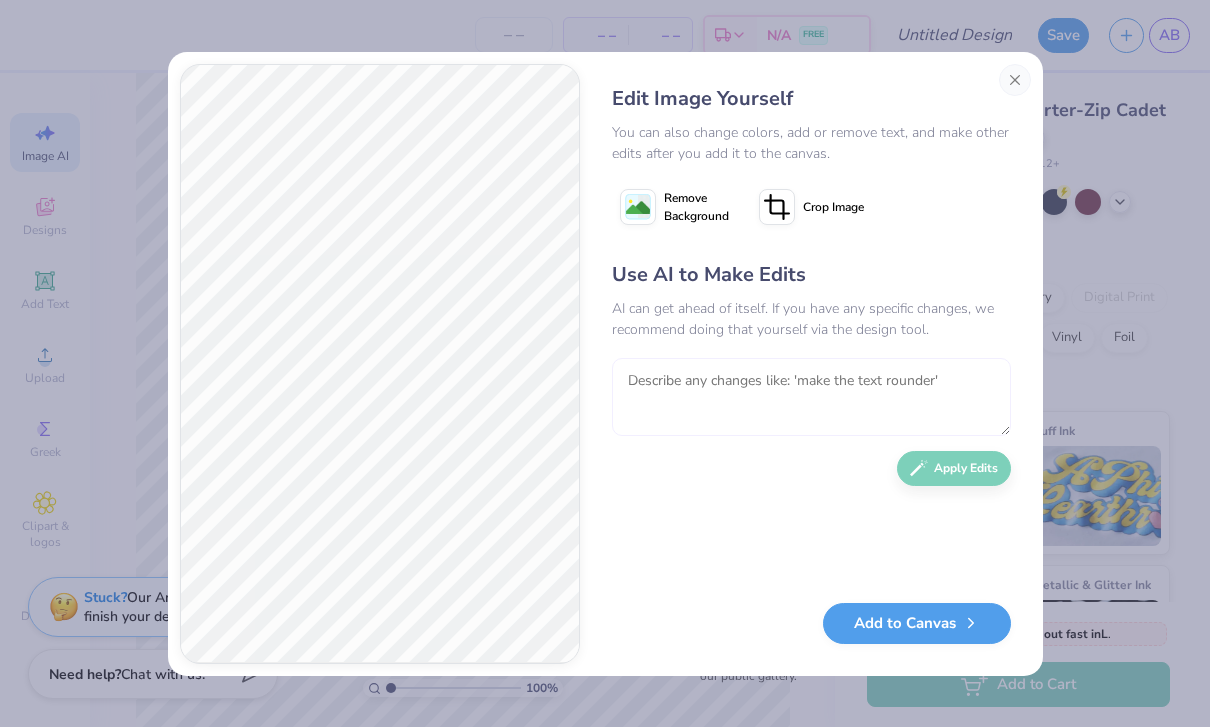 click at bounding box center [811, 397] 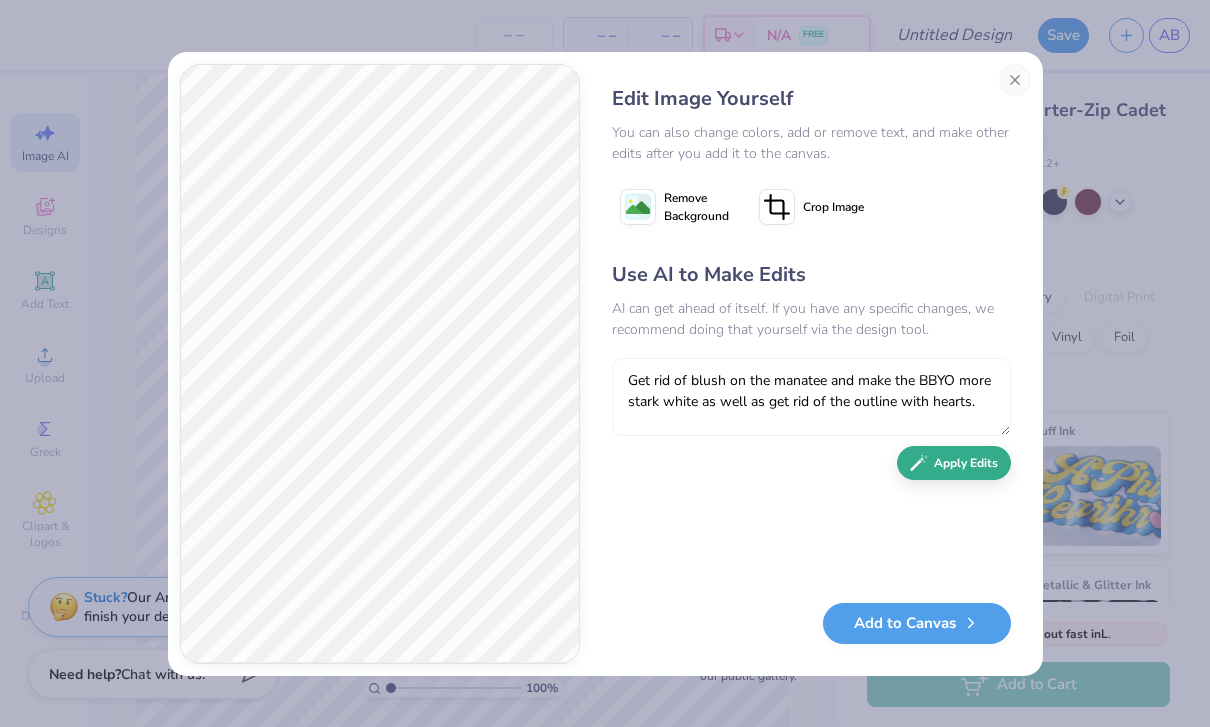 type on "Get rid of blush on the manatee and make the BBYO more stark white as well as get rid of the outline with hearts." 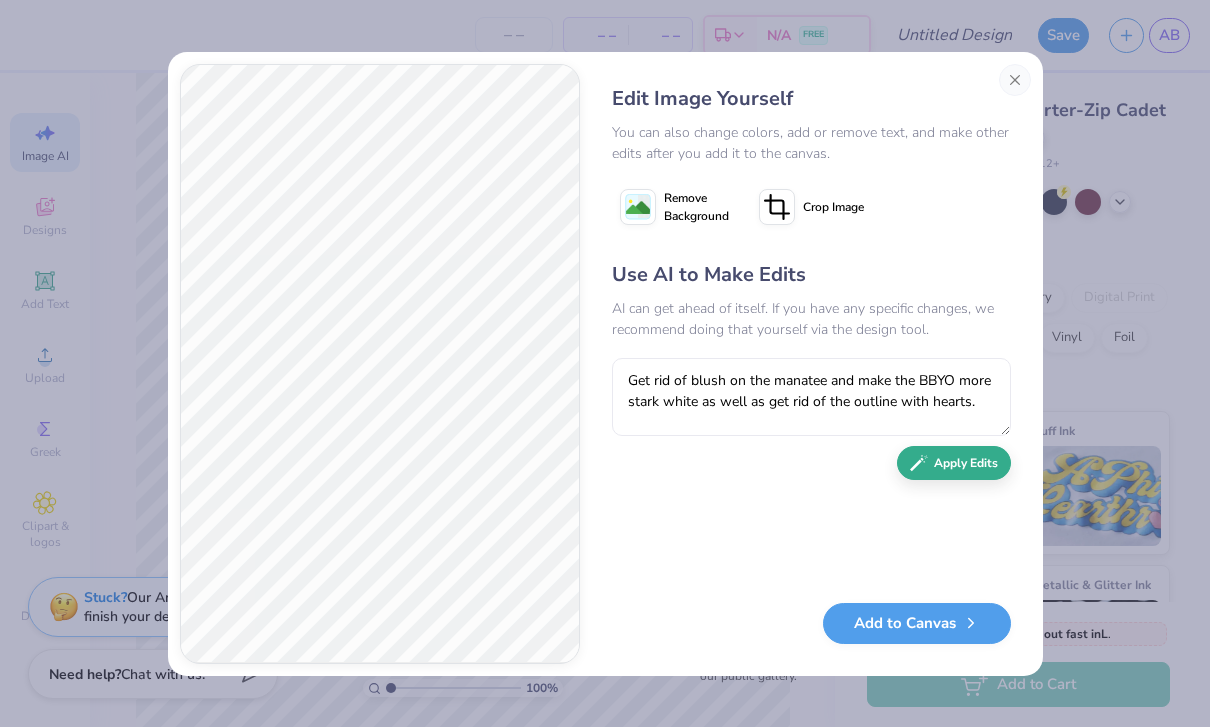 click on "Apply Edits" at bounding box center (954, 463) 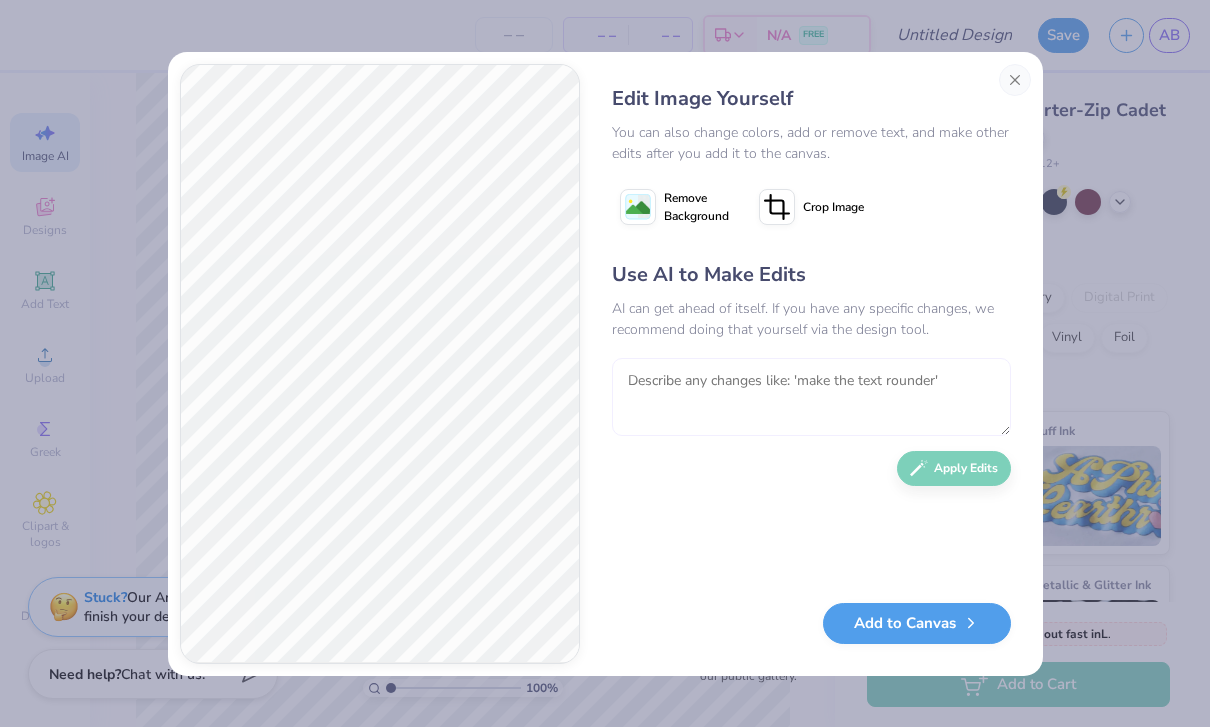 click at bounding box center (811, 397) 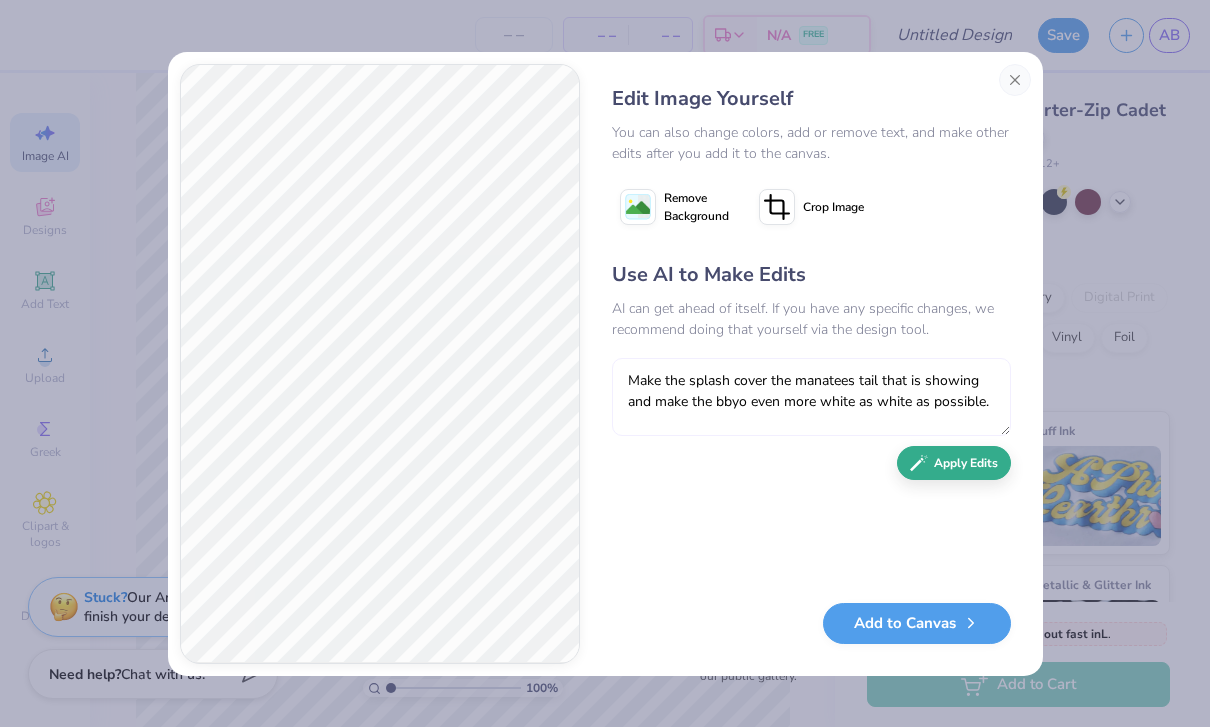type on "Make the splash cover the manatees tail that is showing and make the bbyo even more white as white as possible." 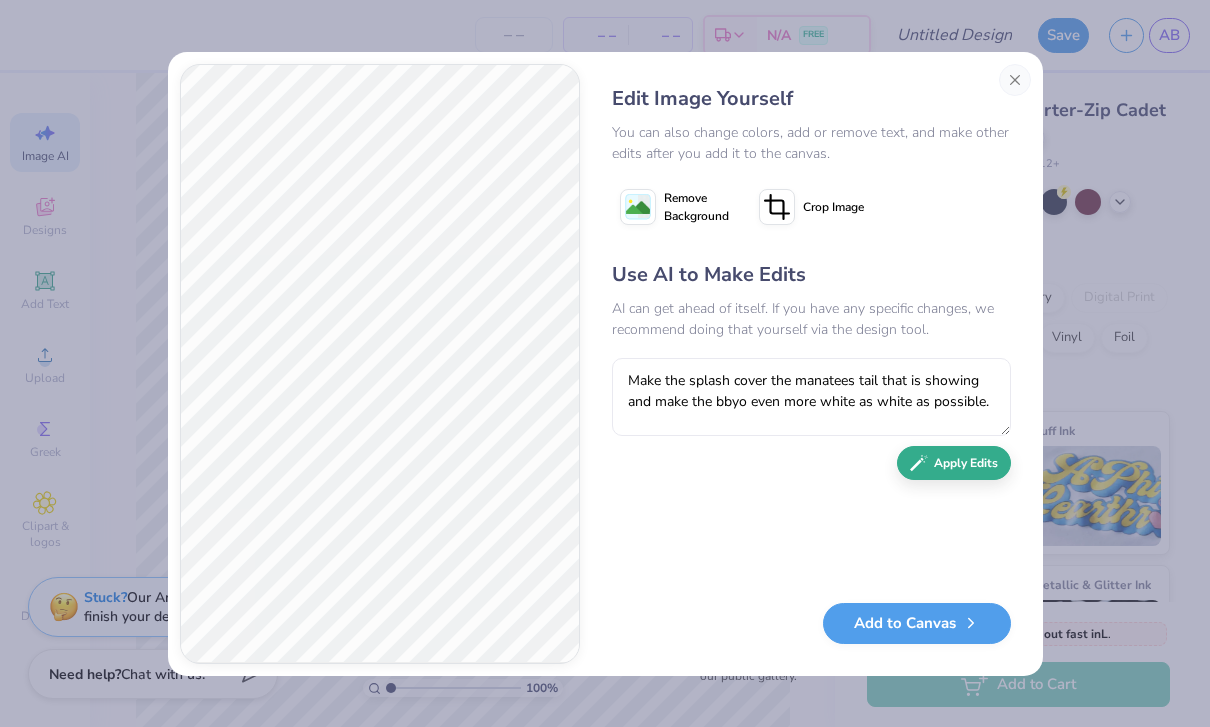 click on "Apply Edits" at bounding box center [954, 463] 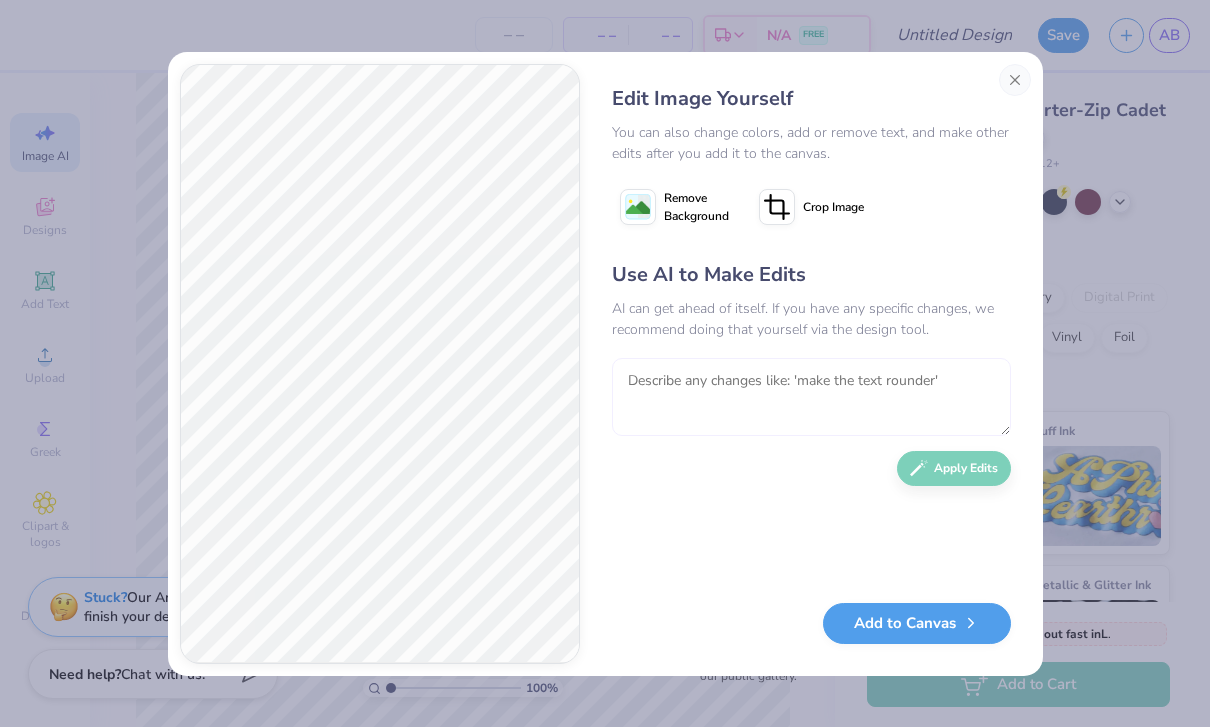 click at bounding box center (811, 397) 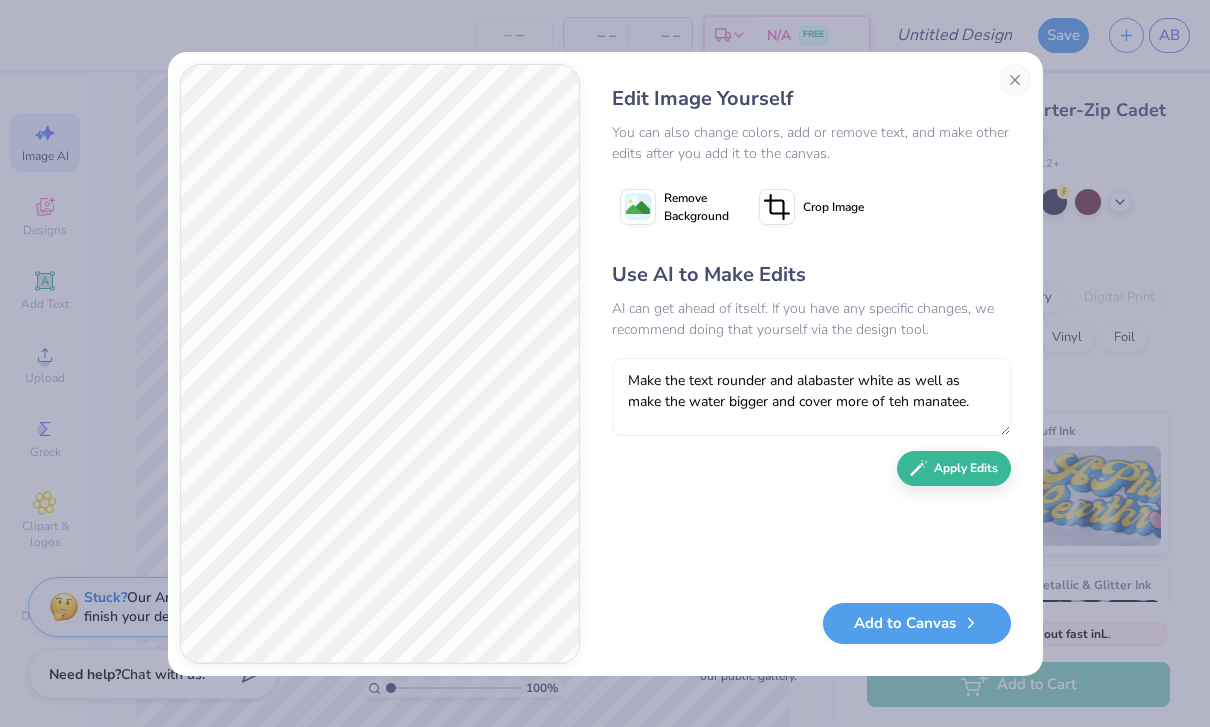 click on "Make the text rounder and alabaster white as well as make the water bigger and cover more of teh manatee." at bounding box center (811, 397) 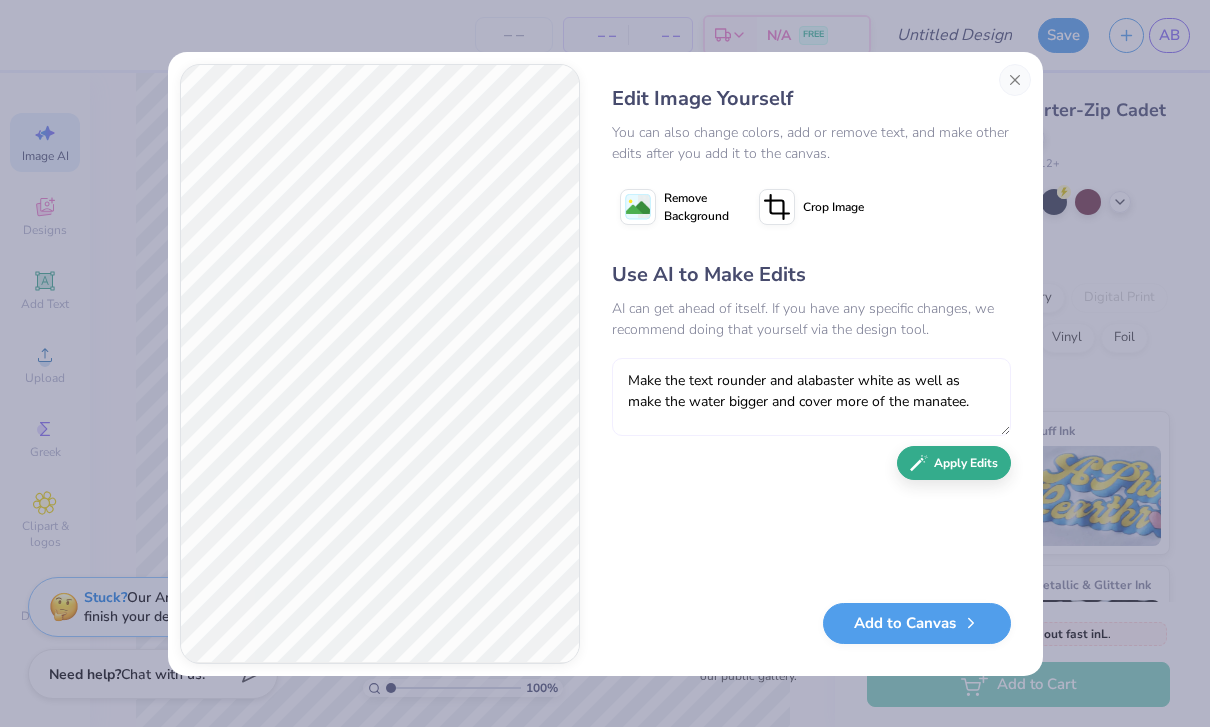 type on "Make the text rounder and alabaster white as well as make the water bigger and cover more of the manatee." 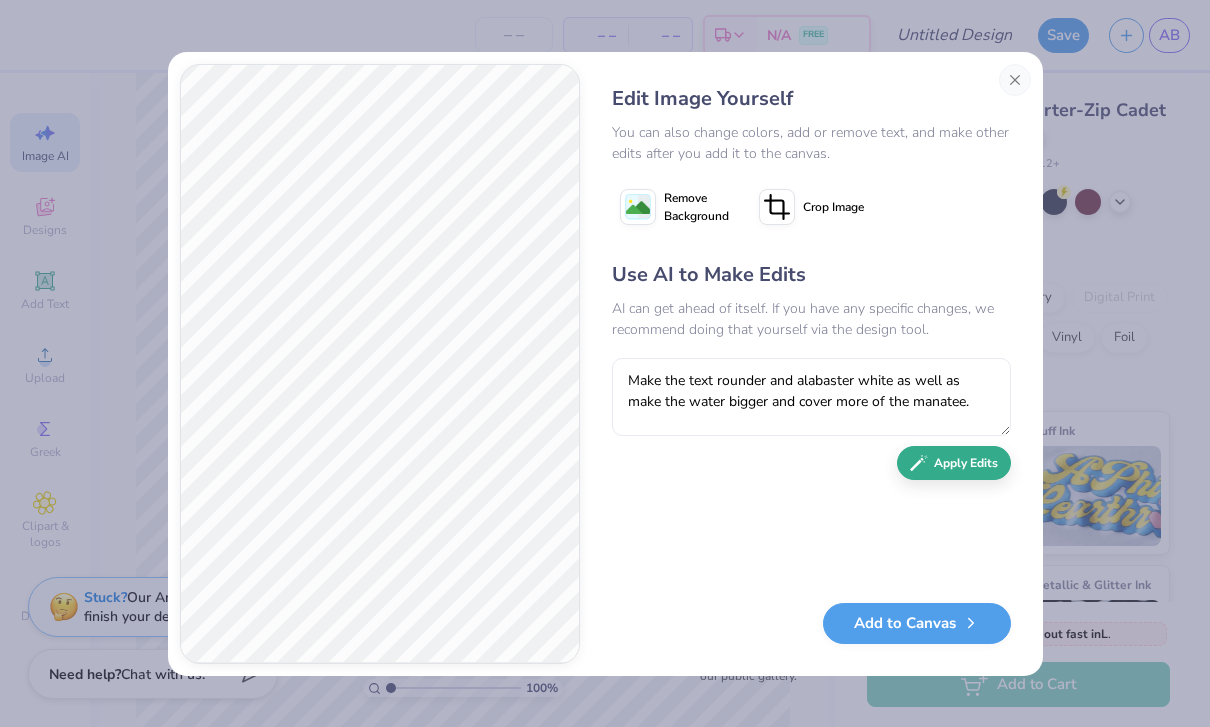 click on "Apply Edits" at bounding box center [954, 463] 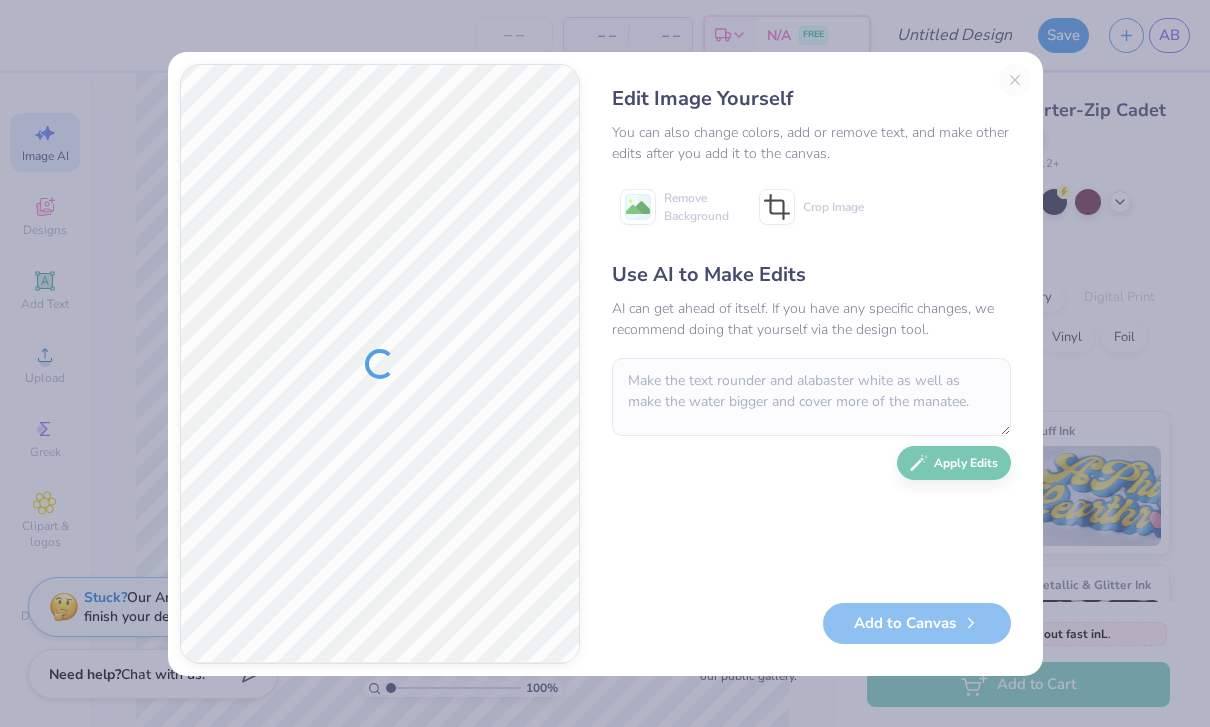 type 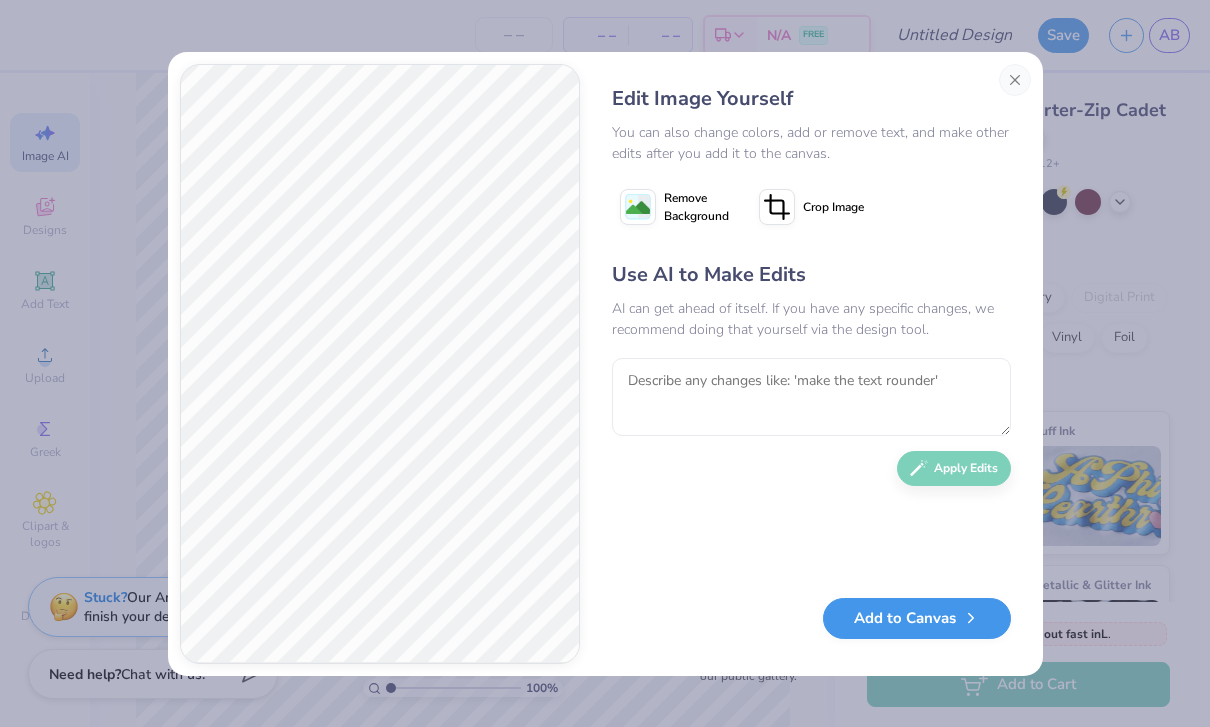 click 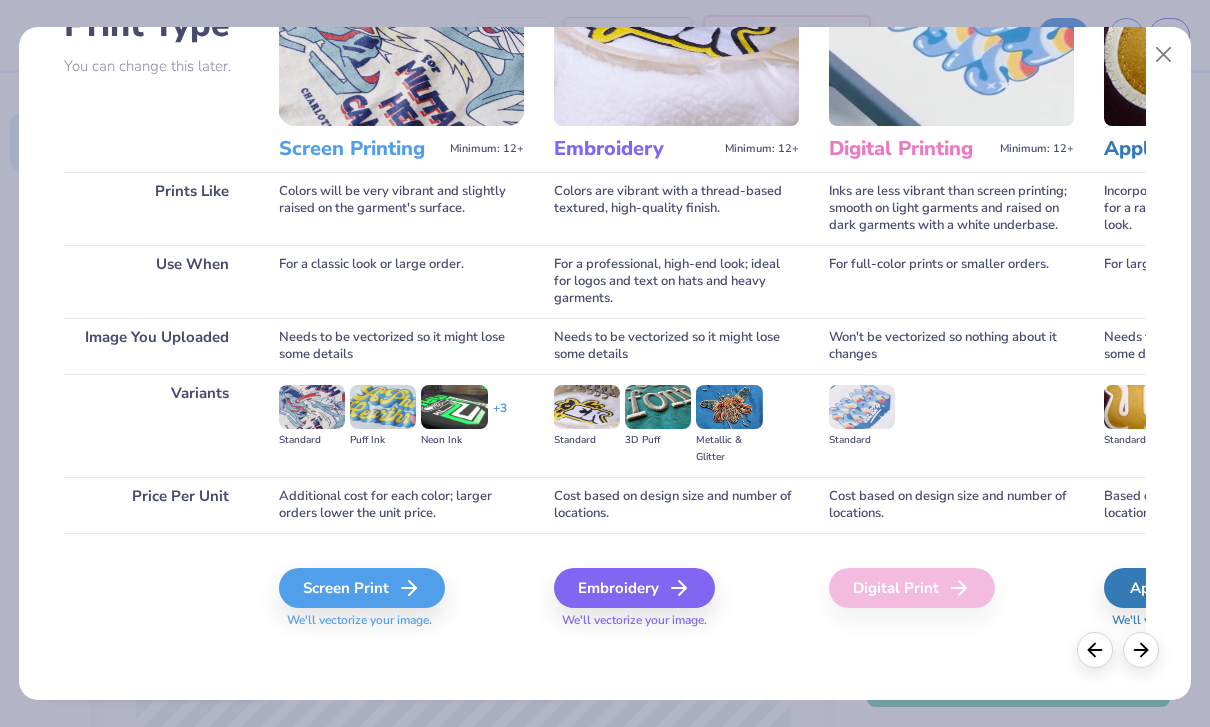 scroll, scrollTop: 170, scrollLeft: 0, axis: vertical 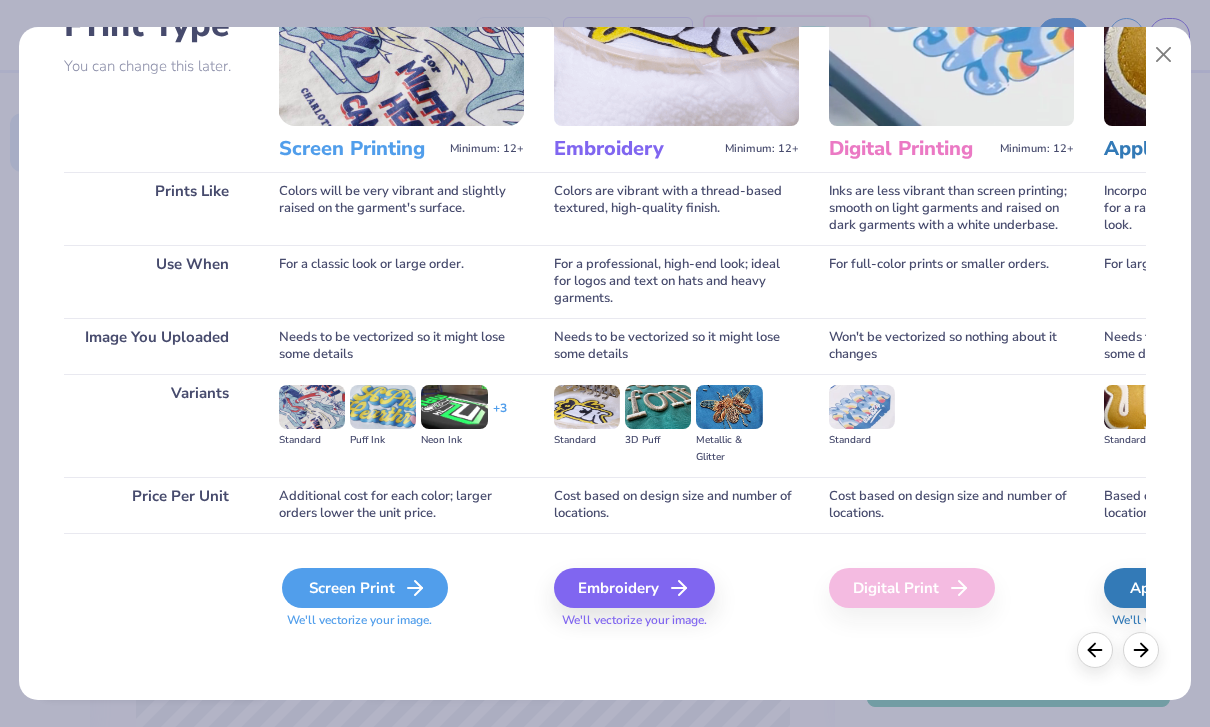 click on "Screen Print" at bounding box center (365, 588) 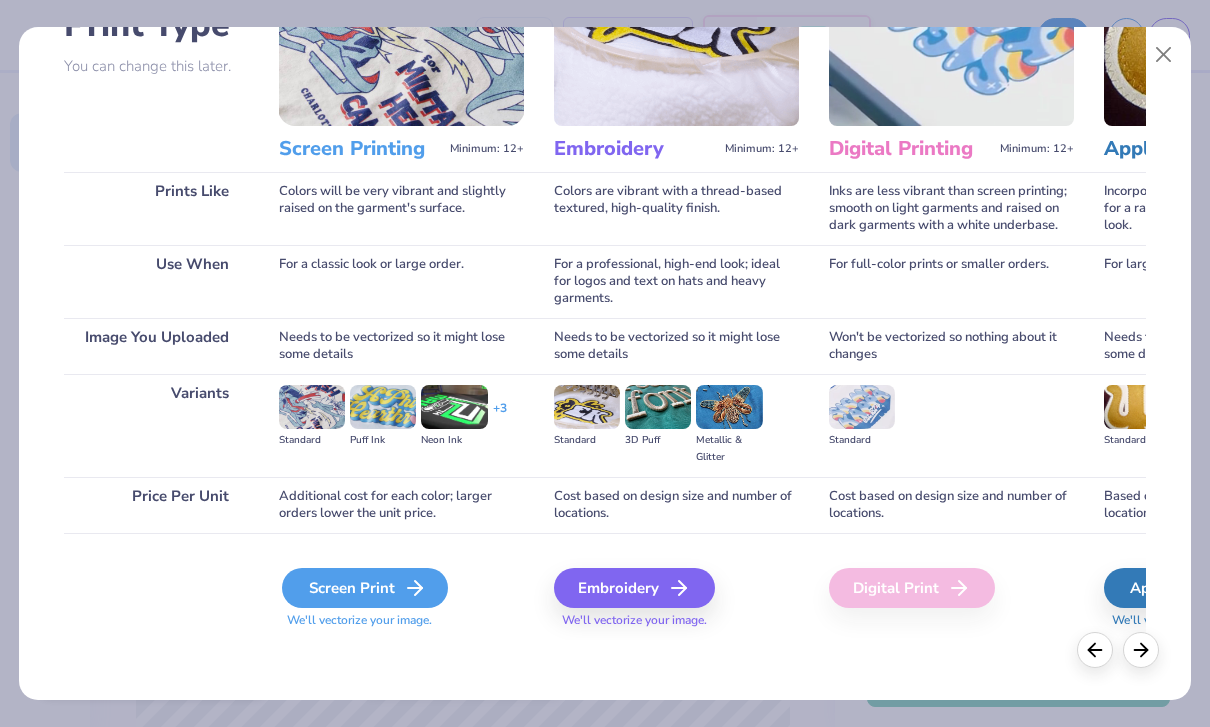 click on "Screen Print" at bounding box center (365, 588) 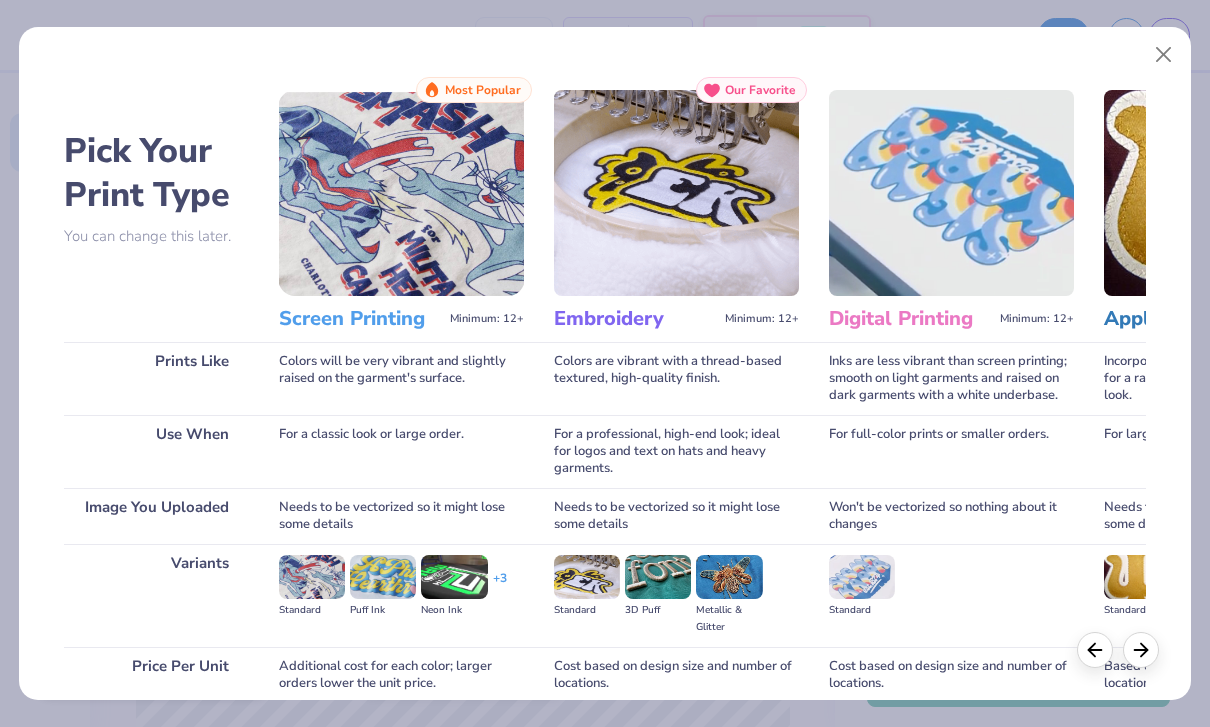 type 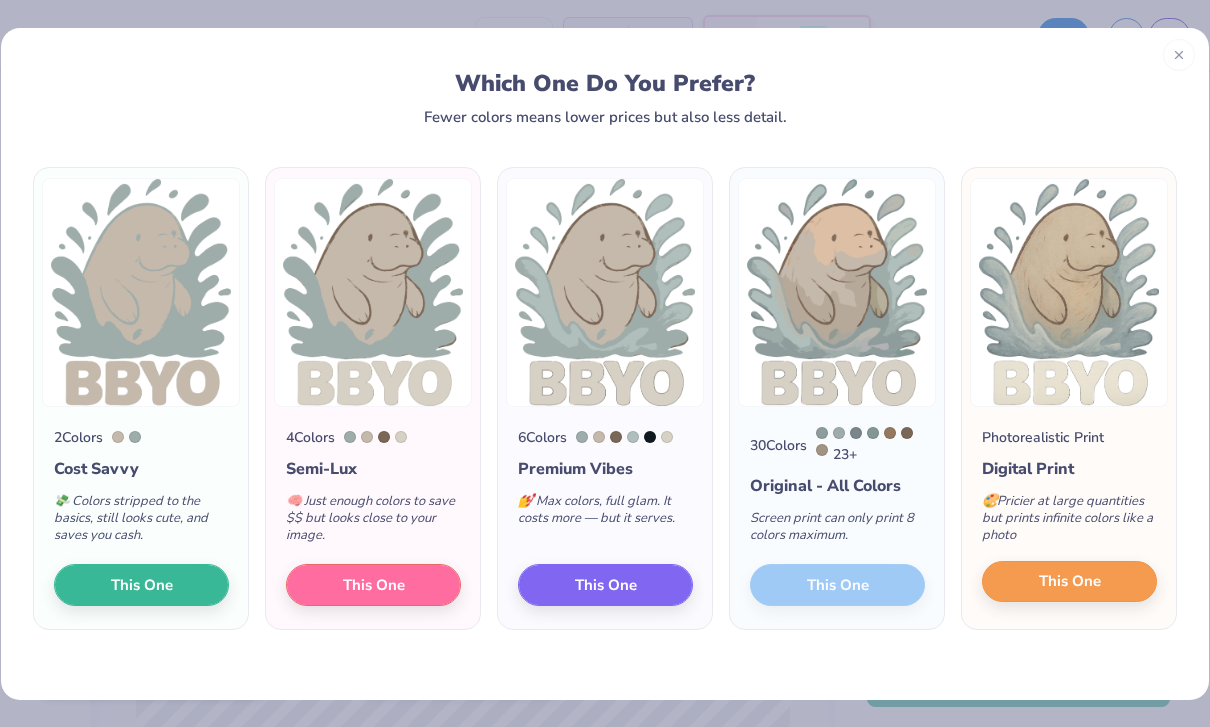 click on "This One" at bounding box center [1070, 581] 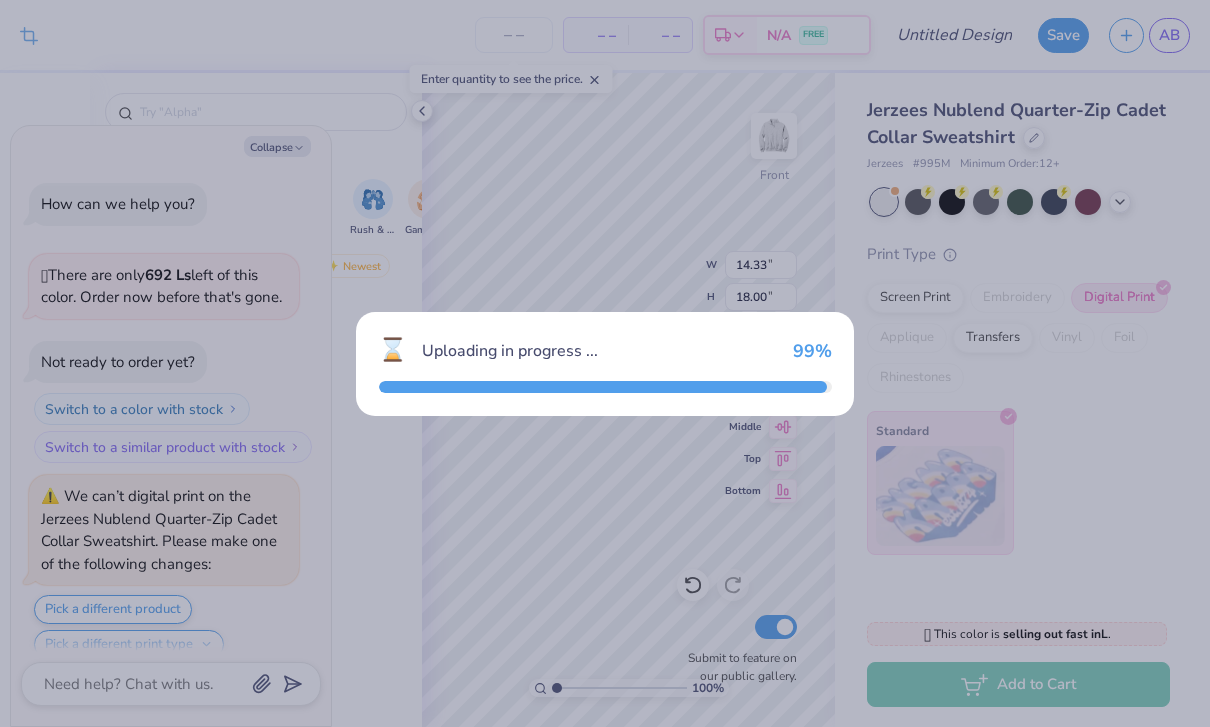 scroll, scrollTop: 601, scrollLeft: 0, axis: vertical 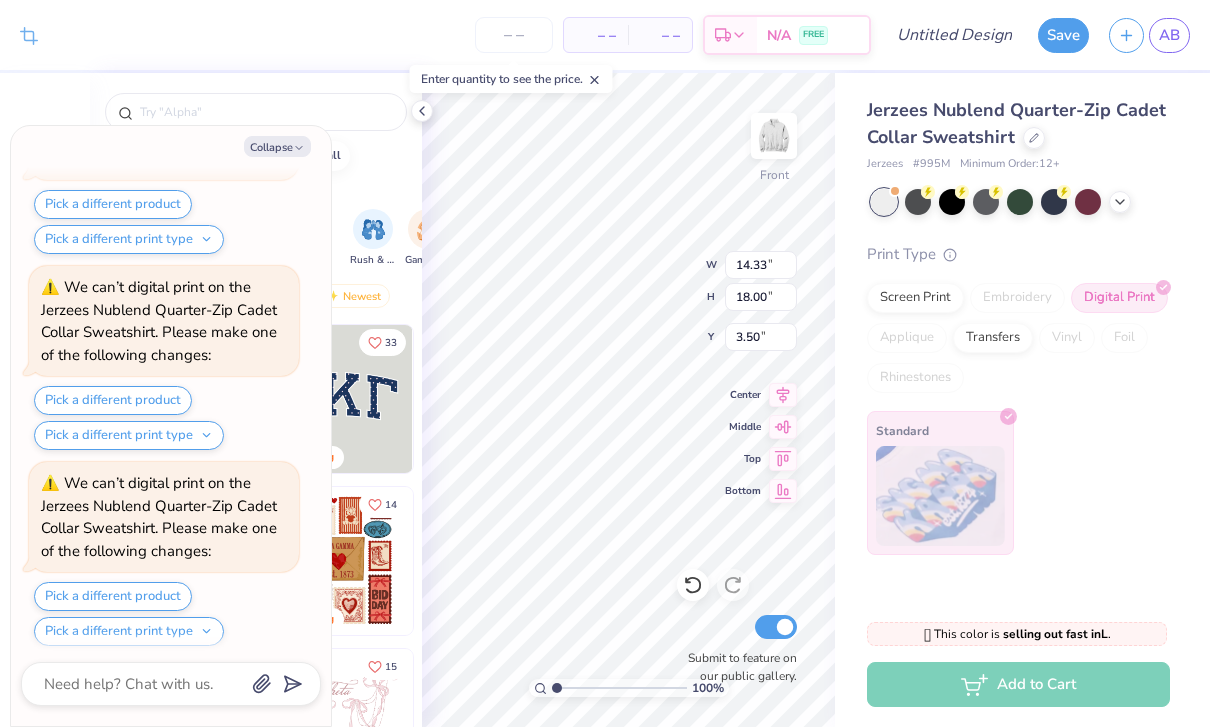 type on "x" 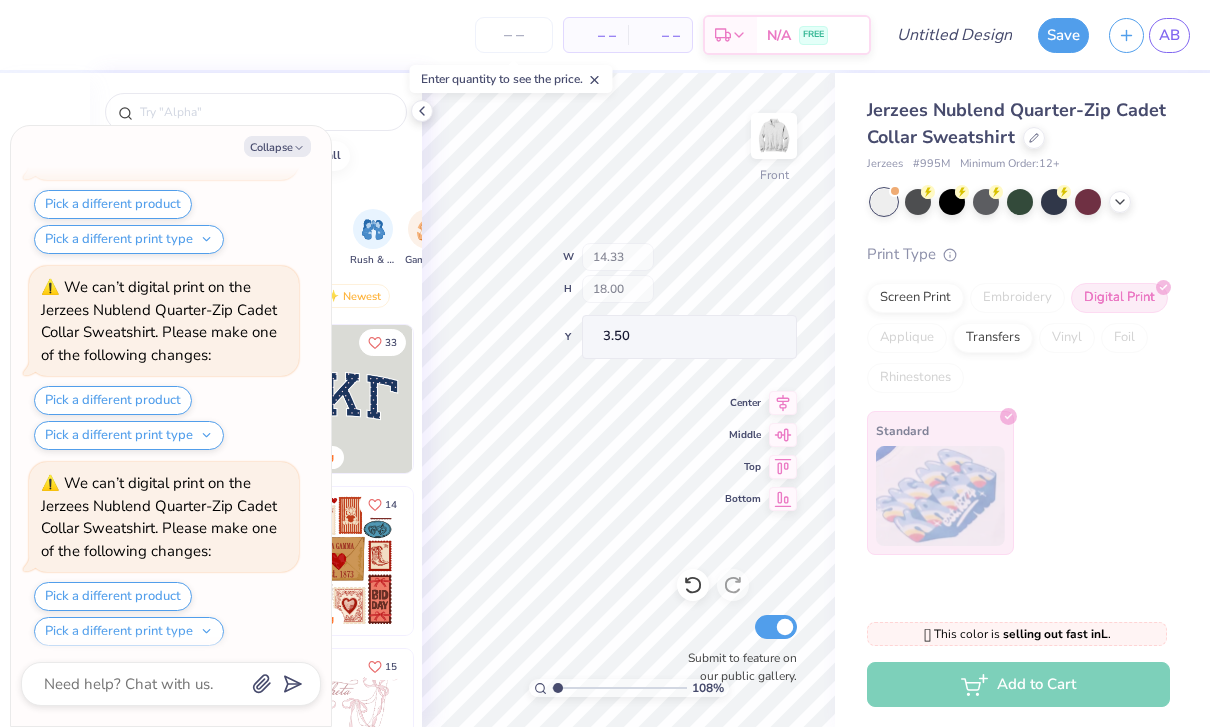 type on "1.08104269242185" 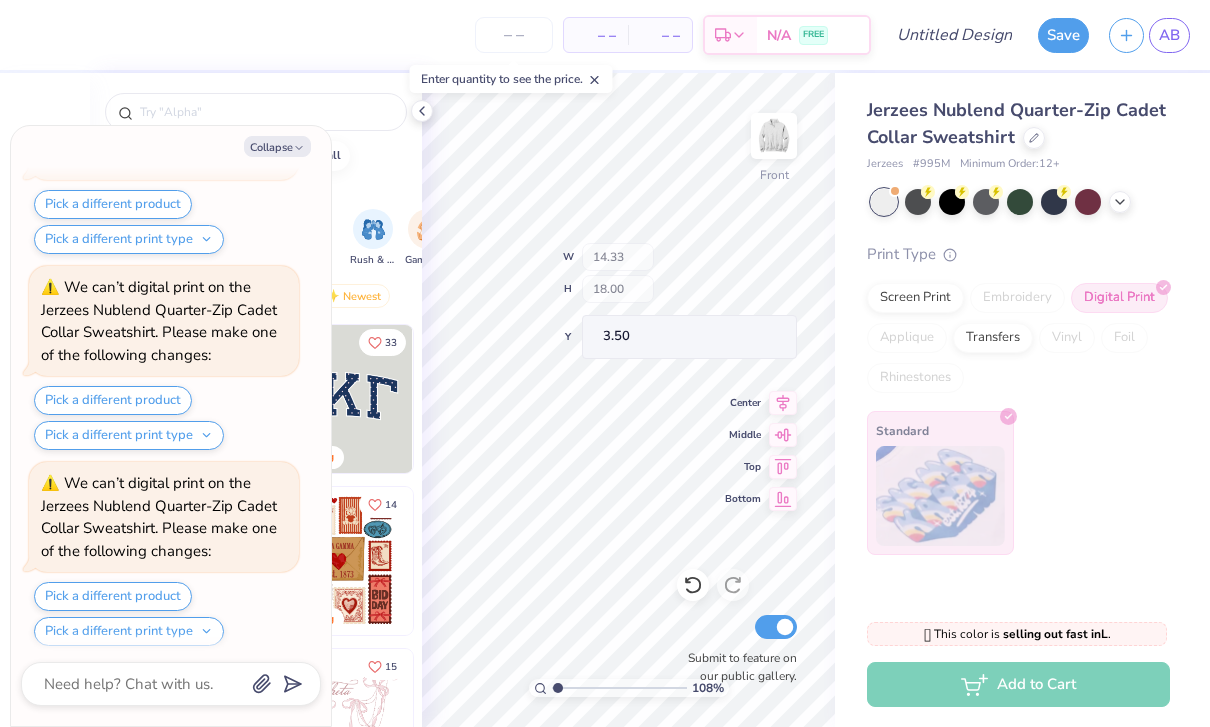type on "x" 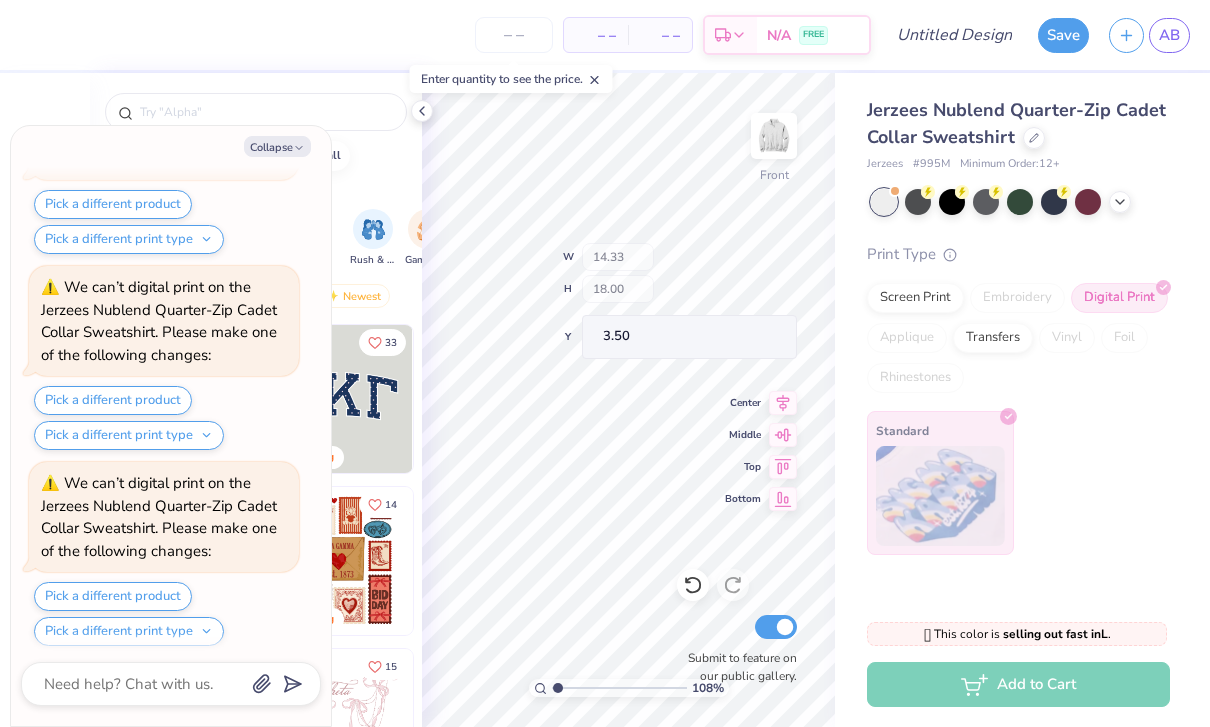 type on "1.08104269242185" 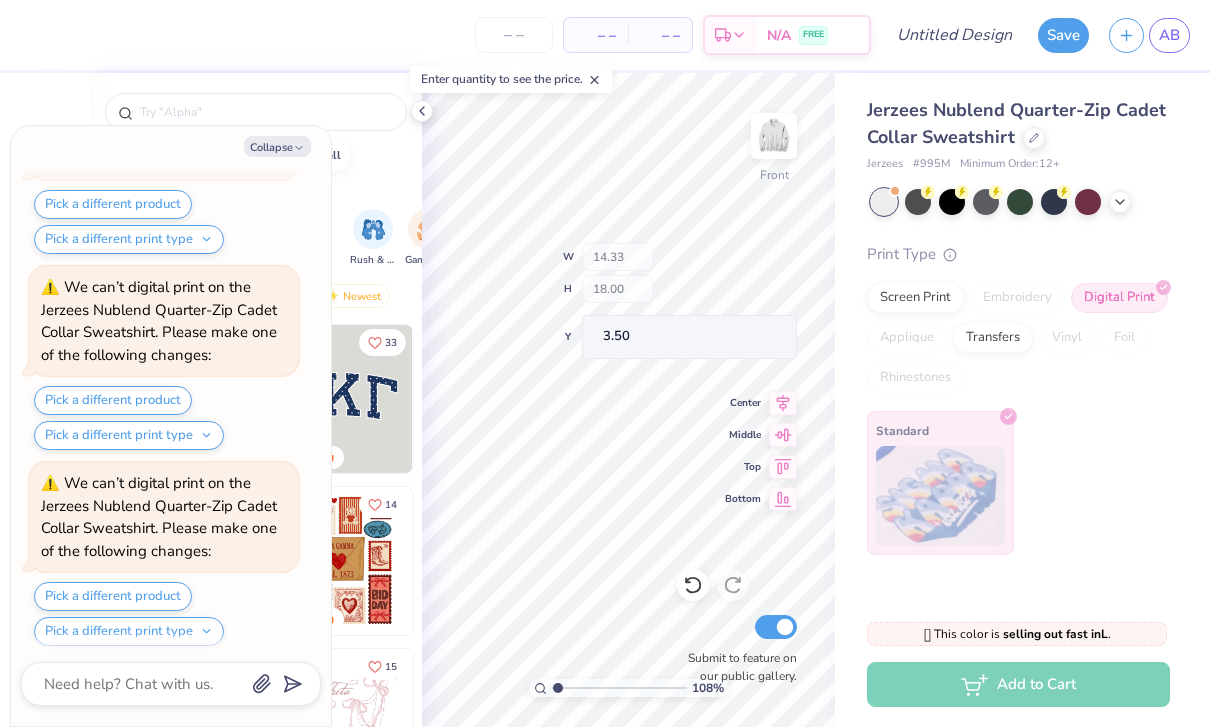 type on "x" 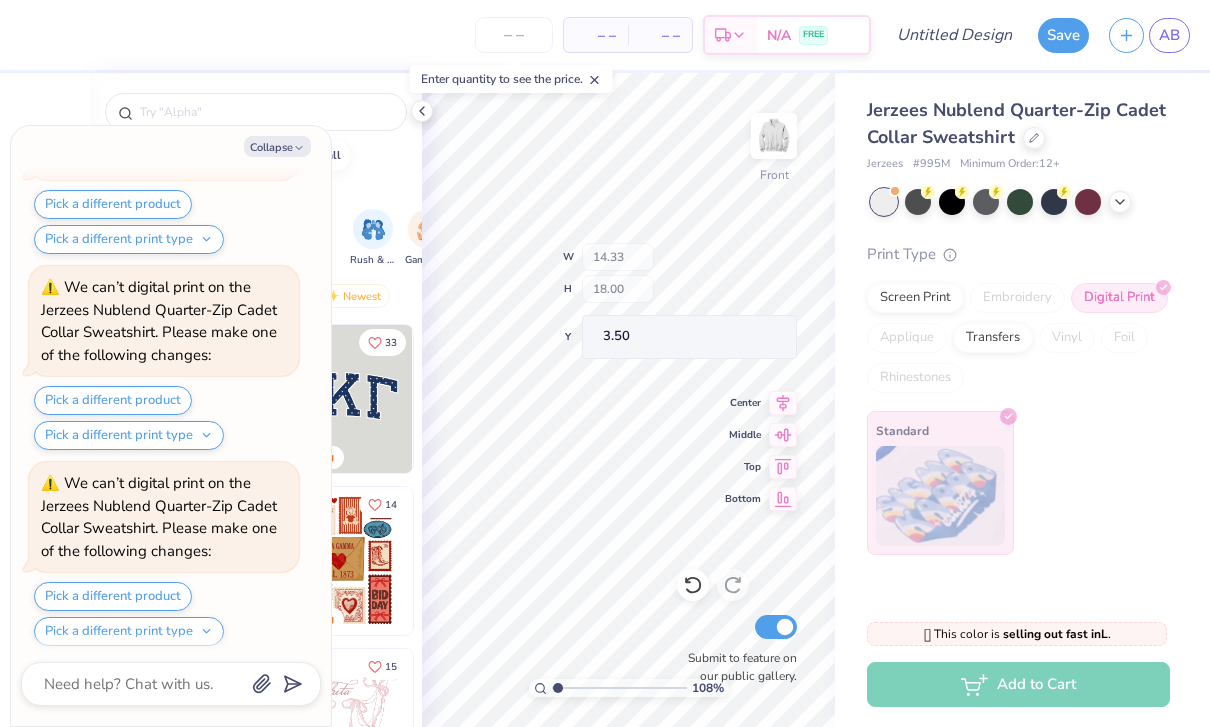 type on "1.08104269242185" 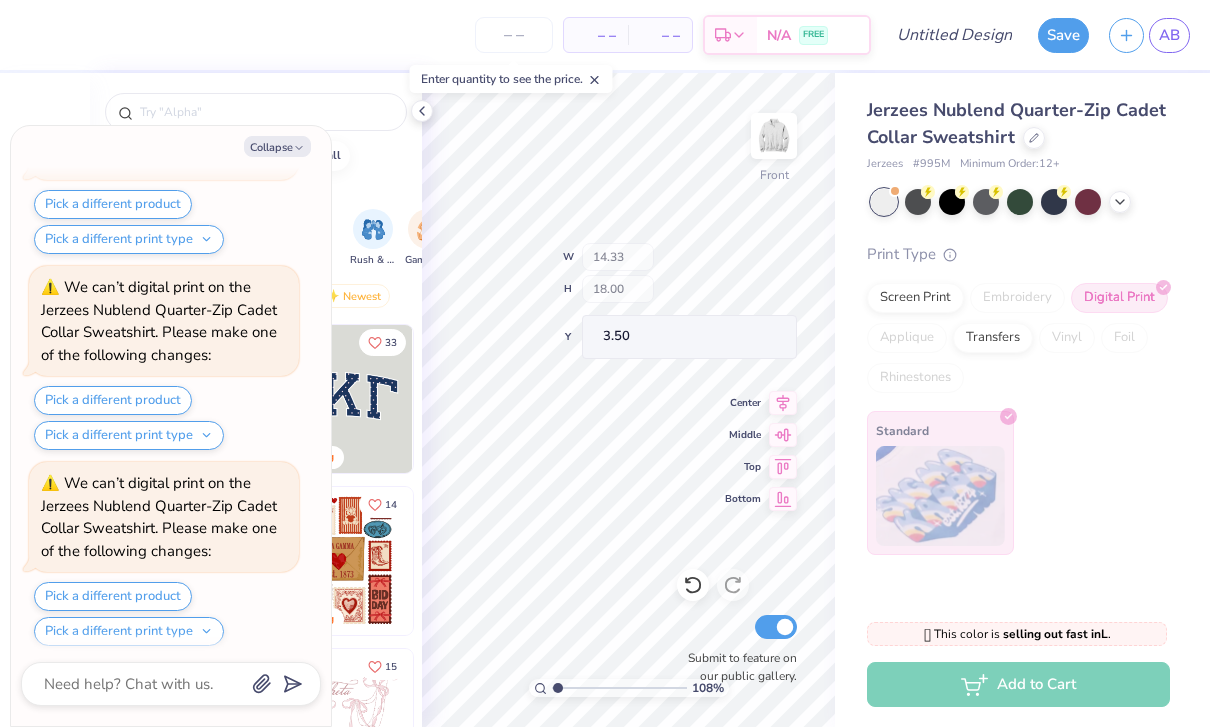 type on "x" 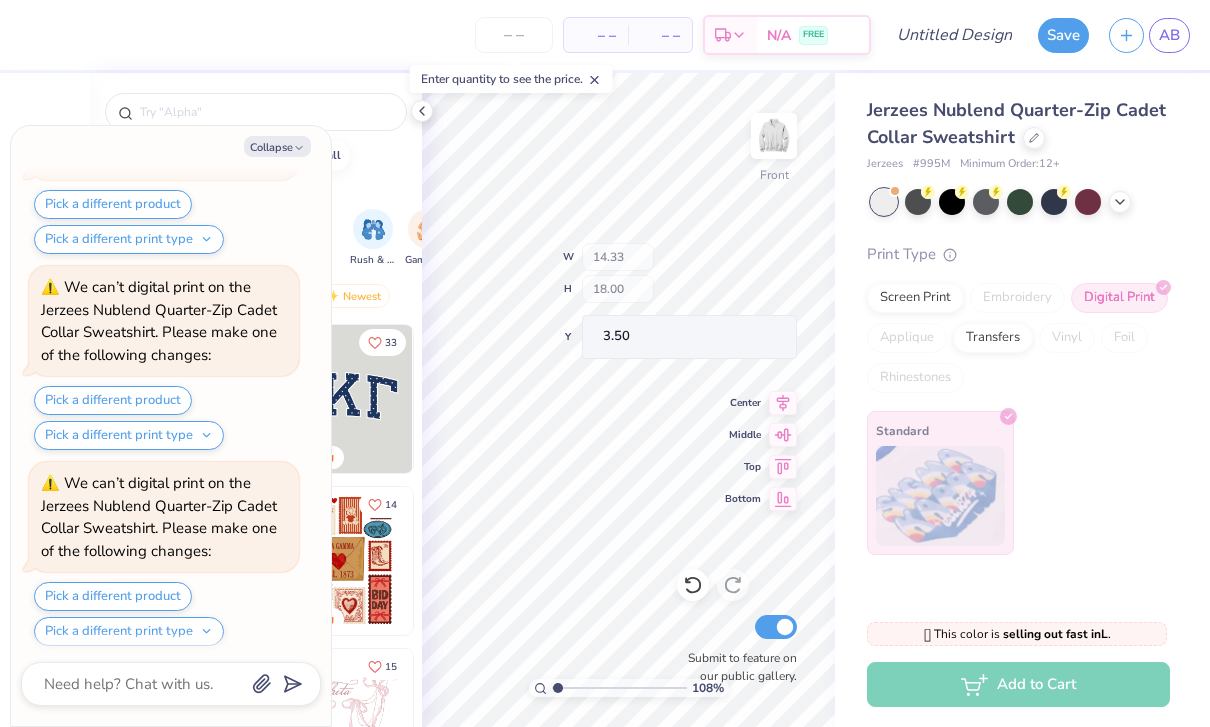 scroll, scrollTop: 915, scrollLeft: 0, axis: vertical 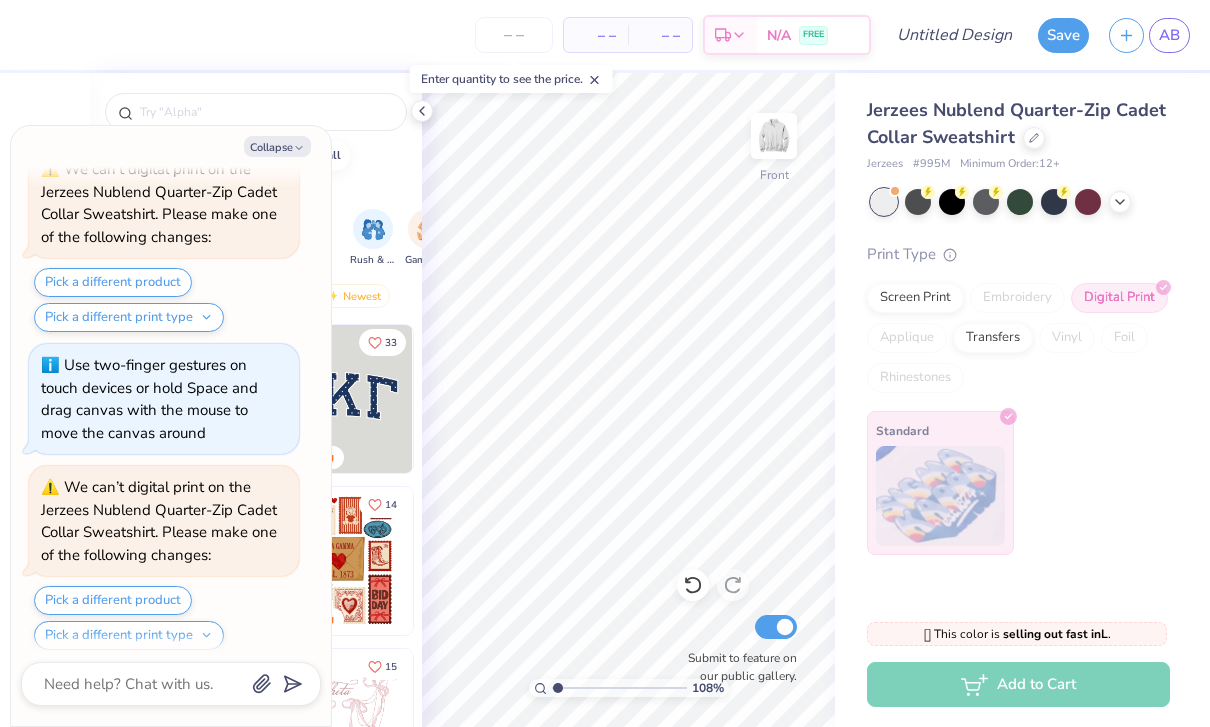 type on "1.08104269242185" 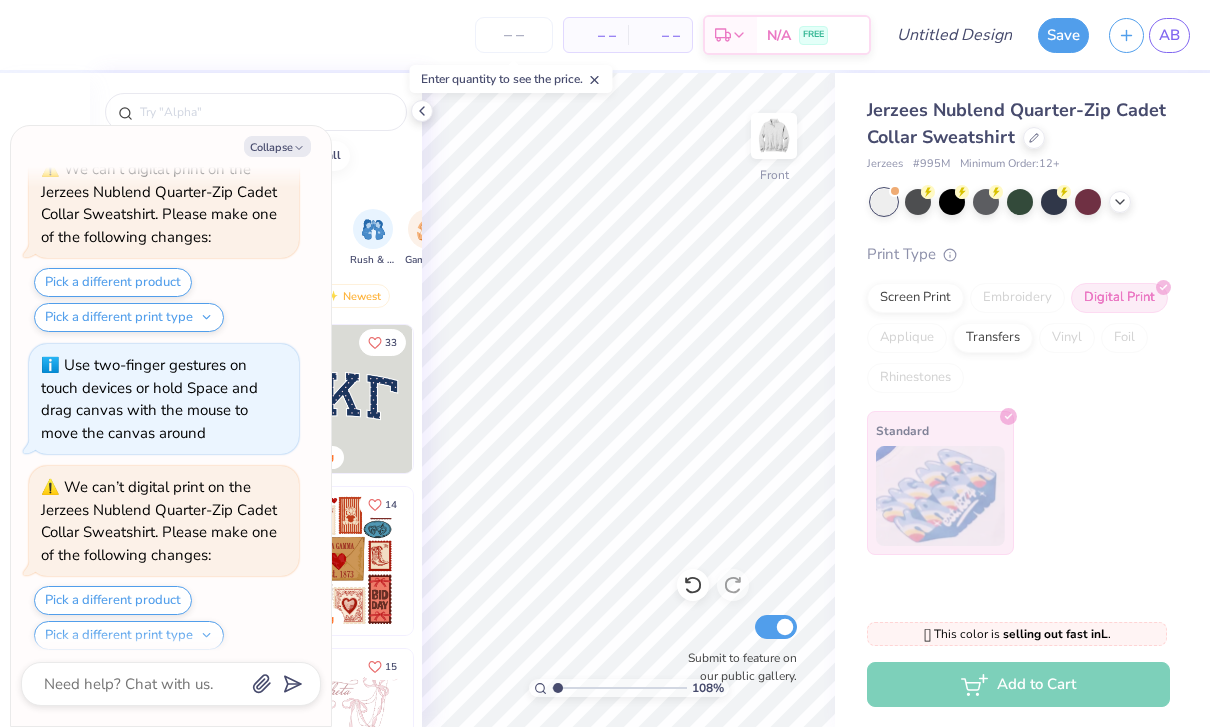 type on "x" 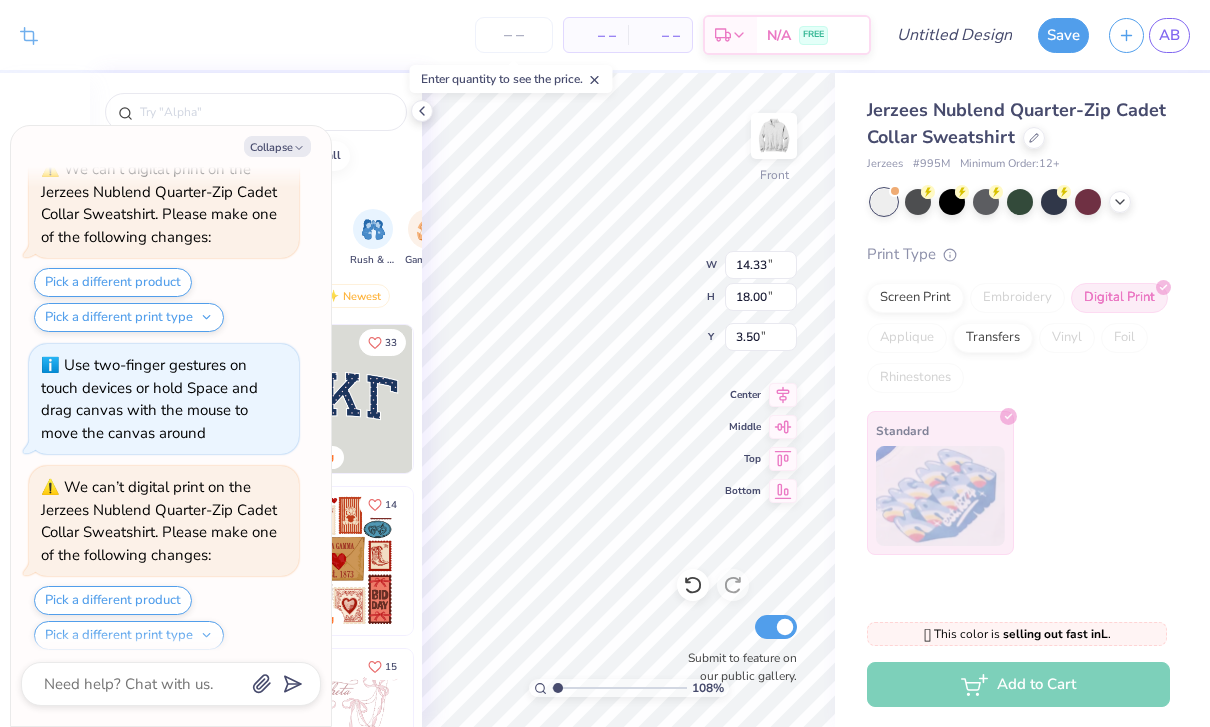 type on "1.08104269242185" 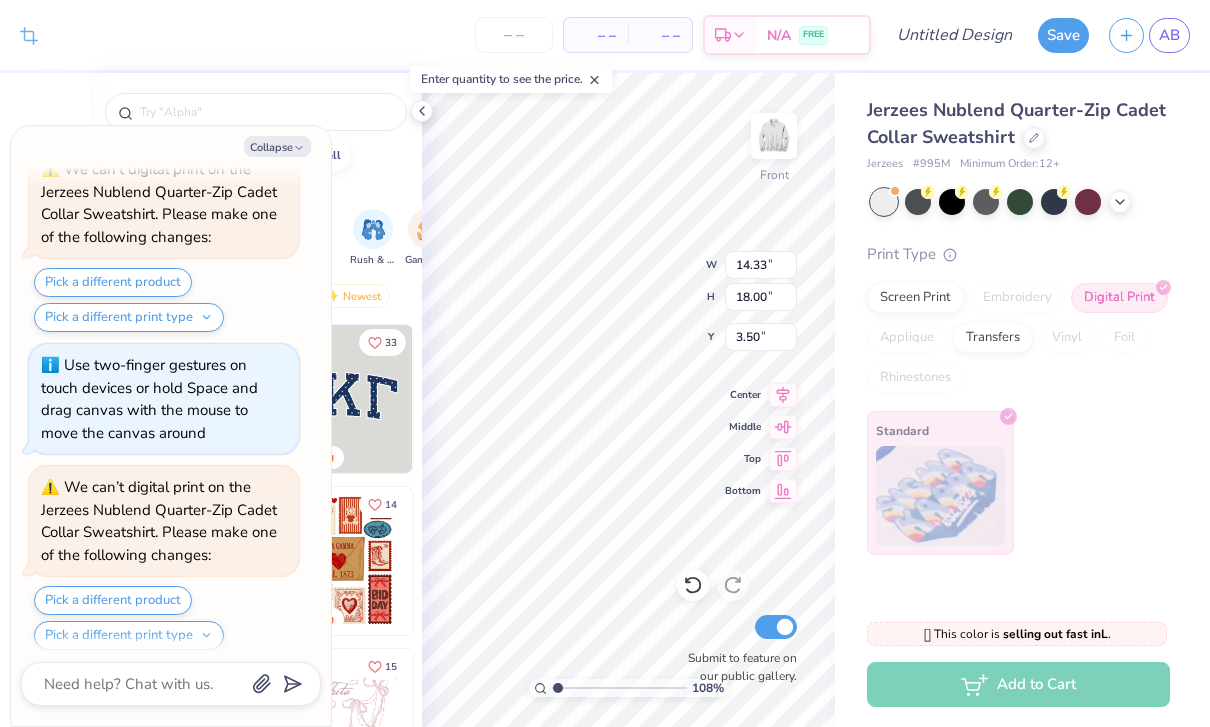 type on "x" 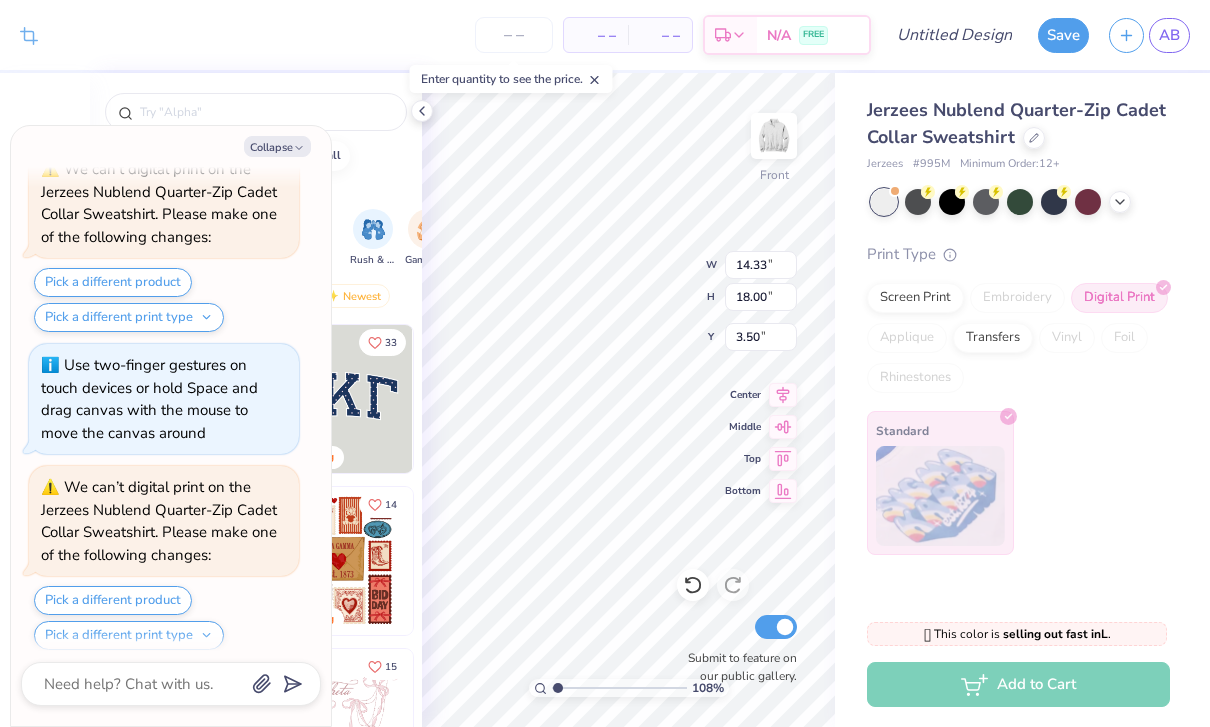 type on "1.08104269242185" 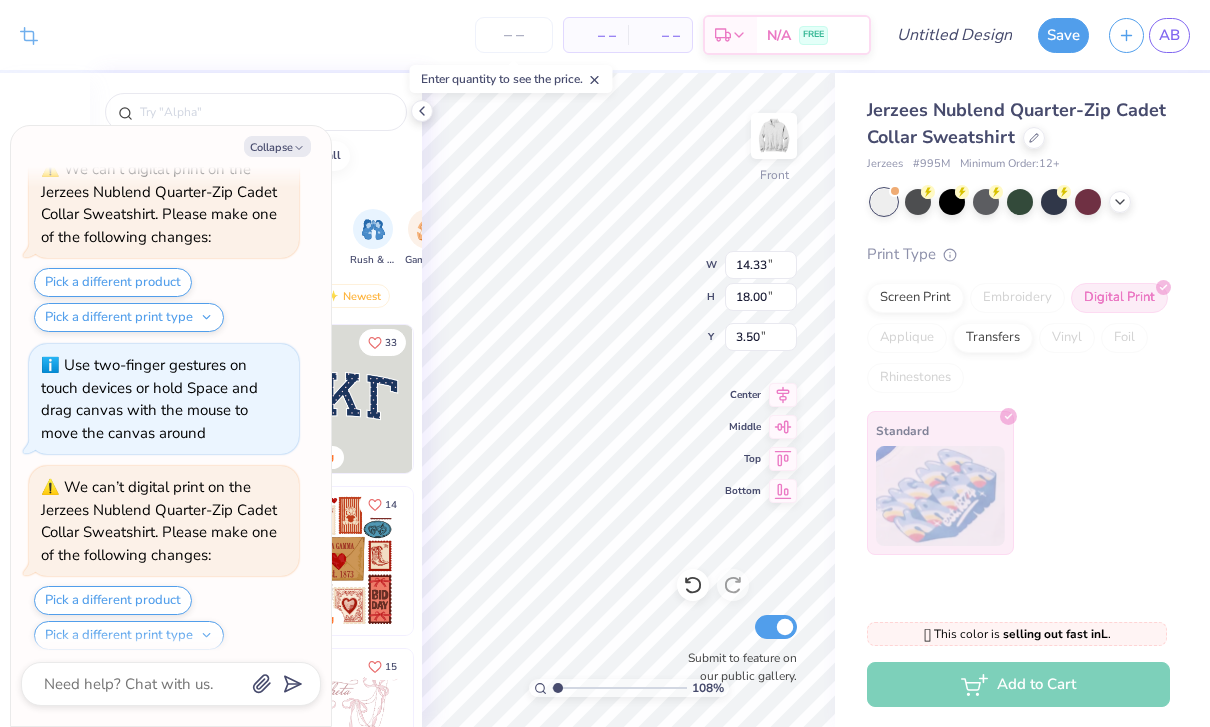 type on "x" 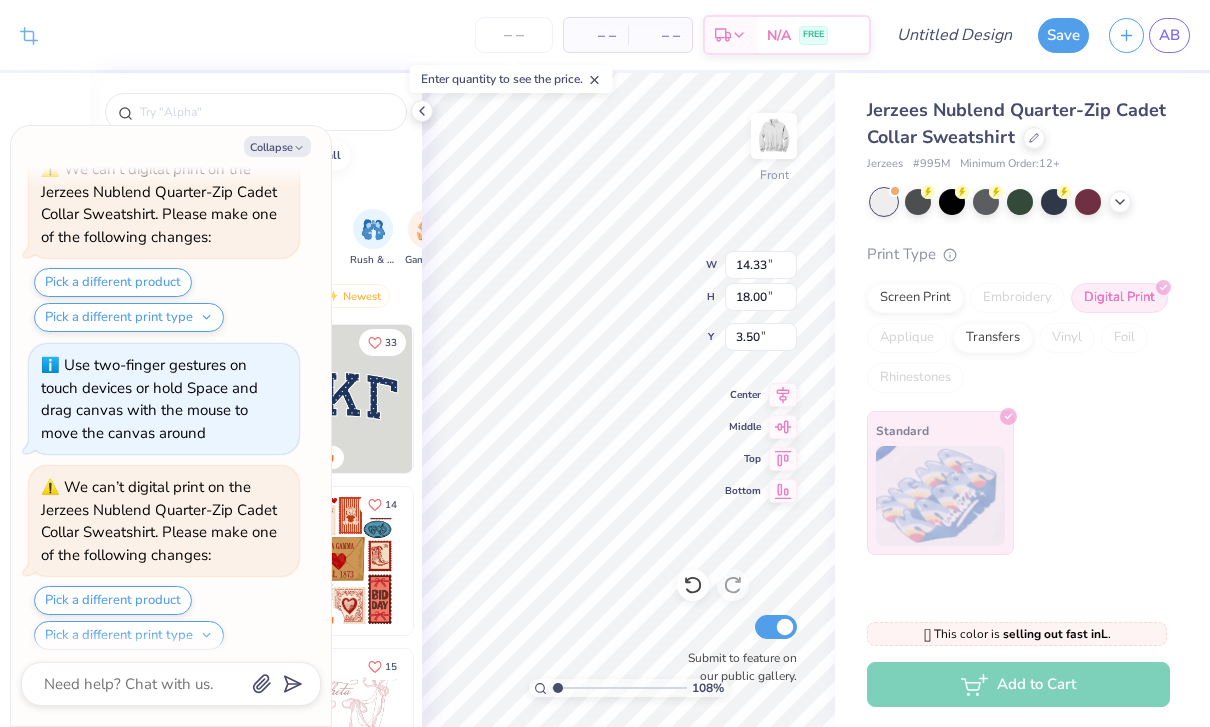 type on "1.08104269242185" 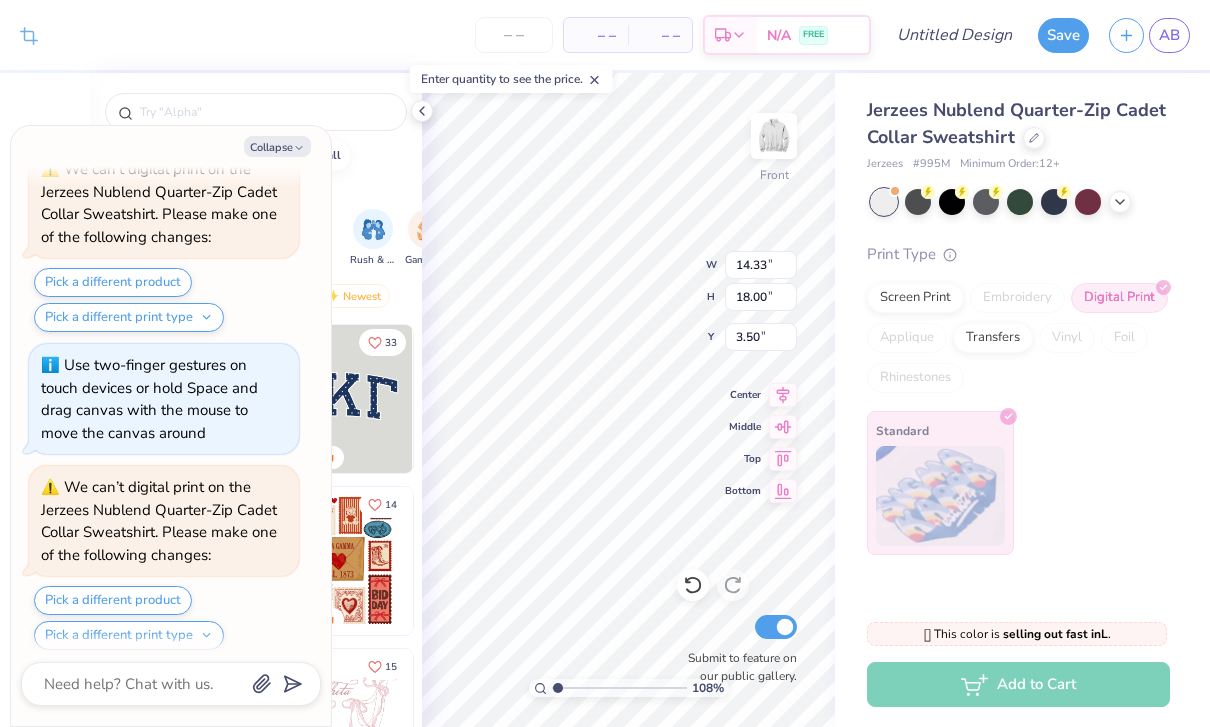 type on "x" 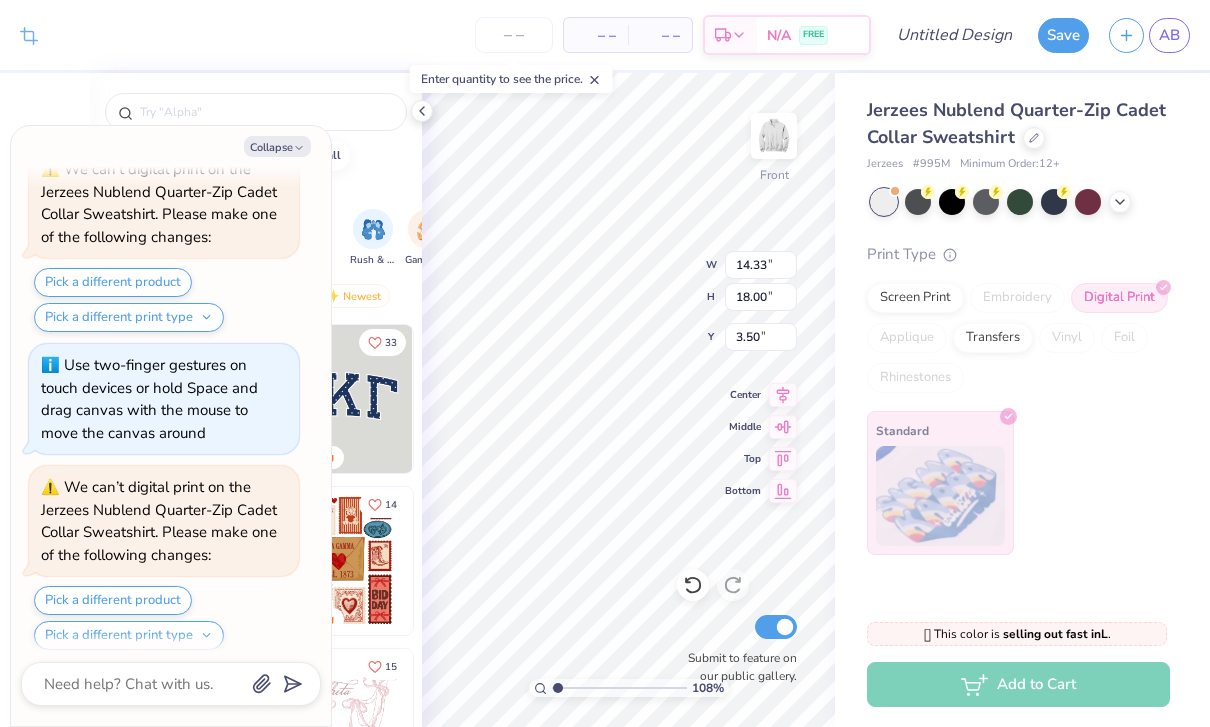 type on "1.08104269242185" 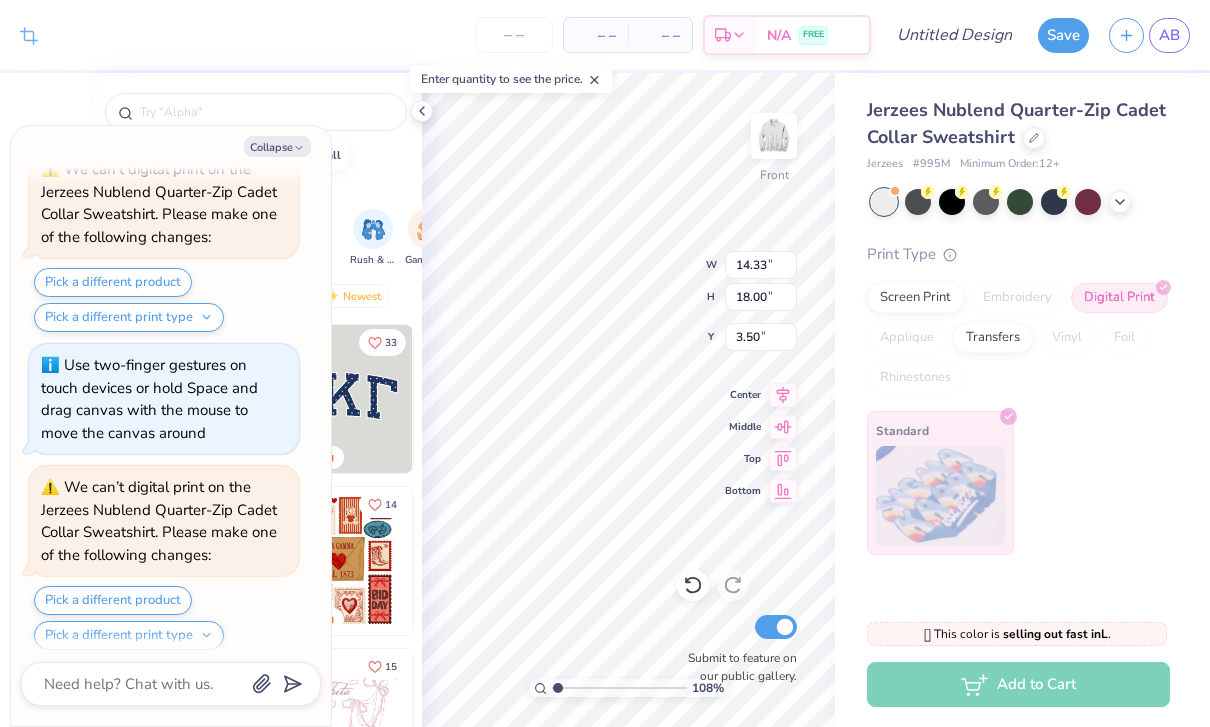 type on "x" 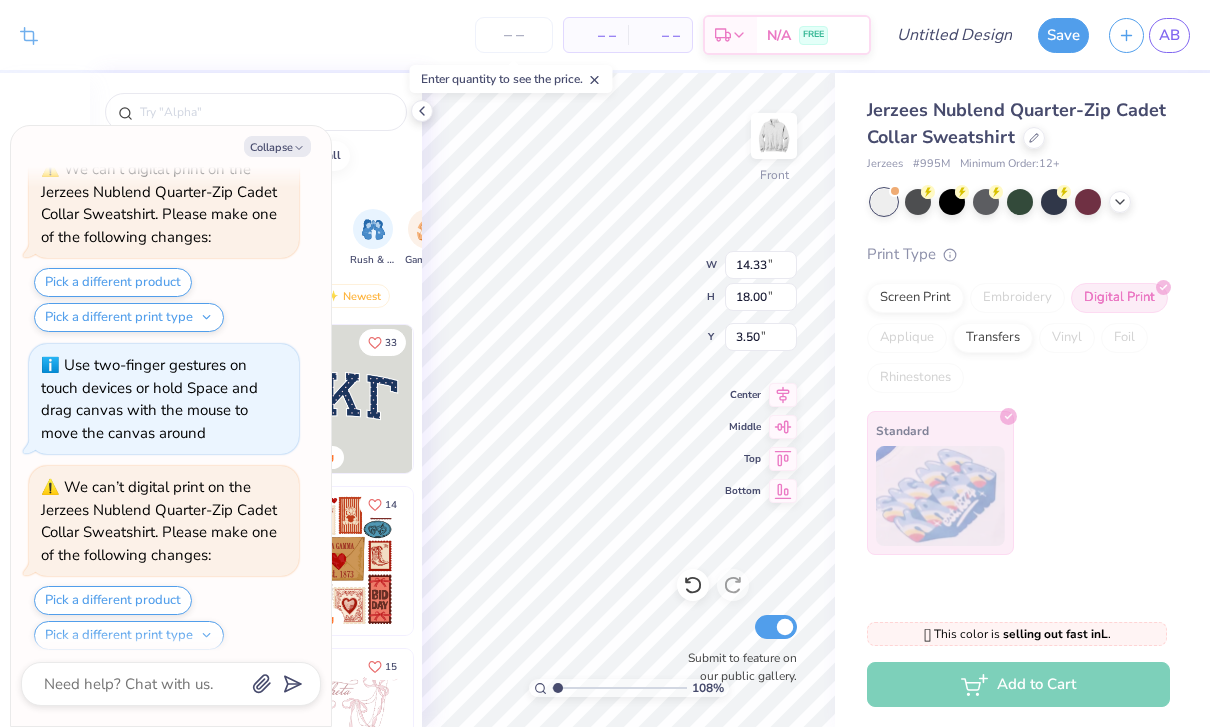 scroll, scrollTop: 1274, scrollLeft: 0, axis: vertical 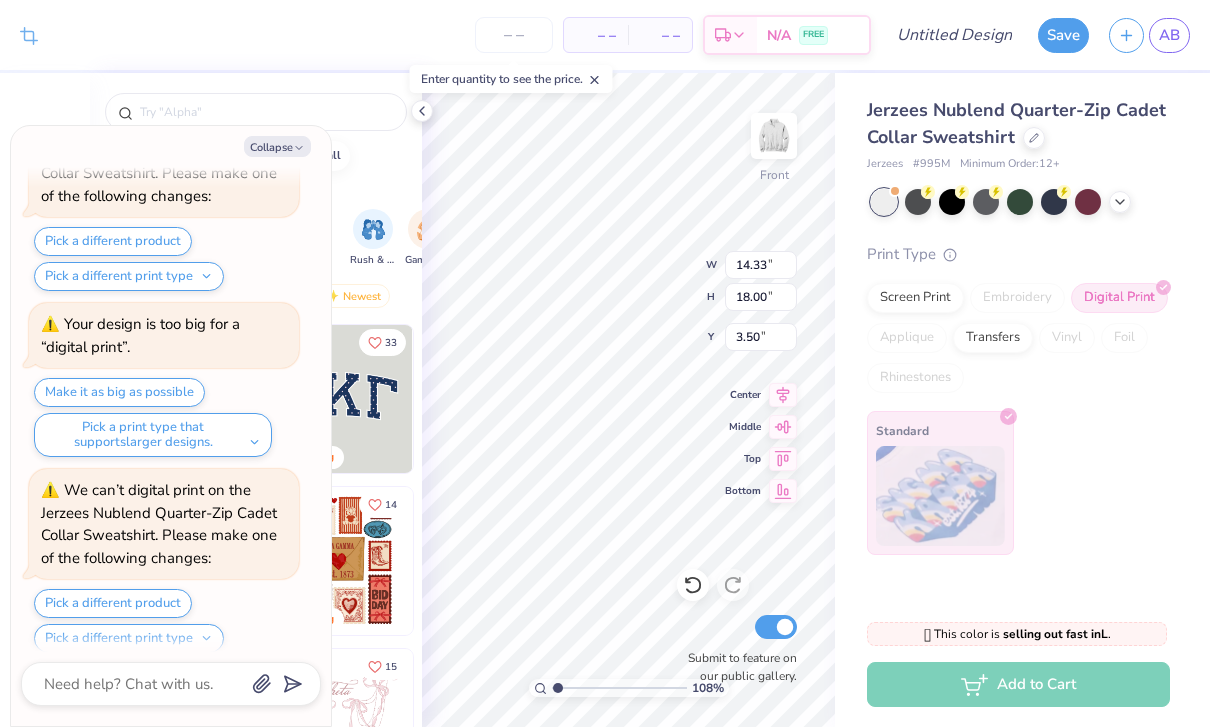 type on "1.08104269242185" 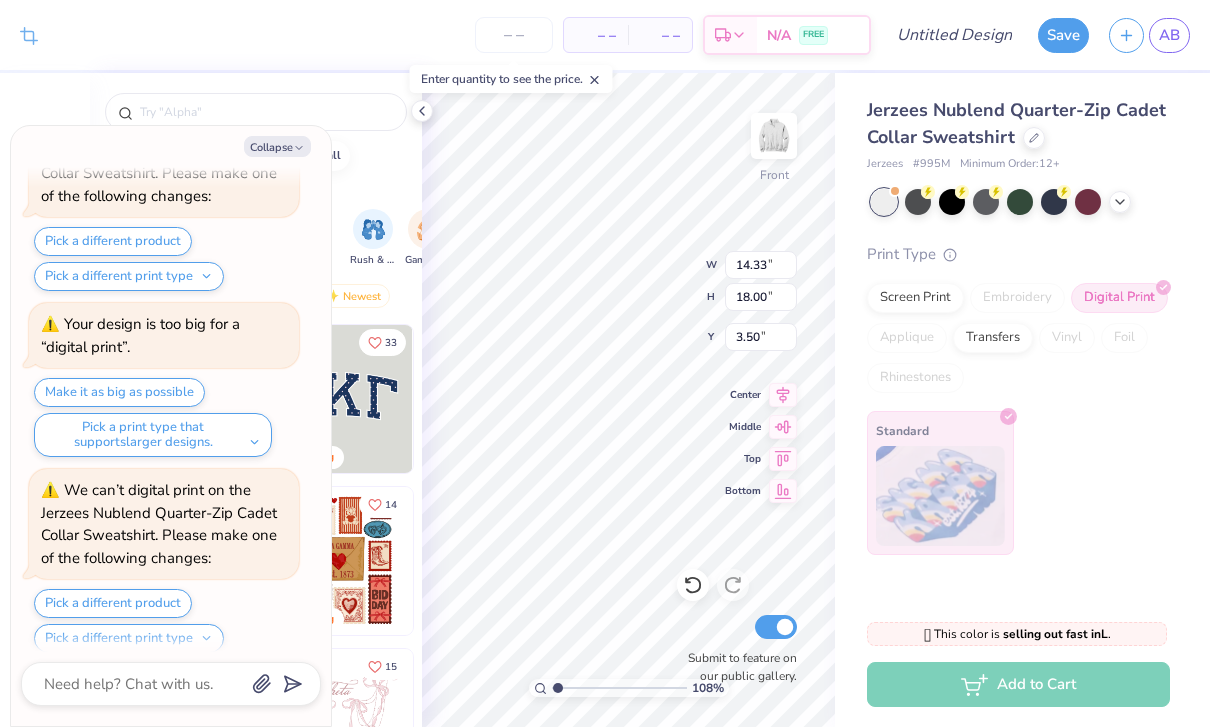 type on "x" 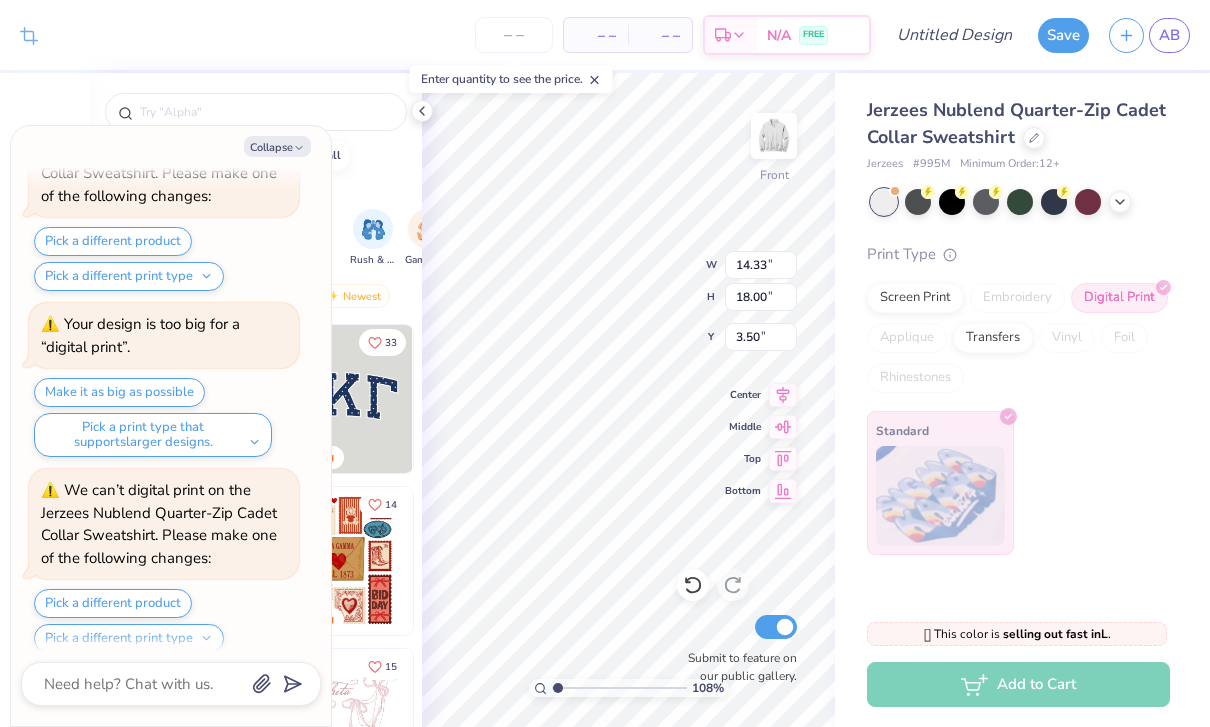 type on "1.08104269242185" 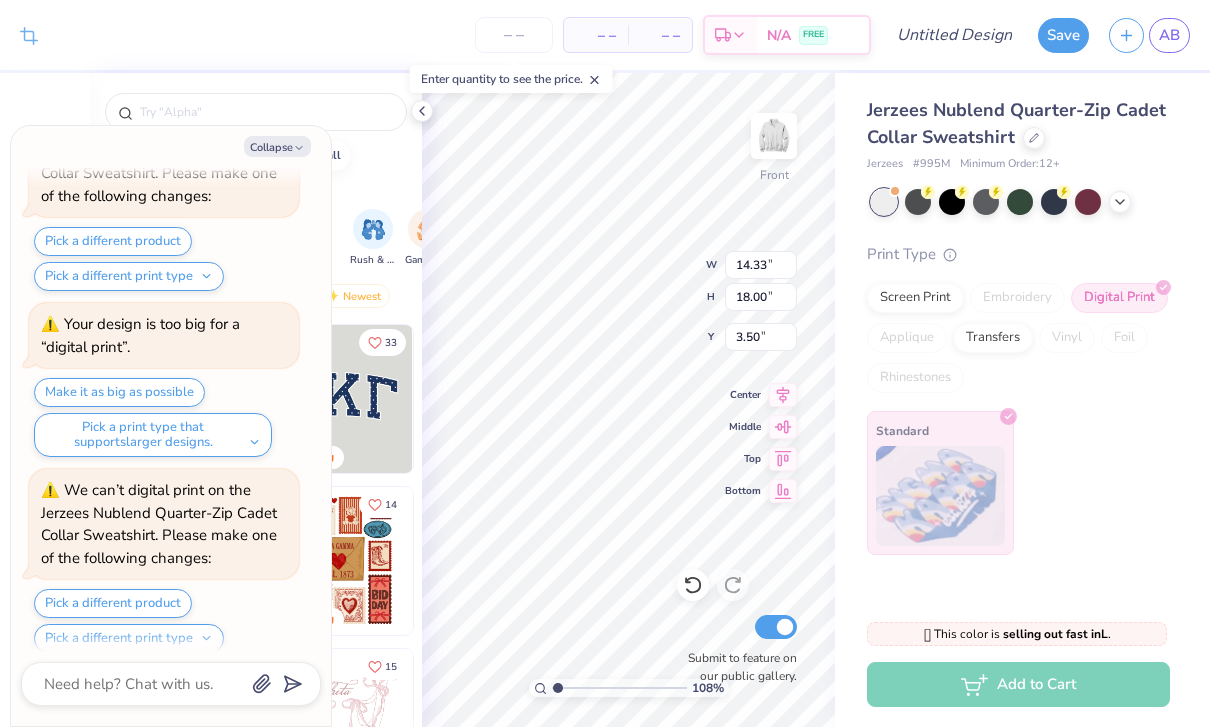 type on "x" 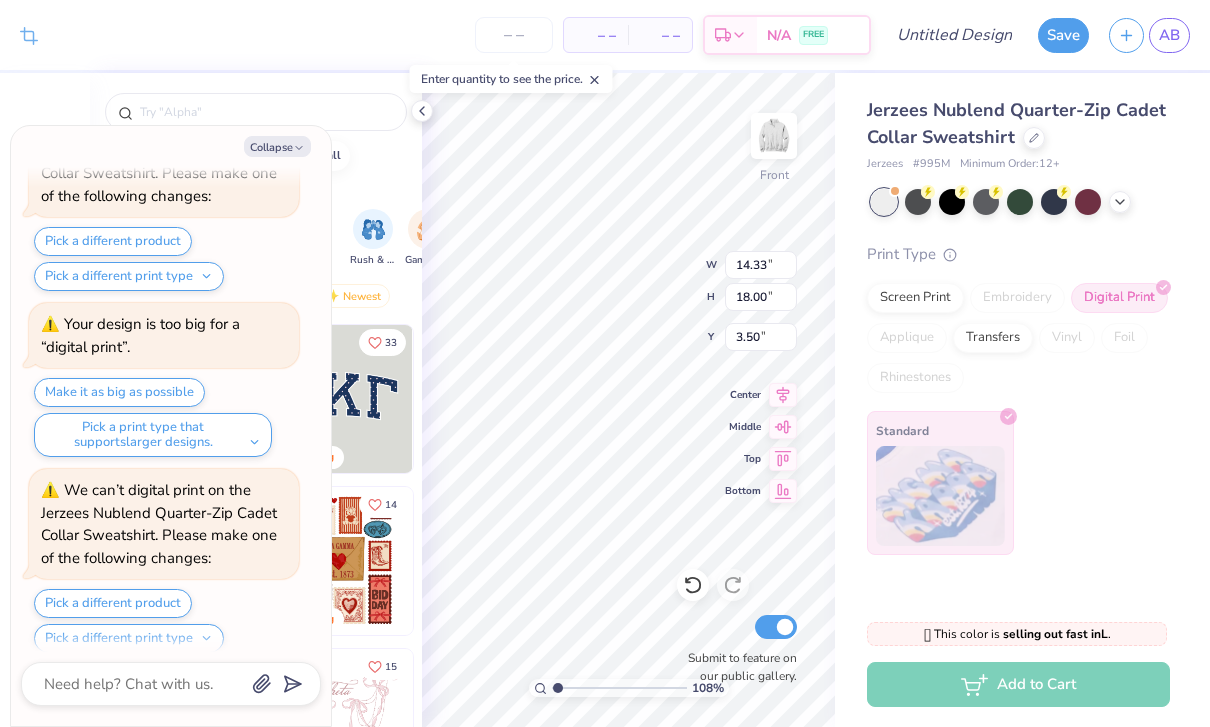 type on "1.08104269242185" 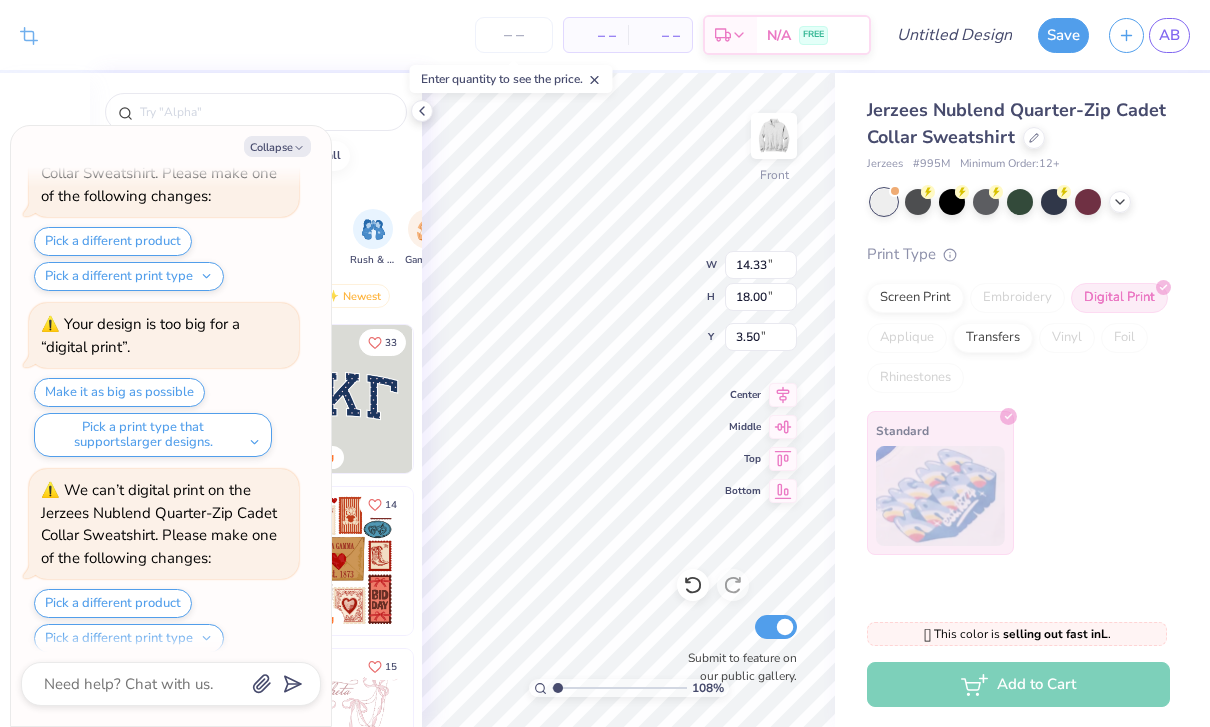 type on "x" 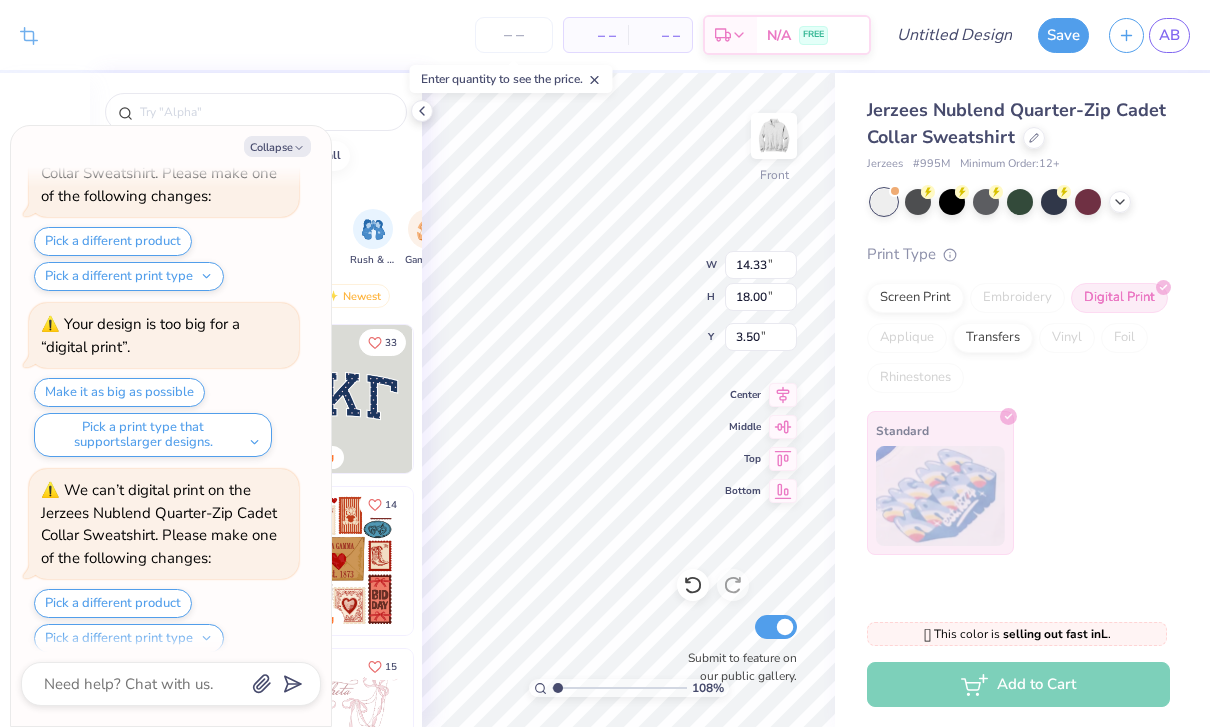 type on "1.08104269242185" 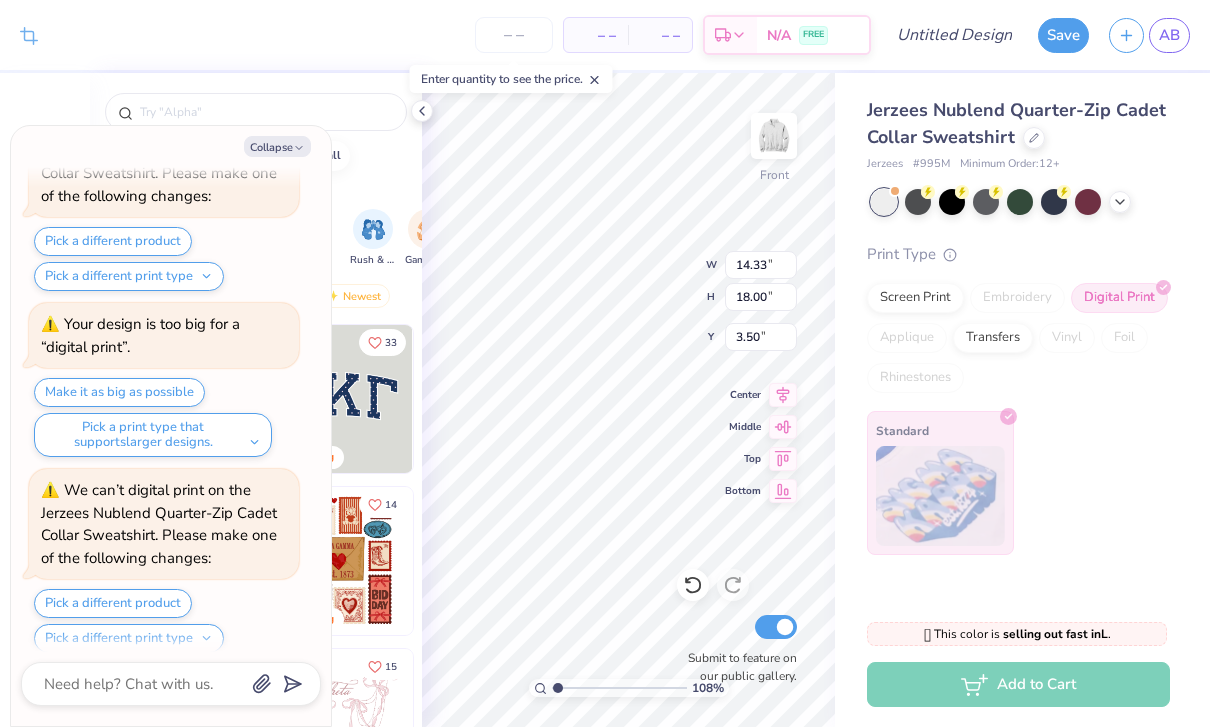 type on "x" 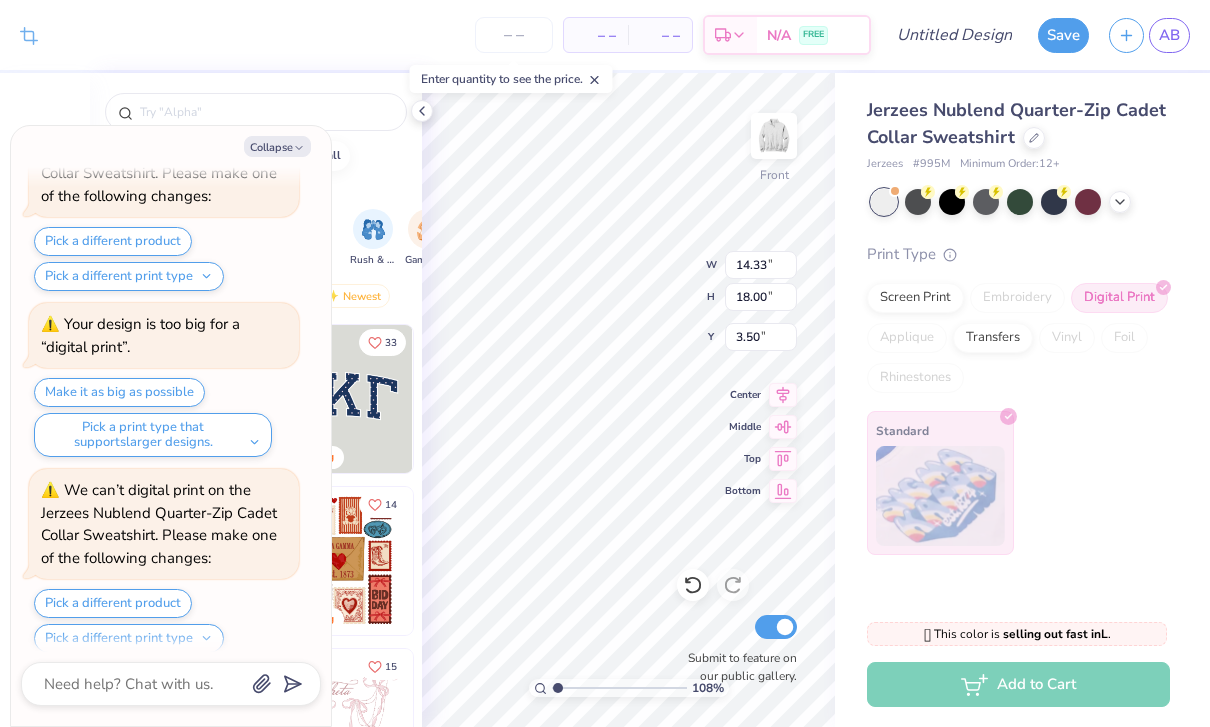 scroll, scrollTop: 1468, scrollLeft: 0, axis: vertical 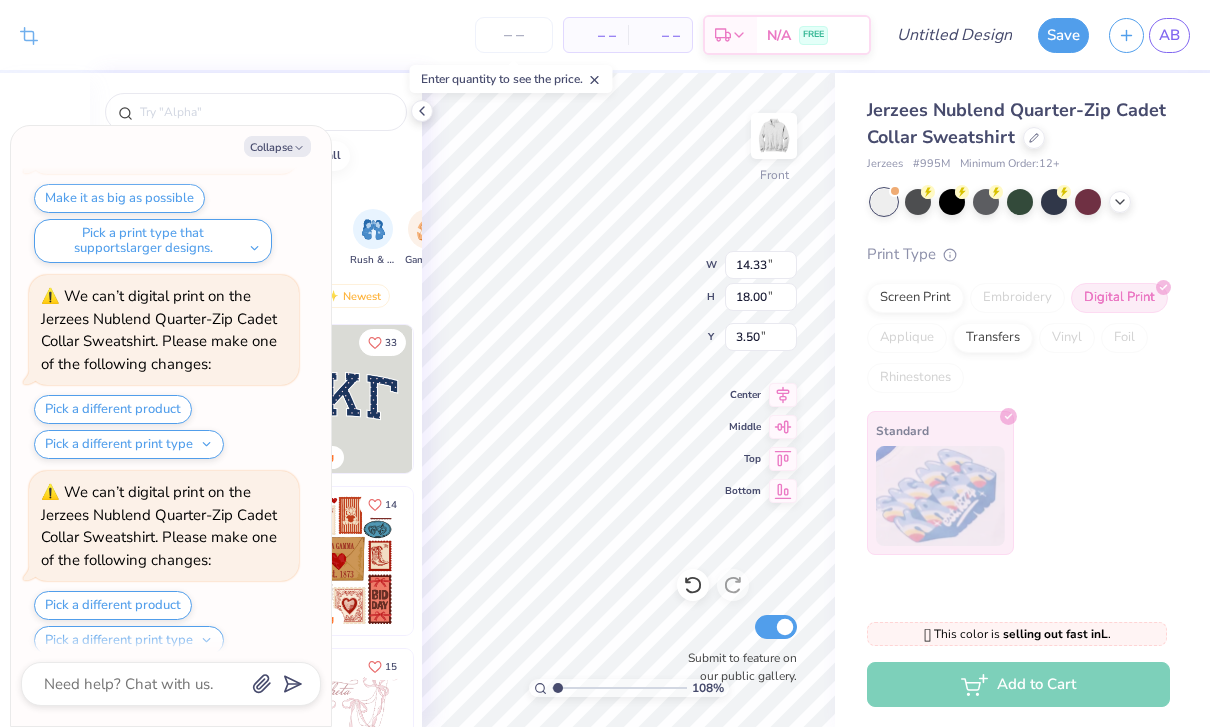 type on "1.08104269242185" 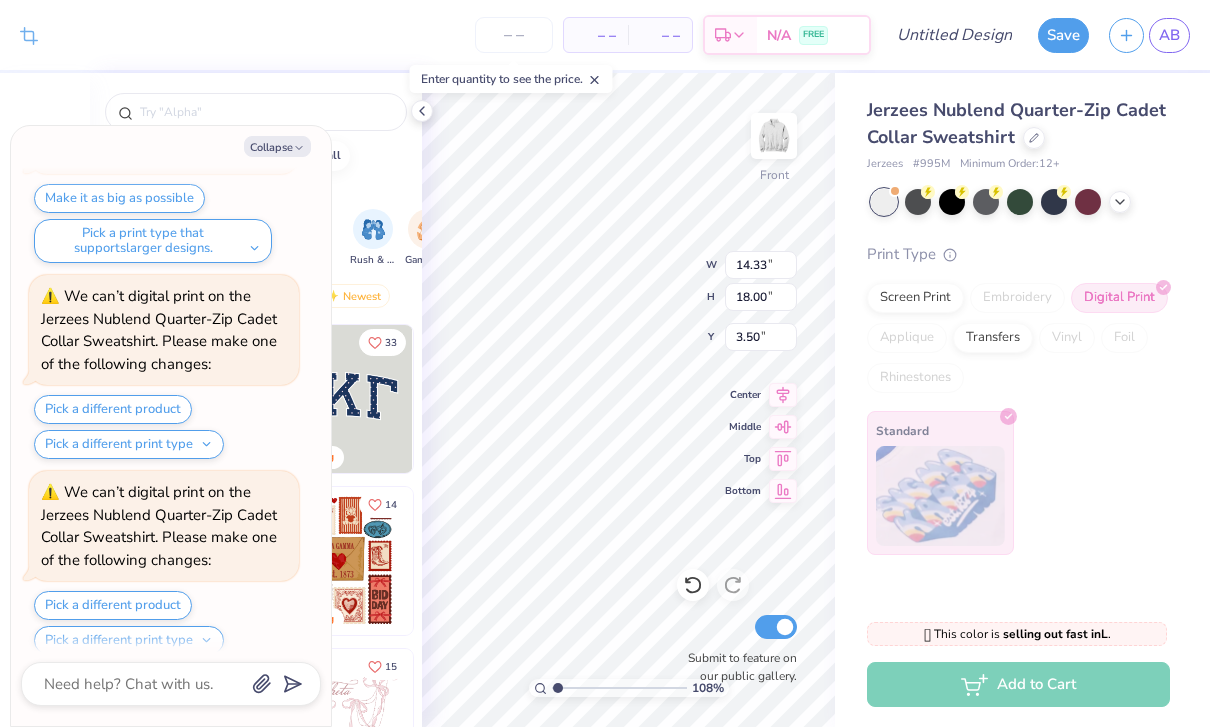 type on "x" 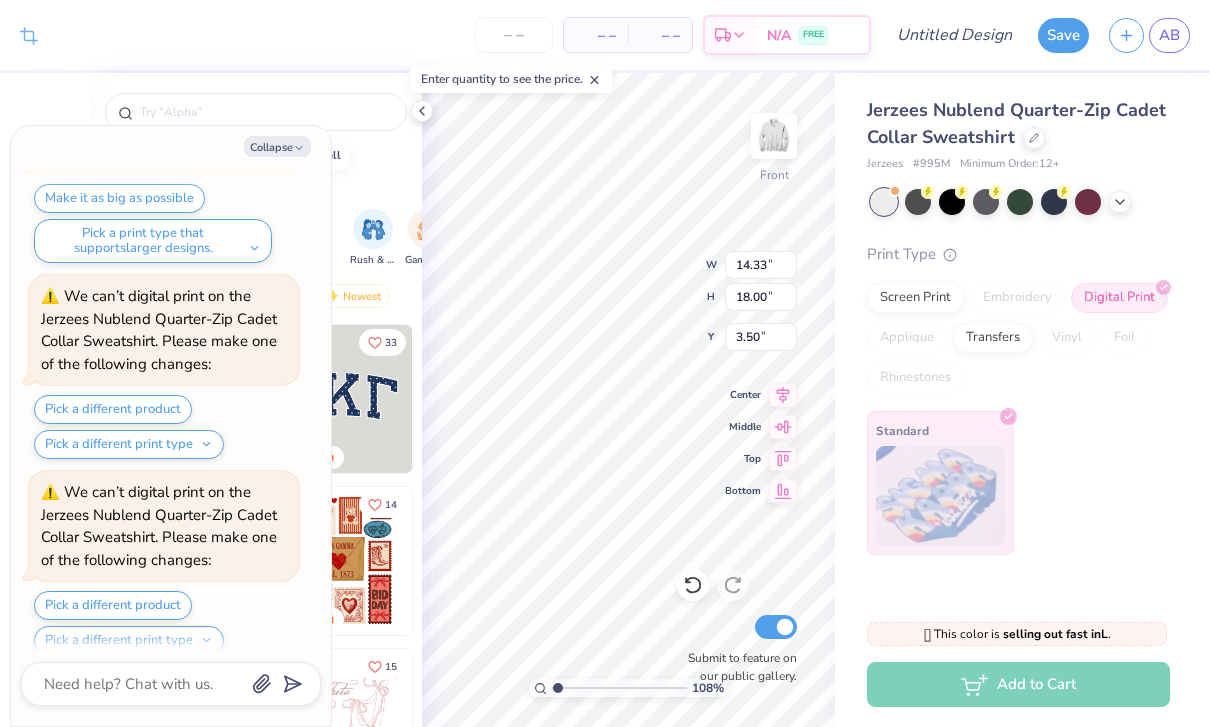 type on "1.08104269242185" 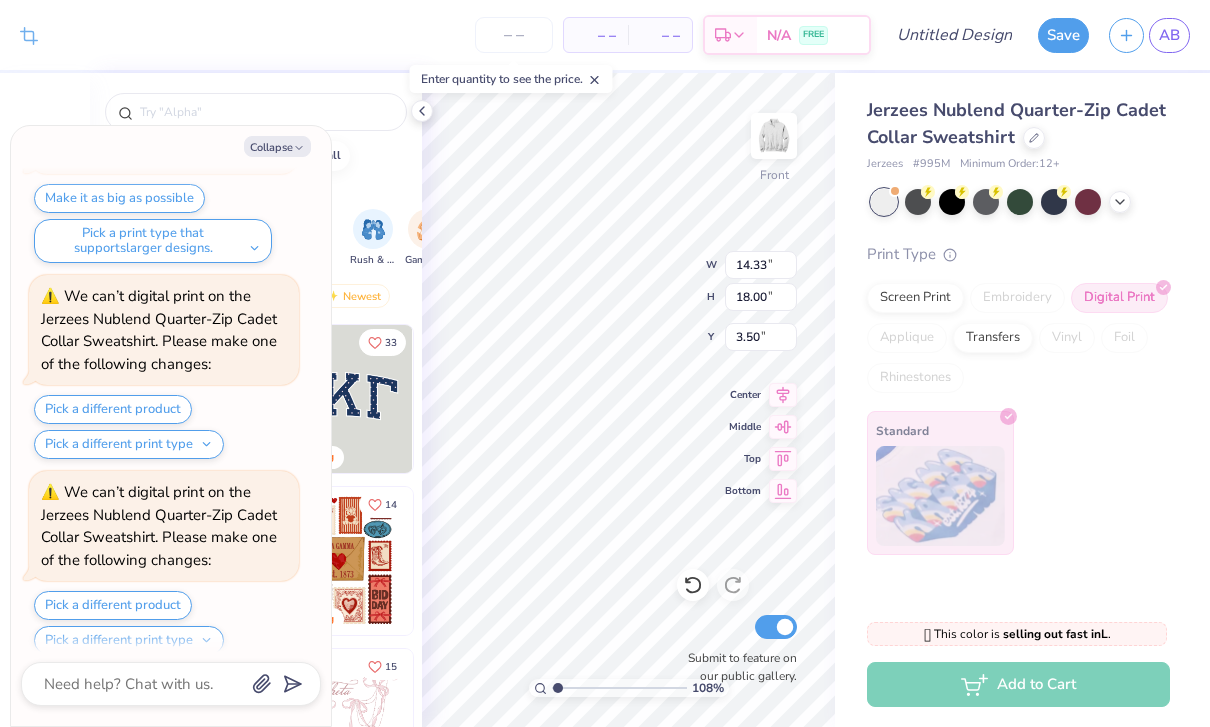 type on "x" 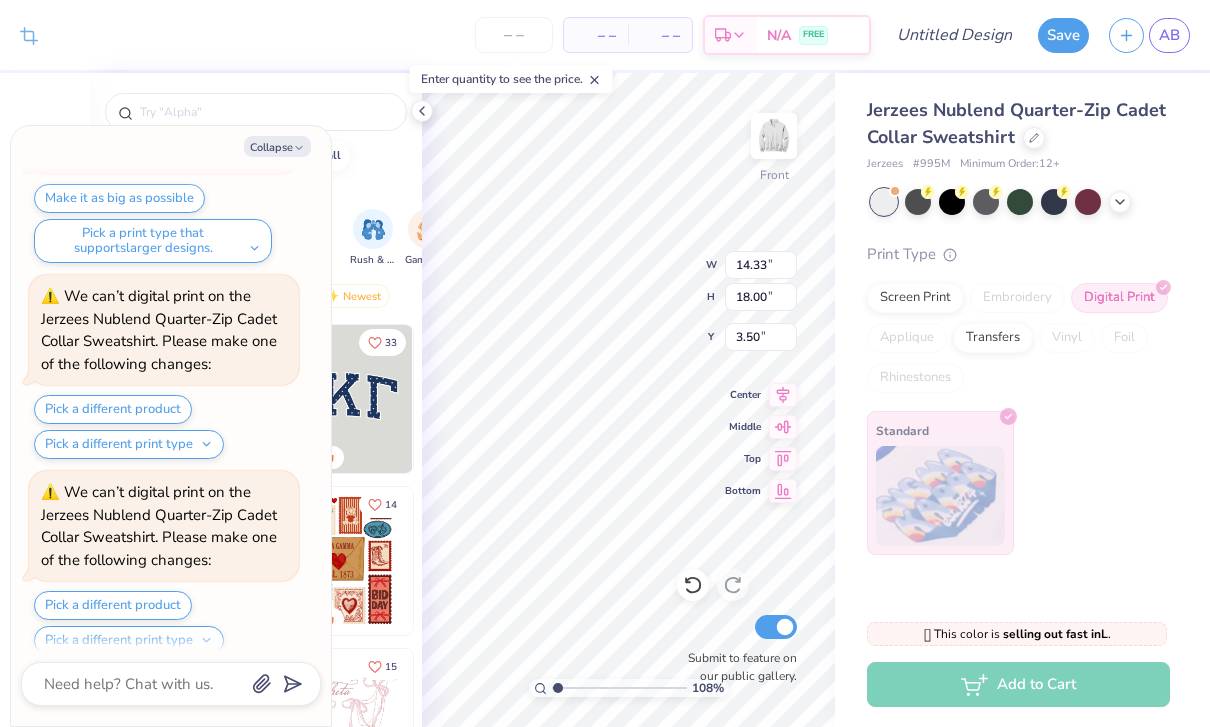 type on "1.08104269242185" 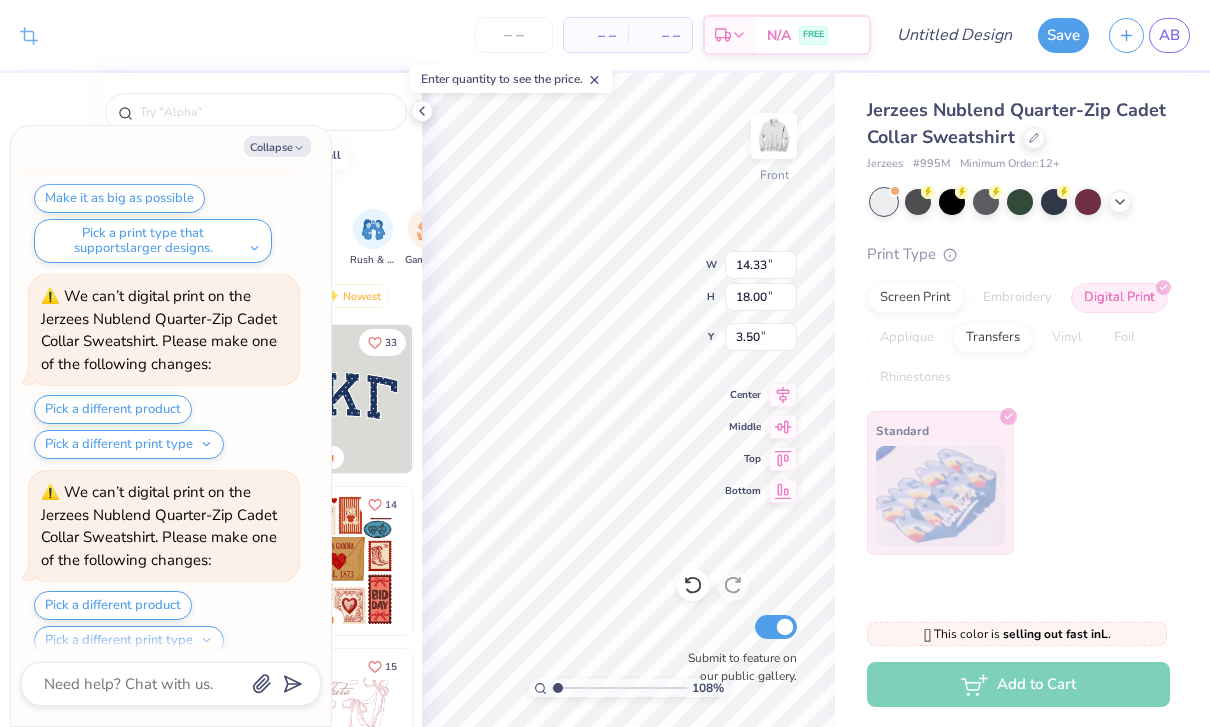 type on "x" 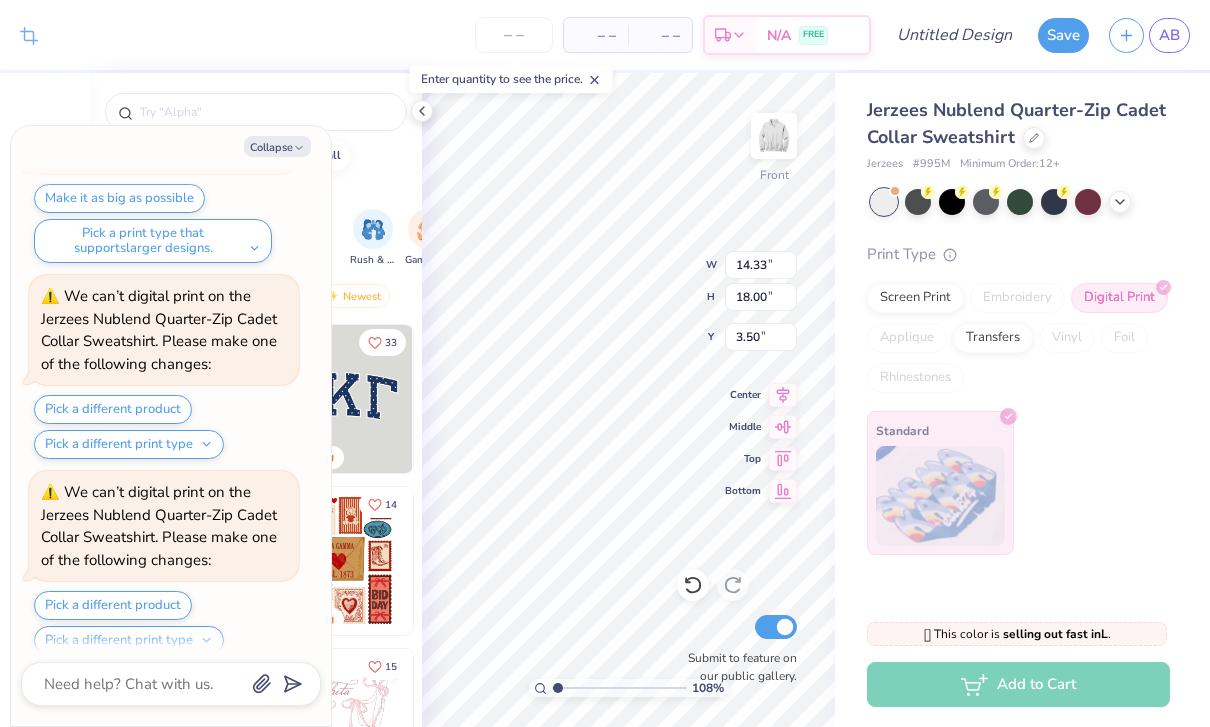 type on "1.08104269242185" 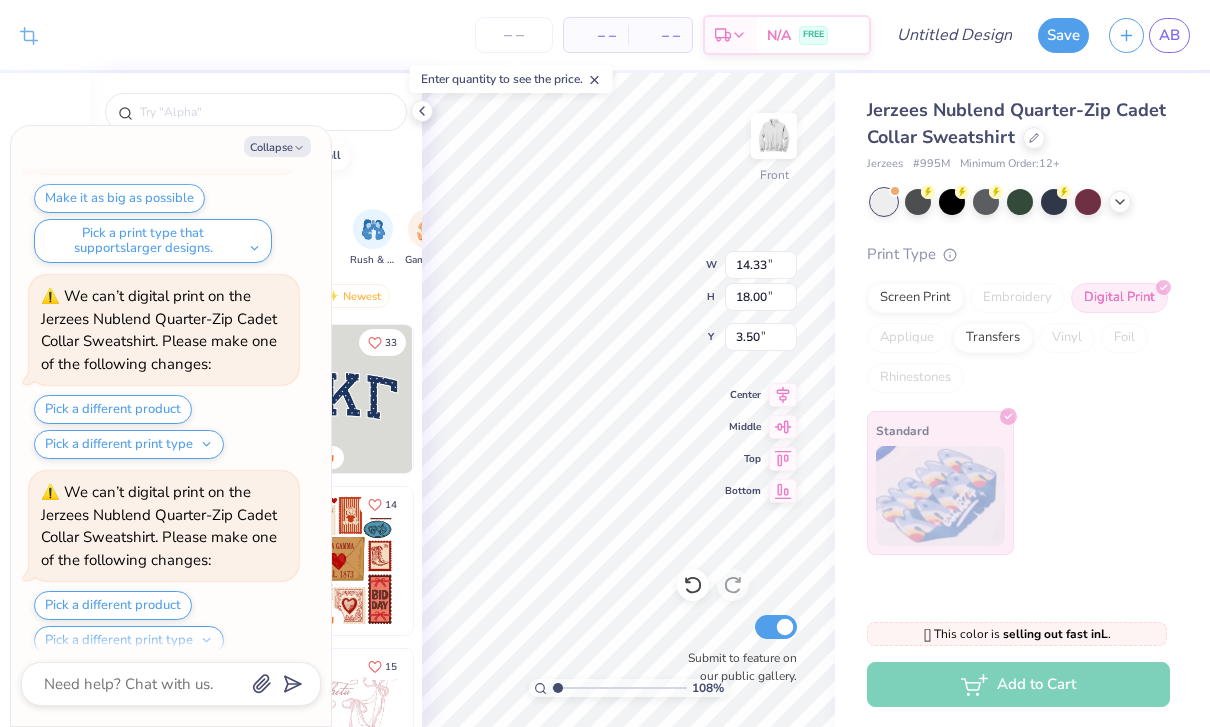 type on "x" 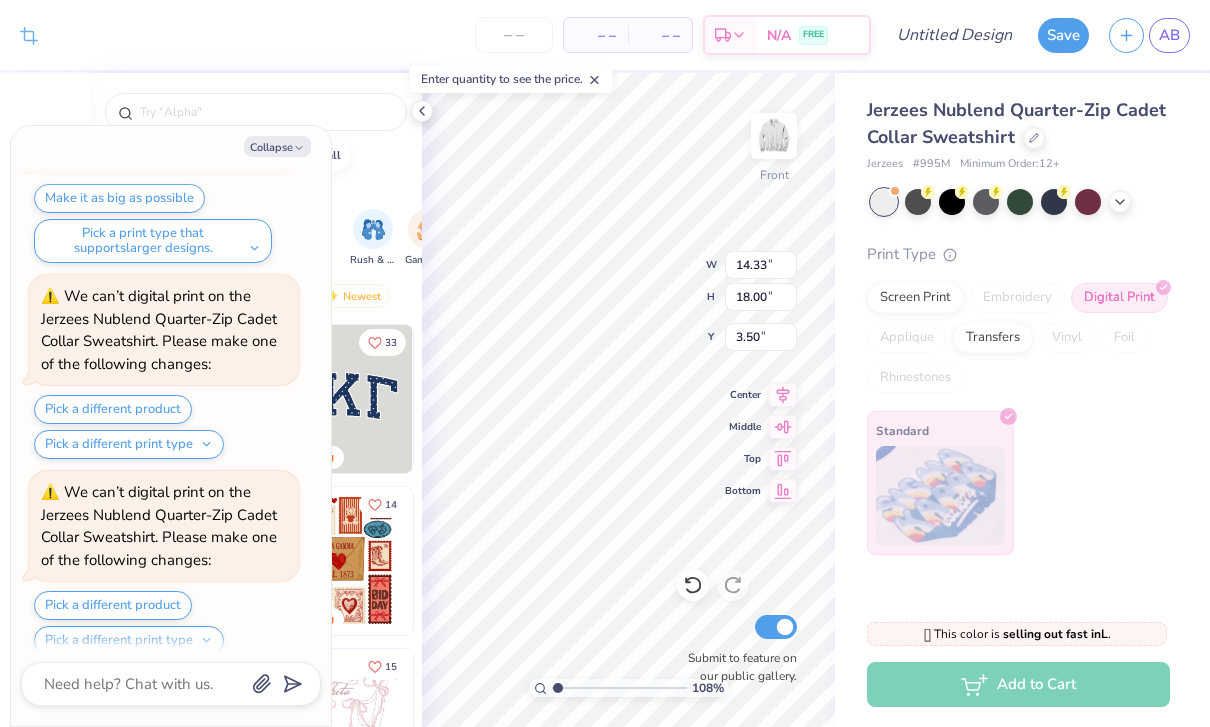 scroll, scrollTop: 1827, scrollLeft: 0, axis: vertical 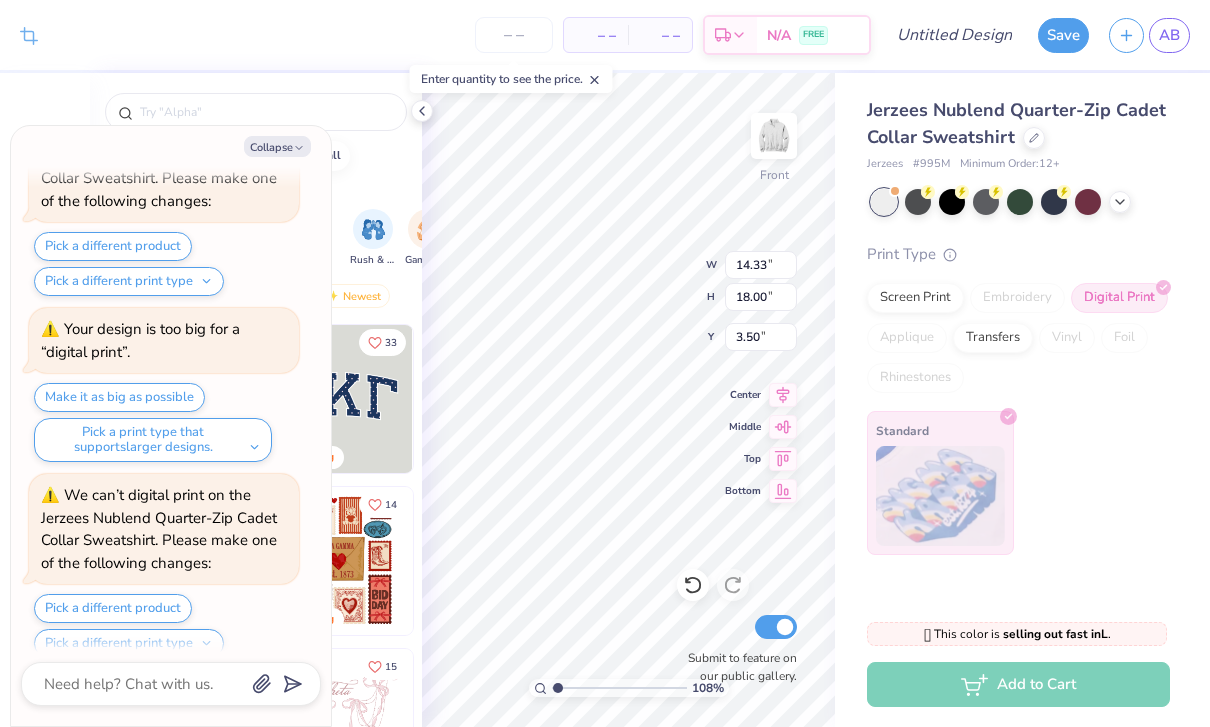 type on "1.08104269242185" 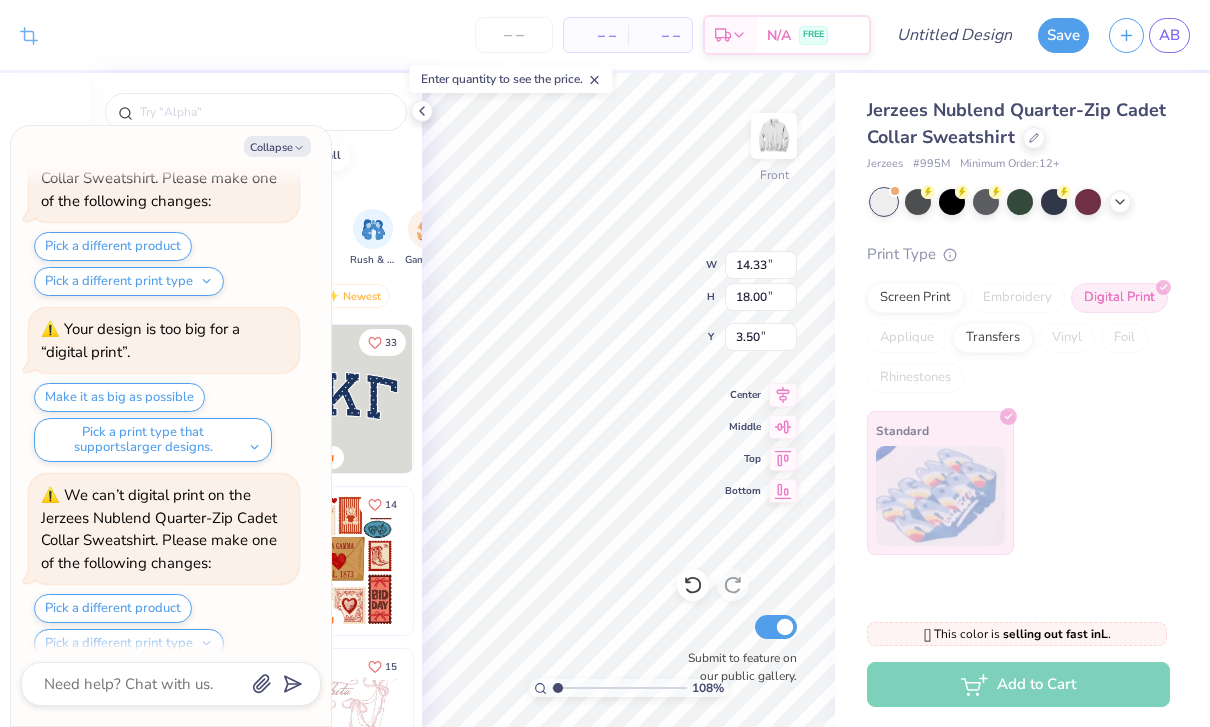 type on "x" 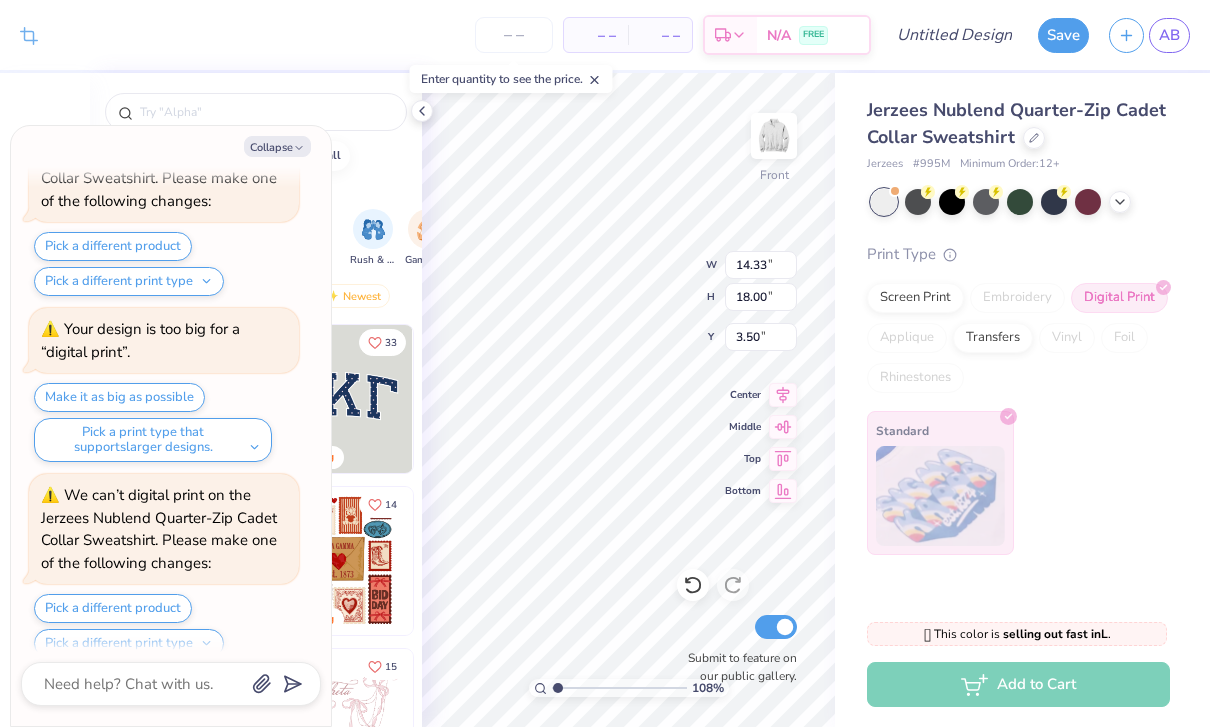 type on "1.08104269242185" 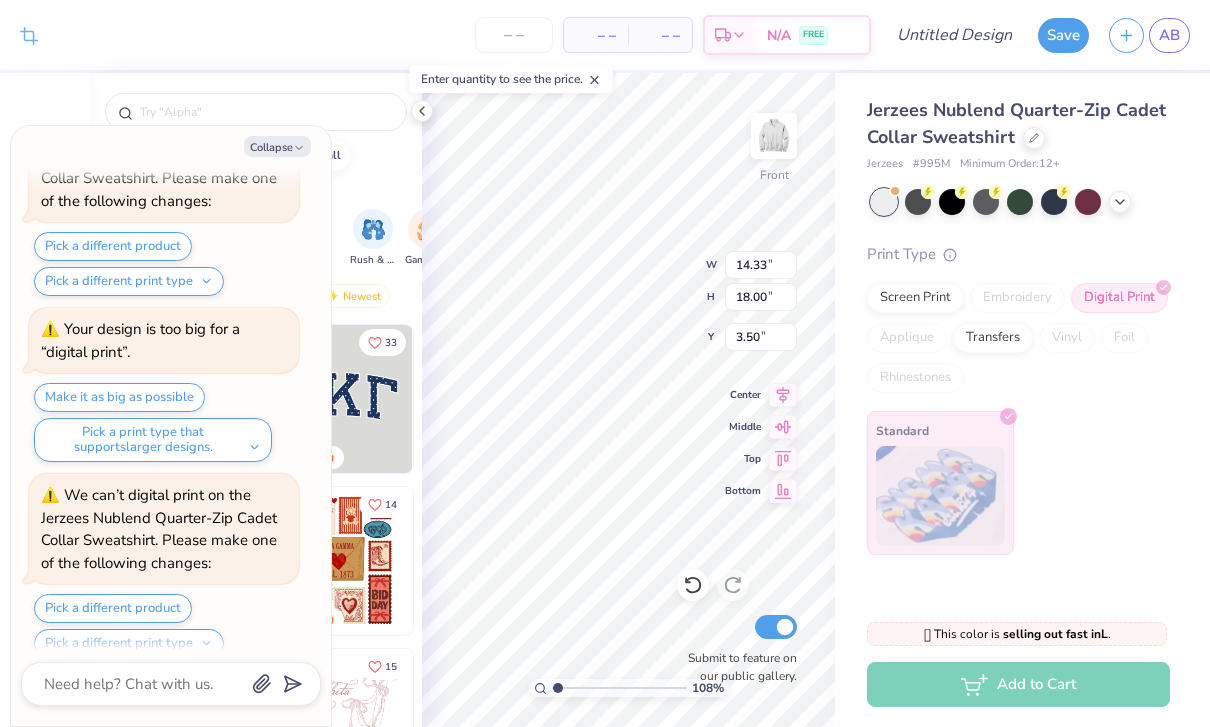 type on "x" 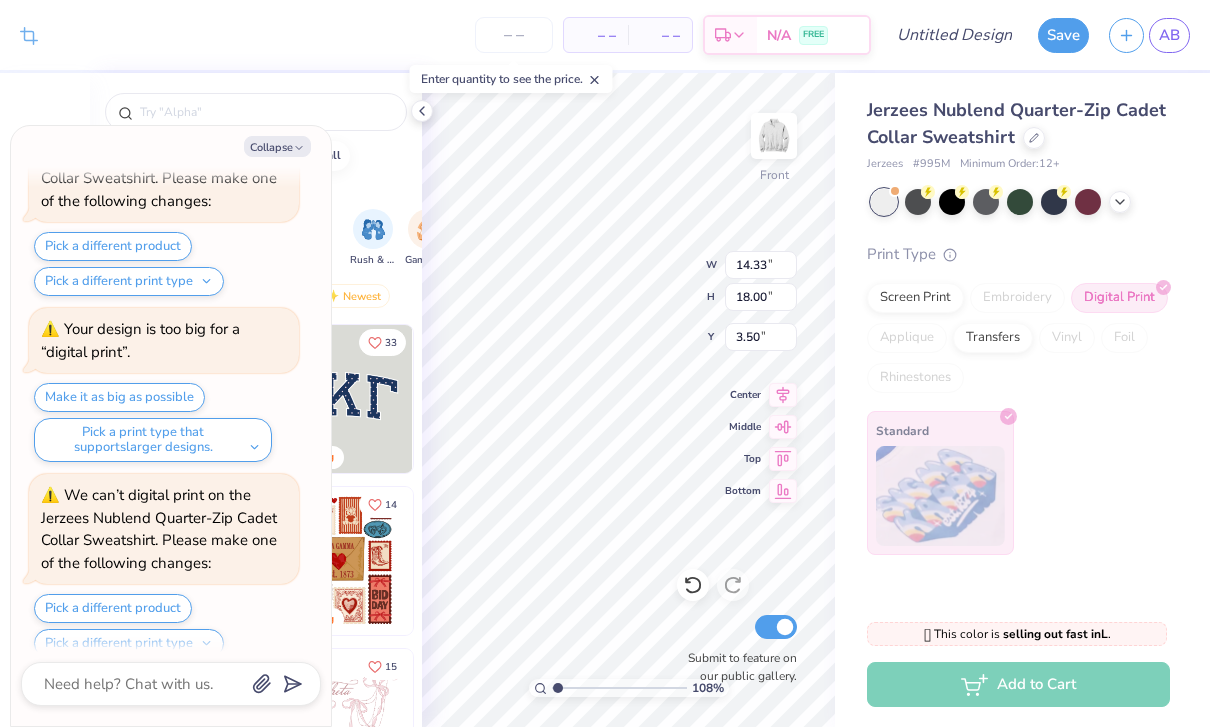 type on "1.08104269242185" 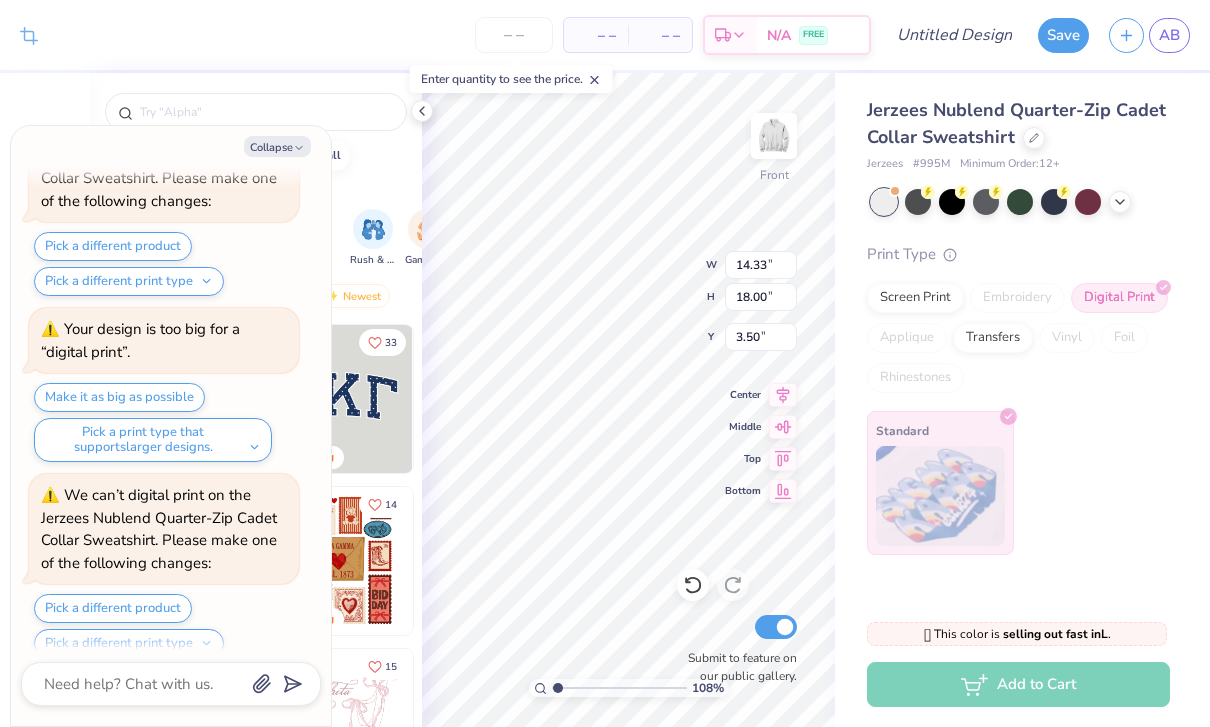 type on "x" 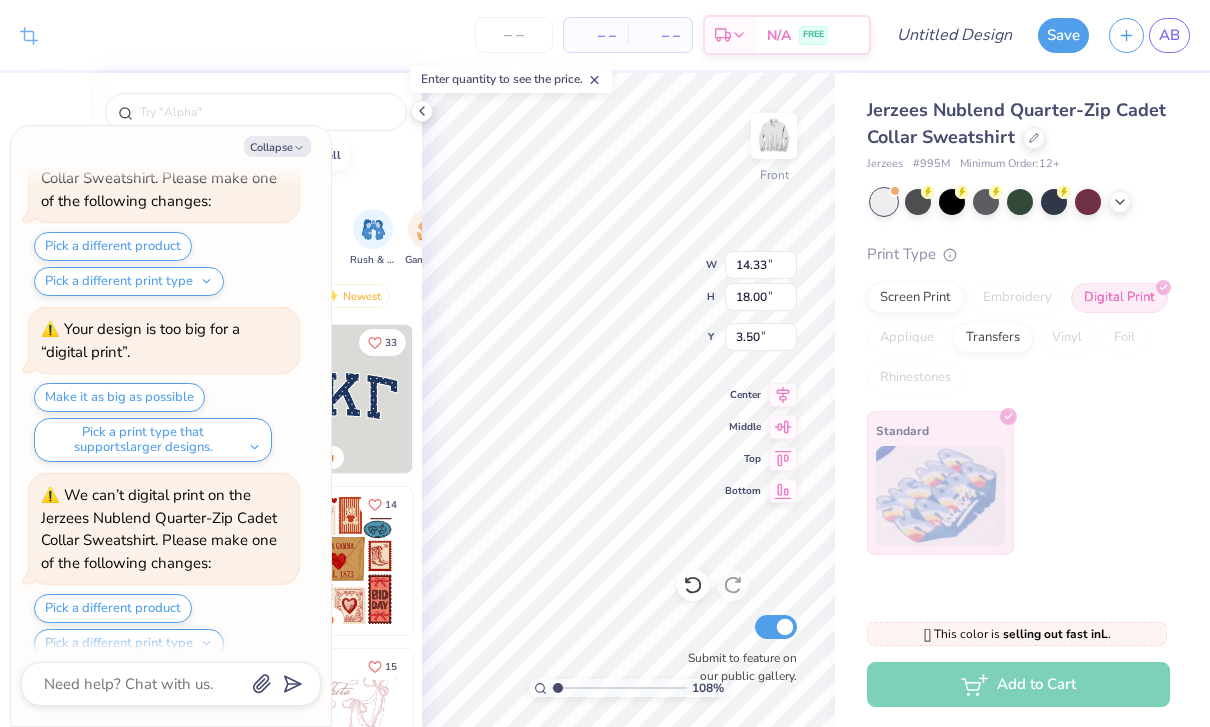 scroll, scrollTop: 2021, scrollLeft: 0, axis: vertical 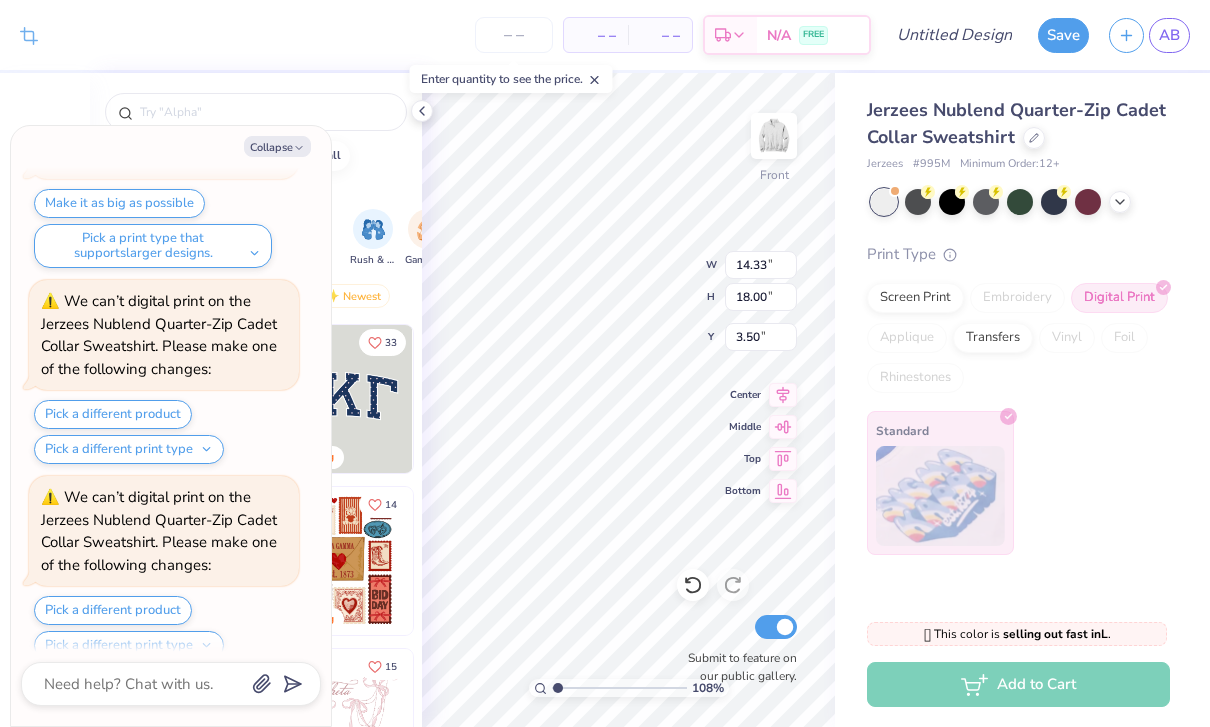 type on "1.08104269242185" 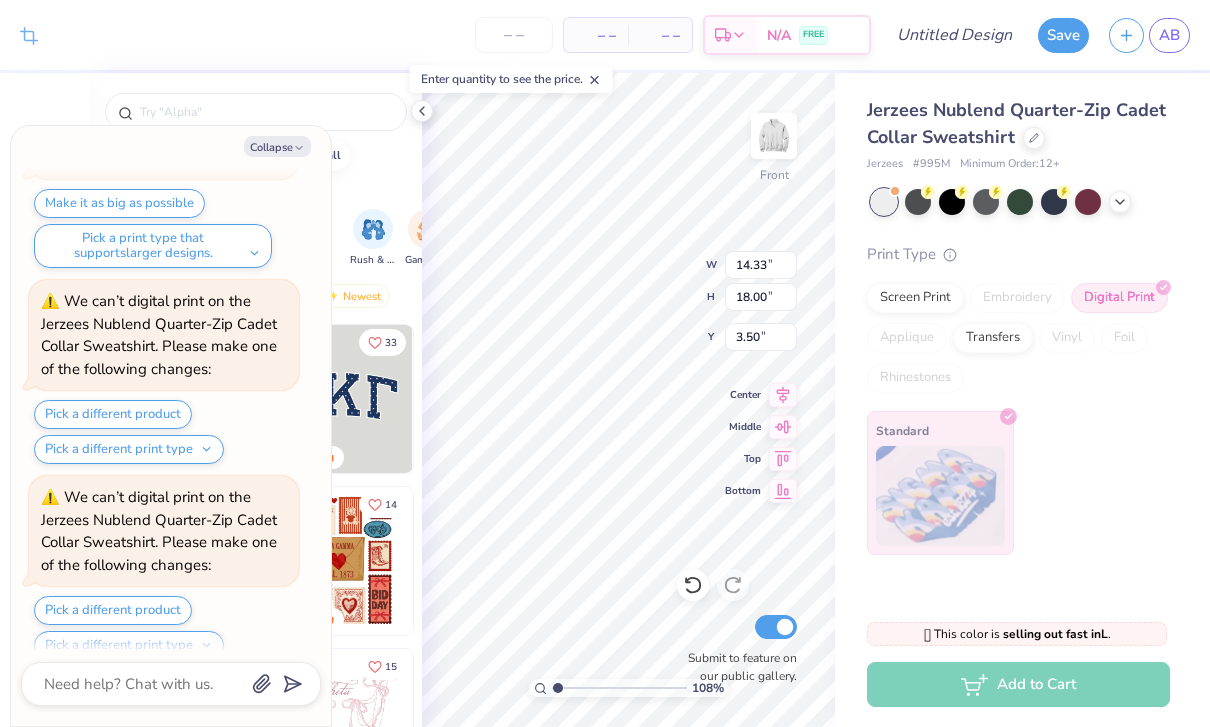 type on "x" 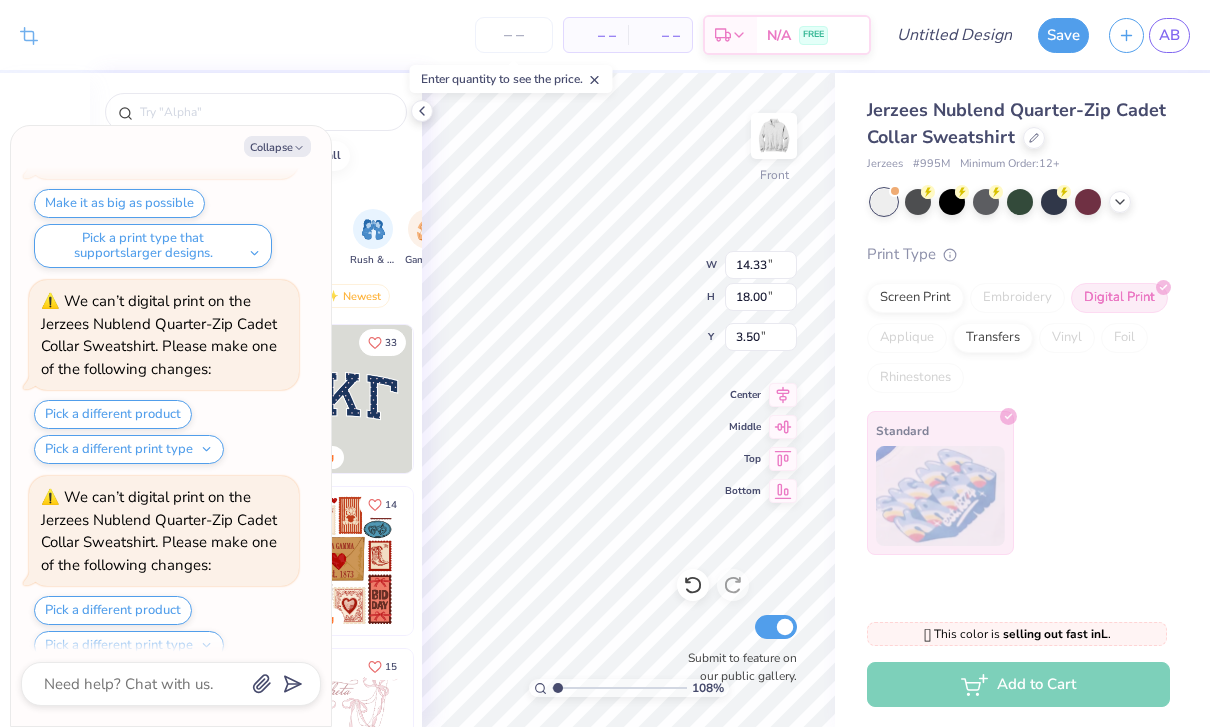 type on "1.08104269242185" 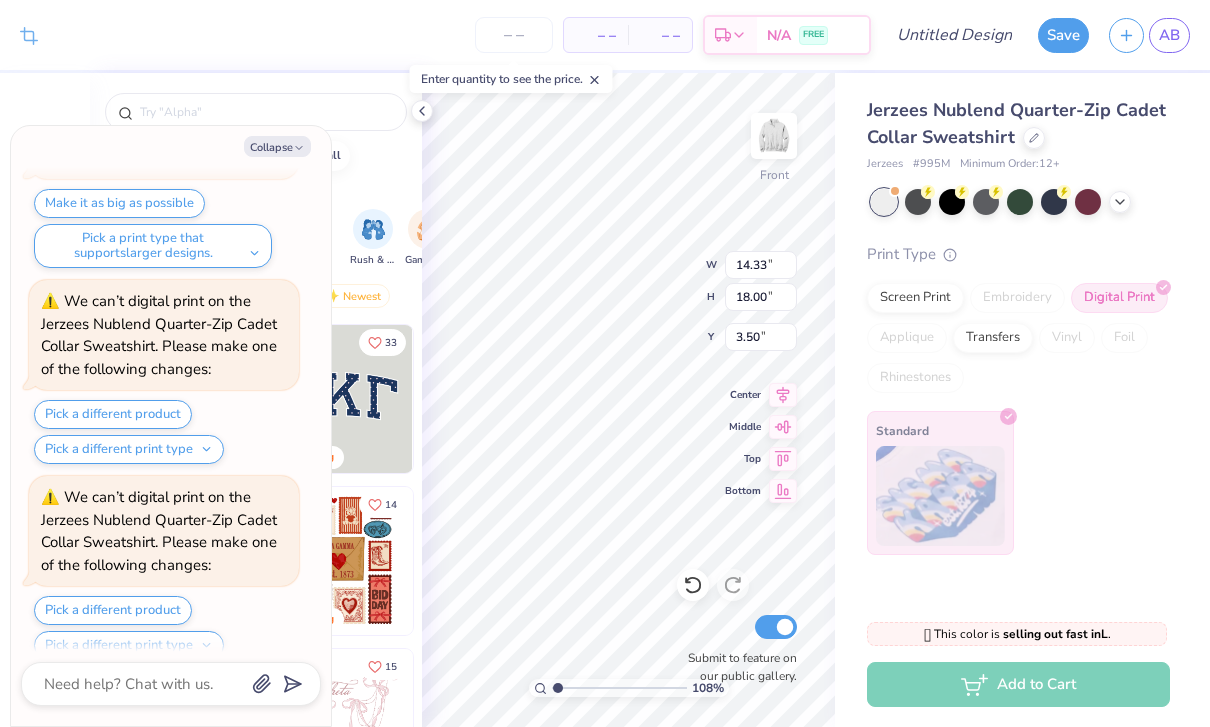 type on "x" 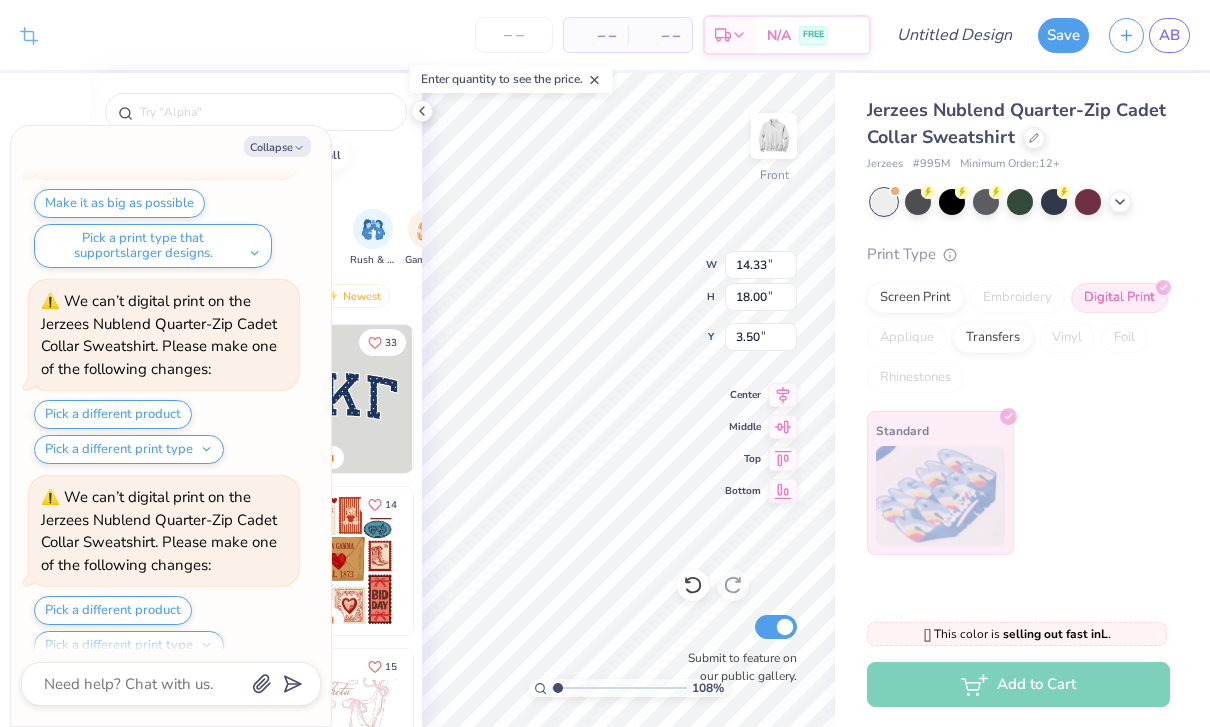 type on "1.08104269242185" 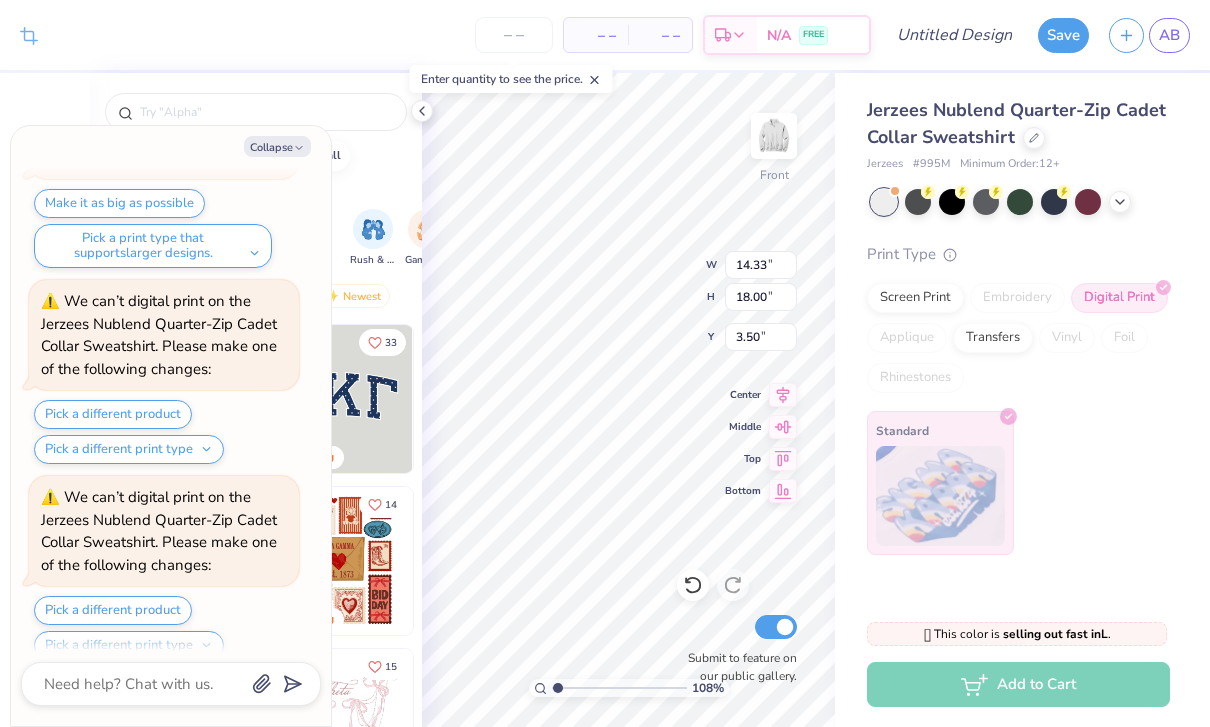type on "x" 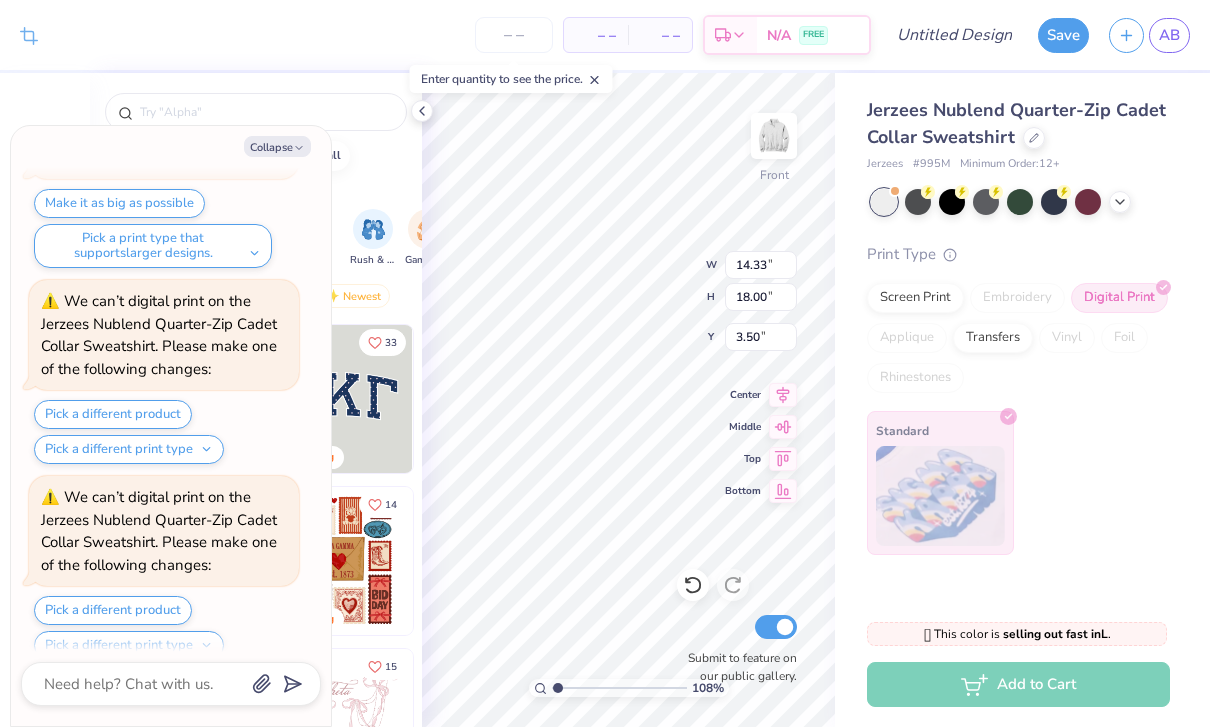 type on "1.08104269242185" 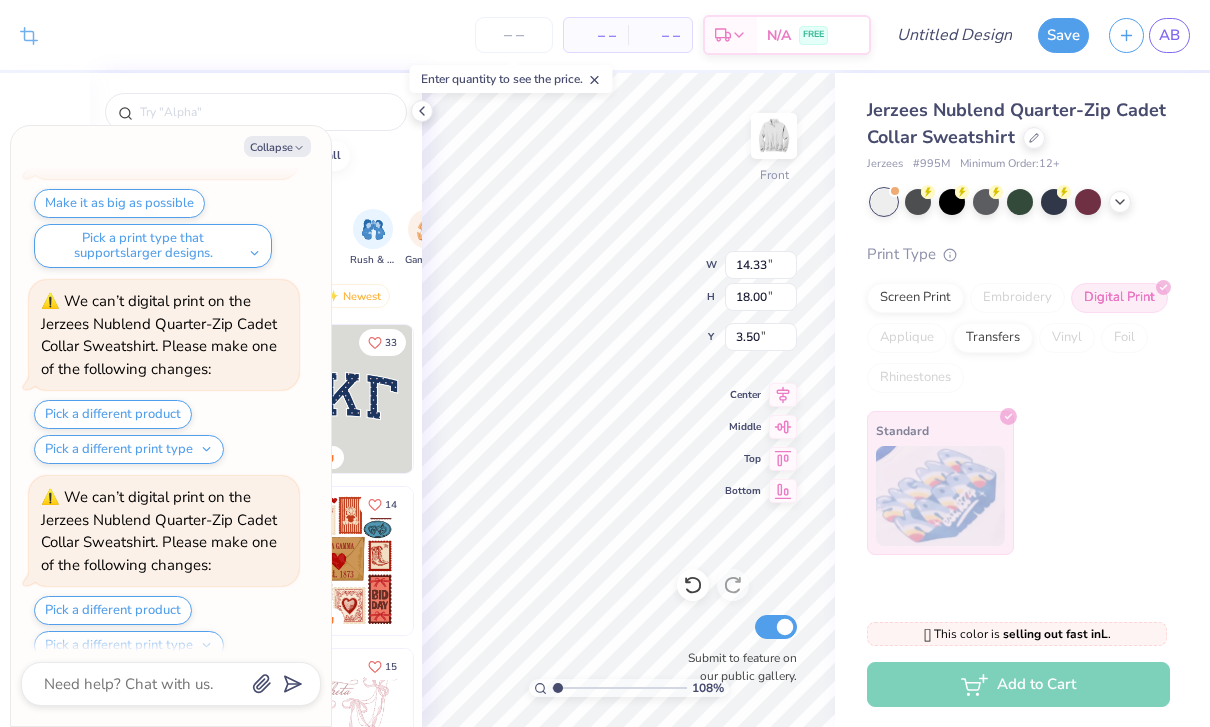 type on "x" 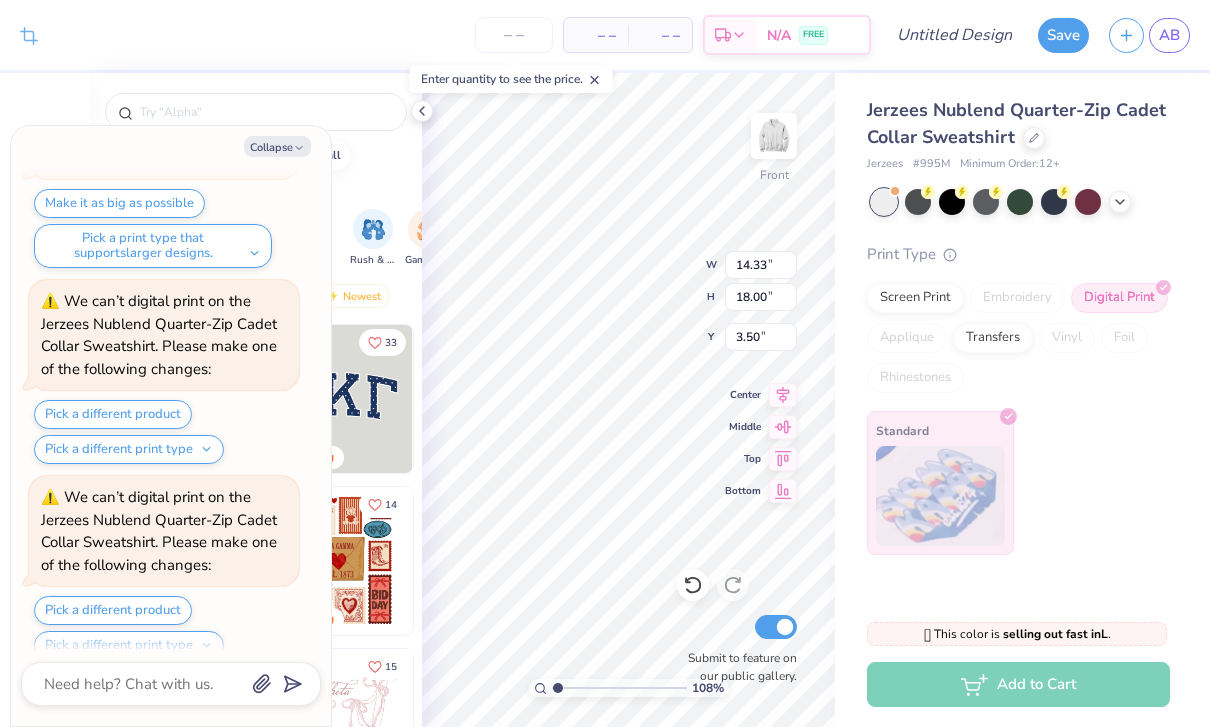 scroll, scrollTop: 2380, scrollLeft: 0, axis: vertical 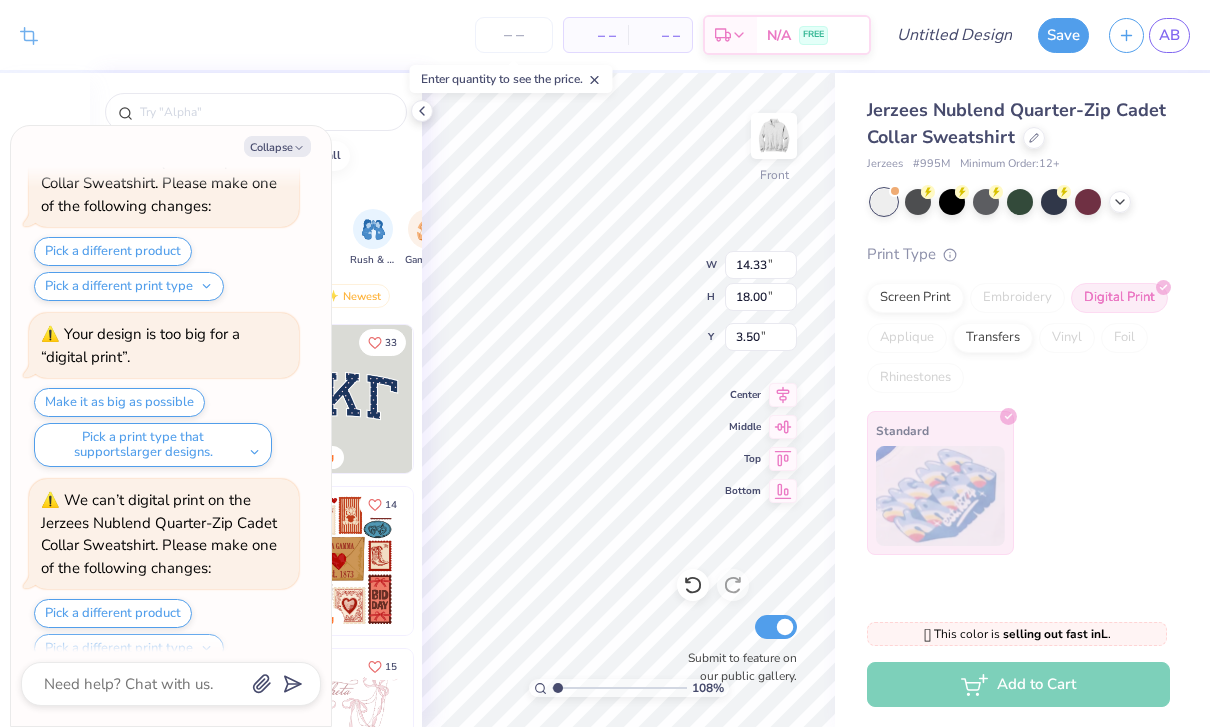 type on "1.08104269242185" 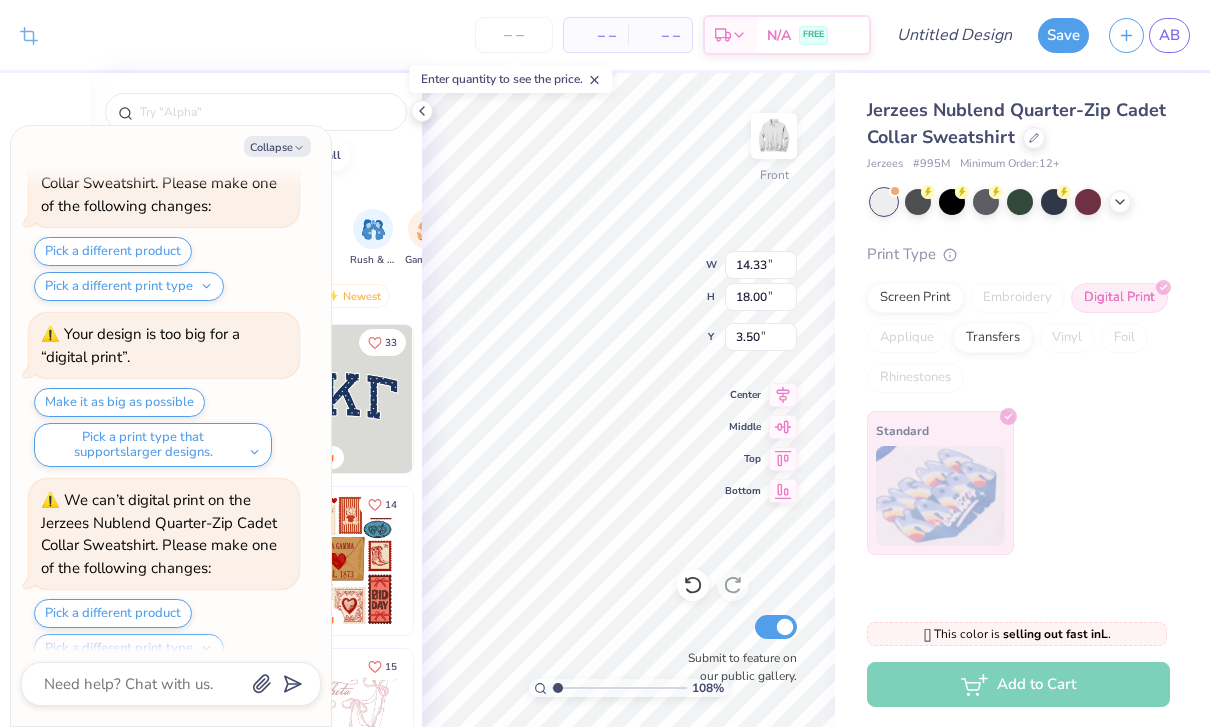 type on "x" 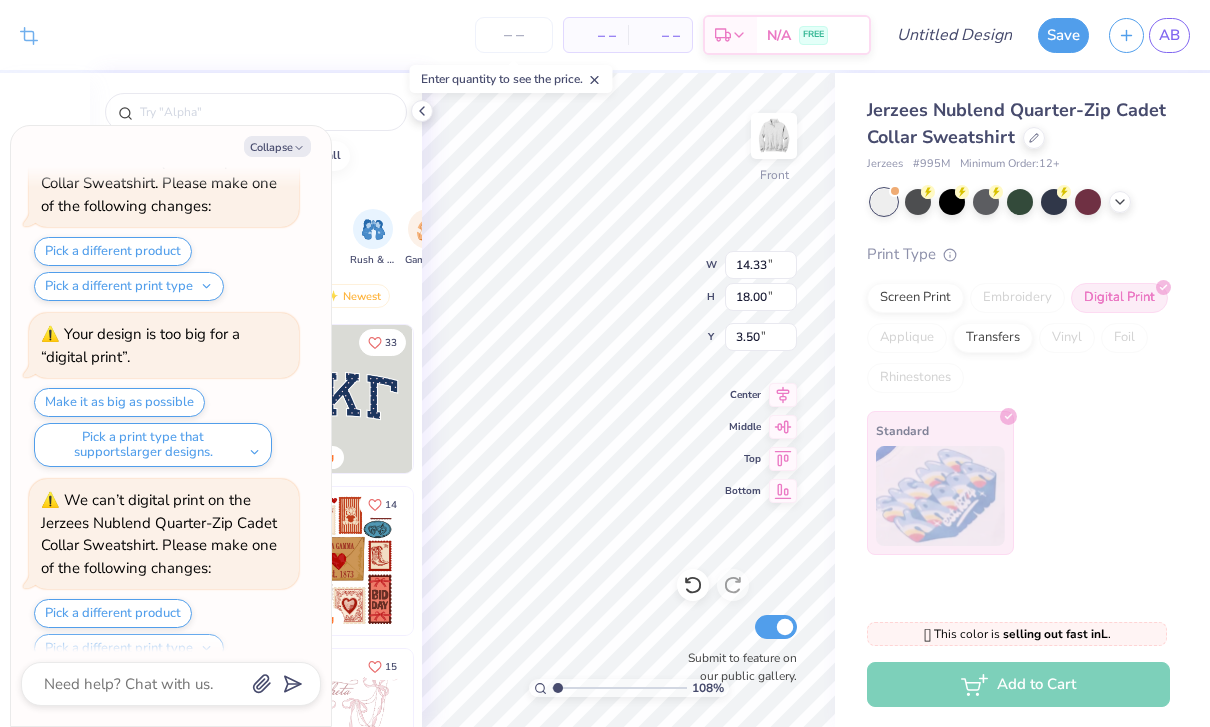 type on "1.08104269242185" 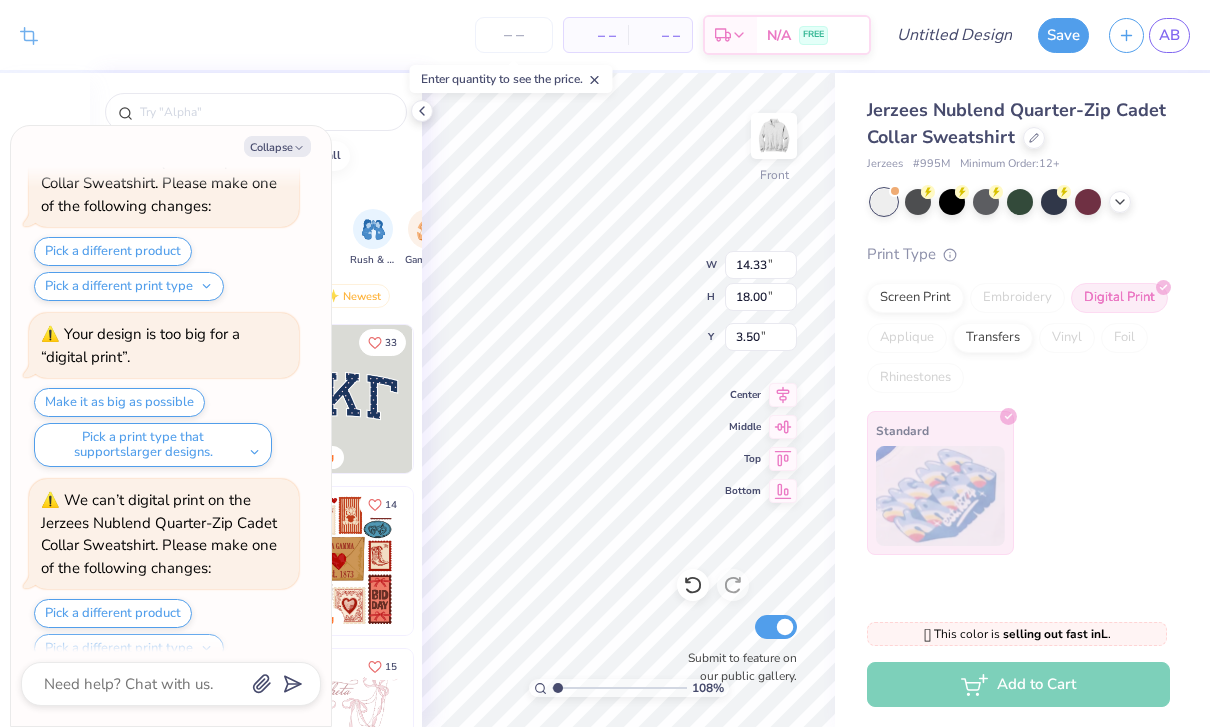 type on "x" 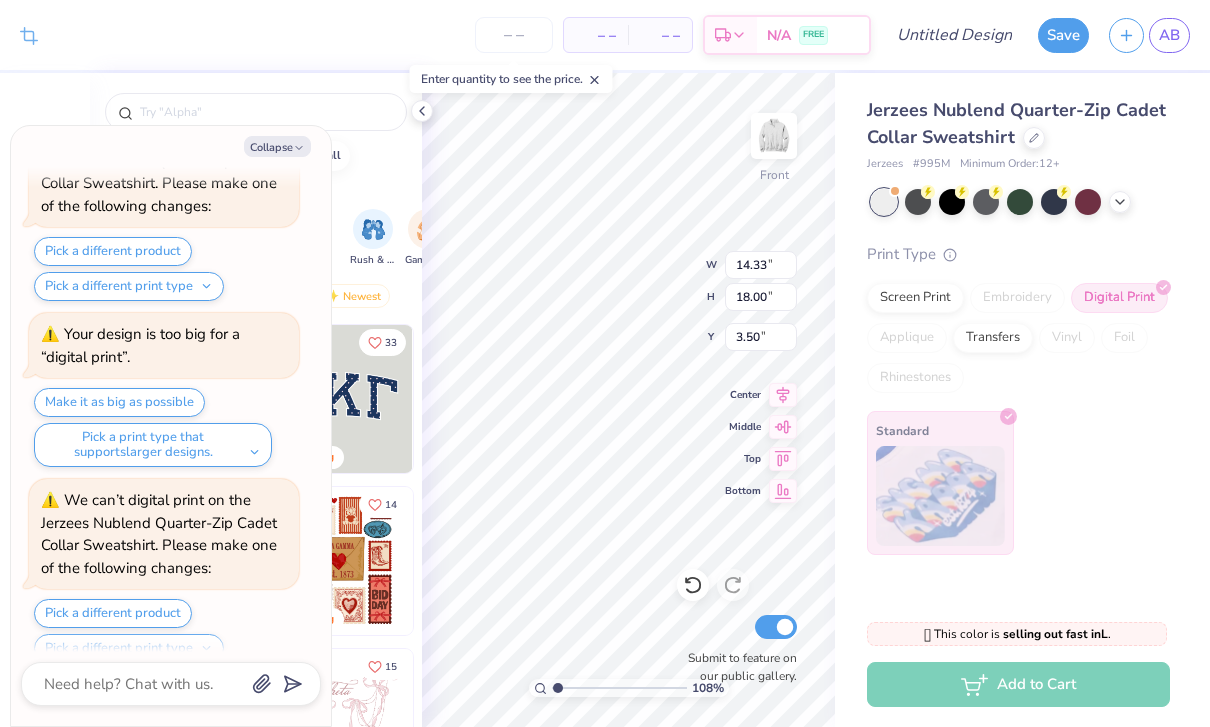type on "1.08104269242185" 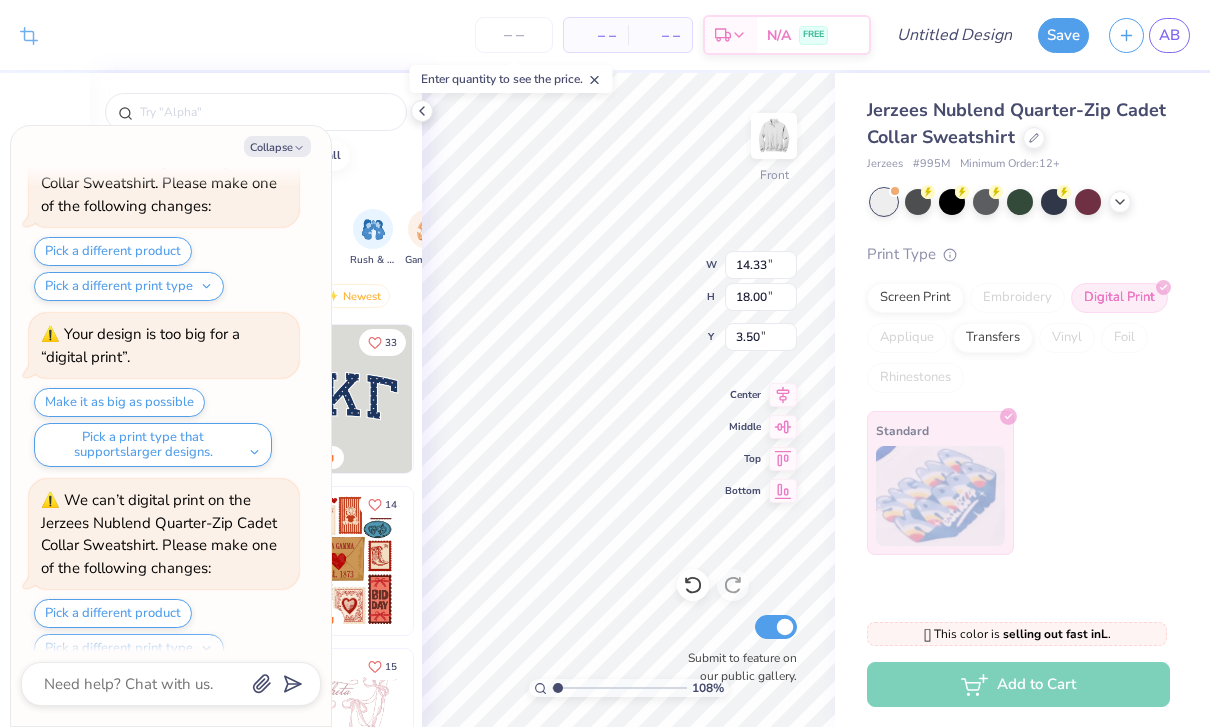 type on "x" 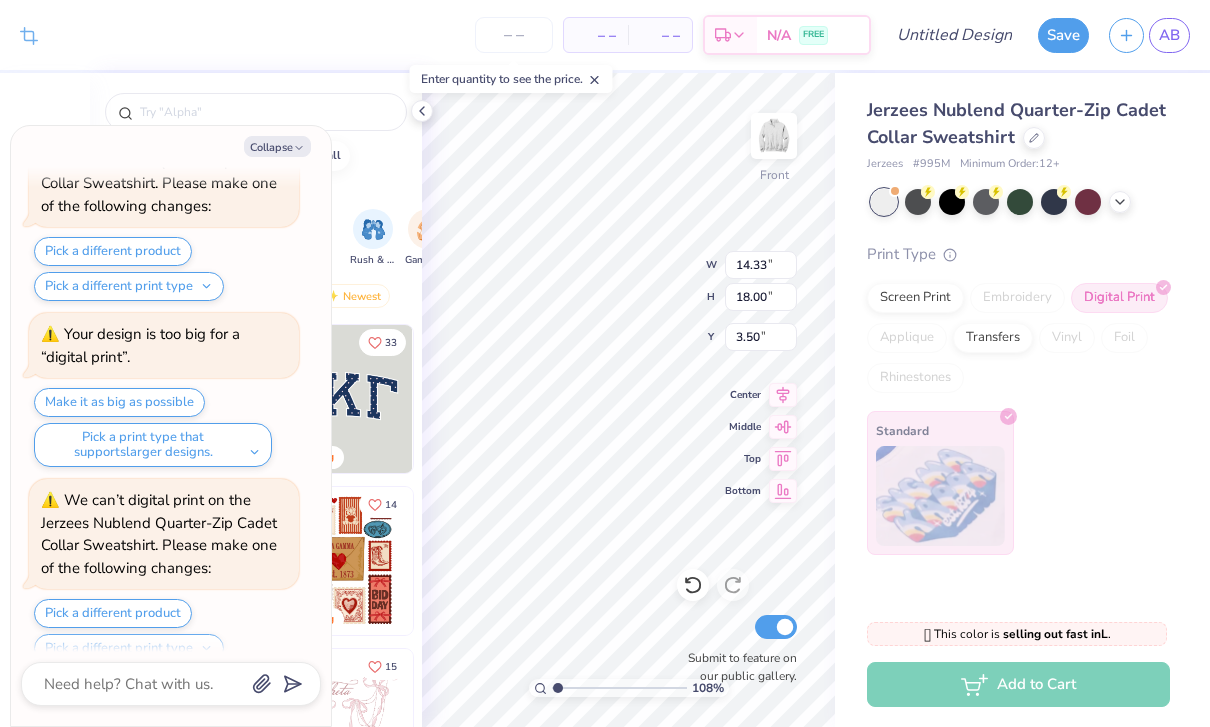 scroll, scrollTop: 2574, scrollLeft: 0, axis: vertical 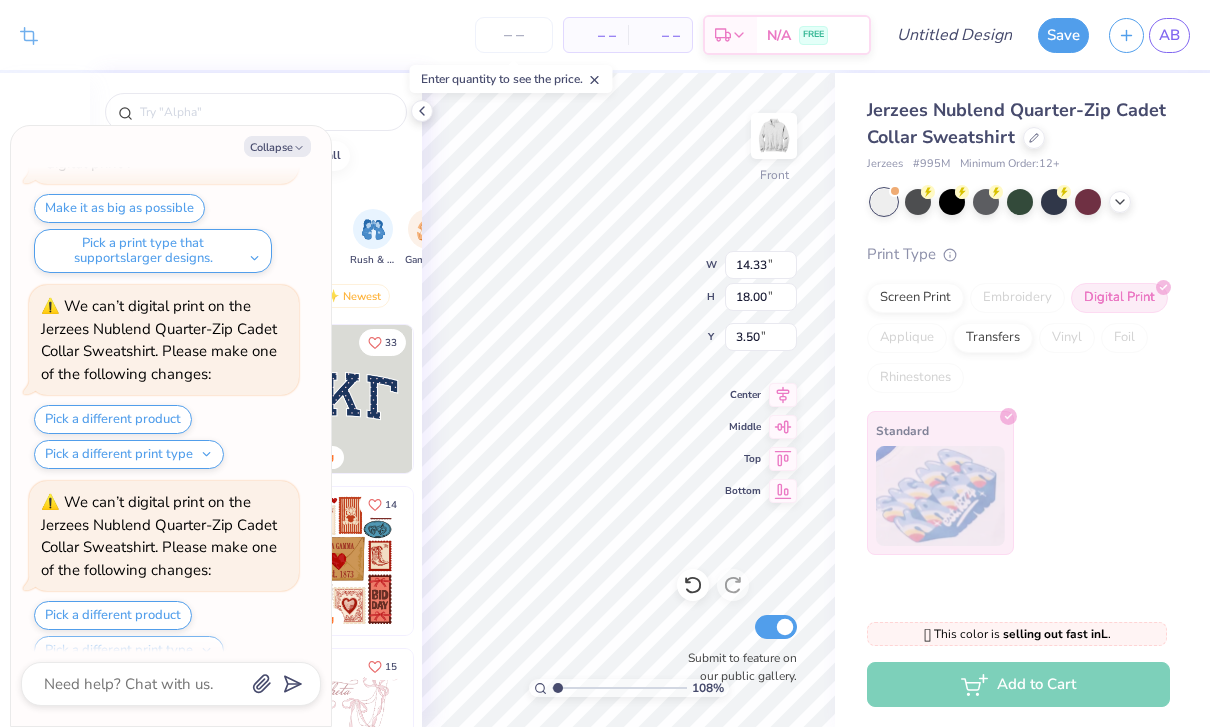type on "1.08104269242185" 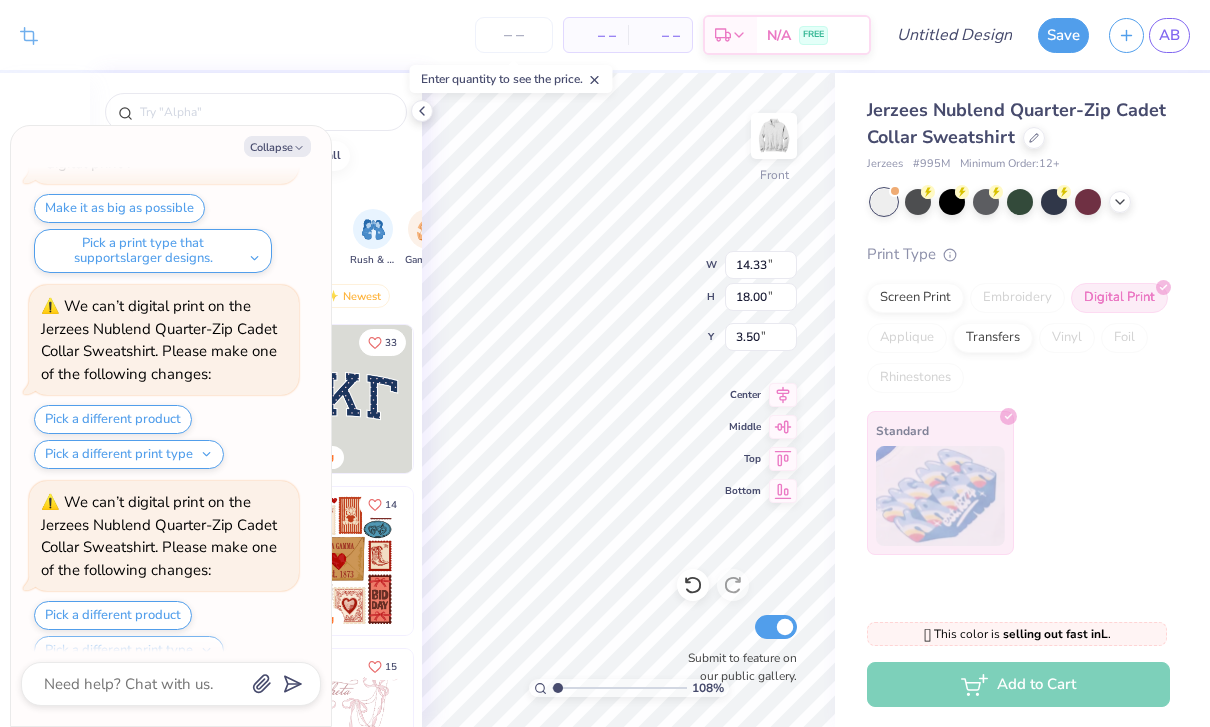 type on "x" 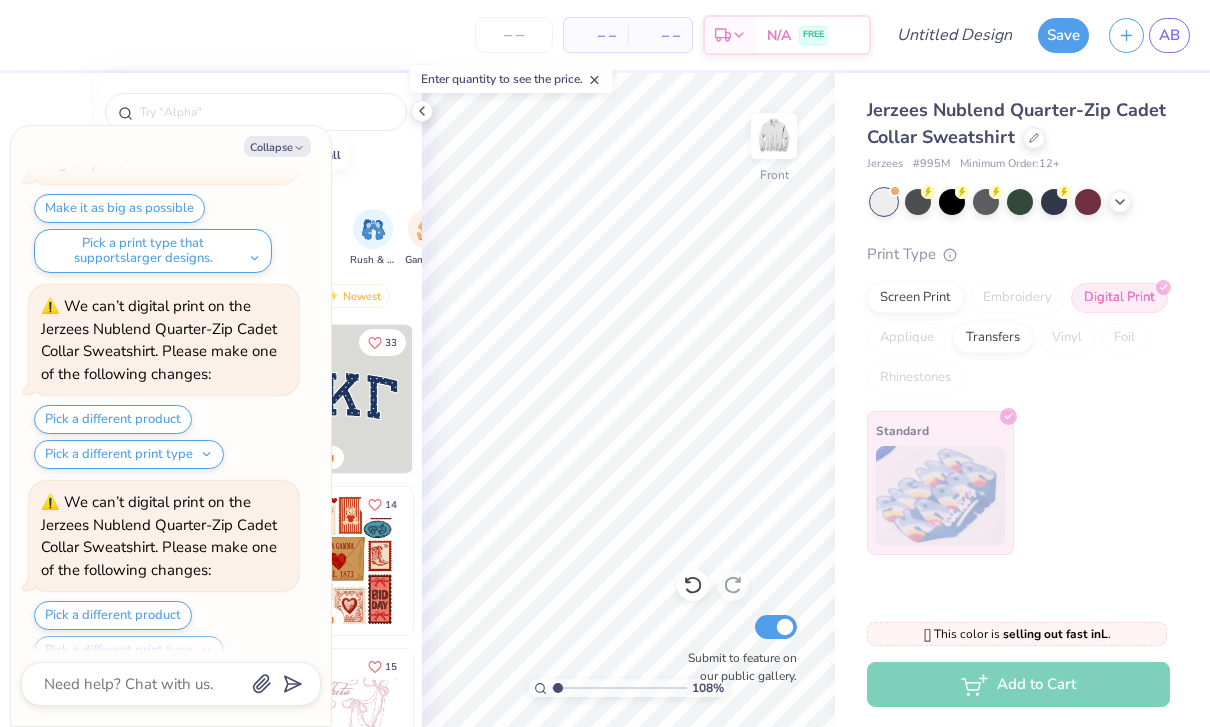 type on "1.08104269242185" 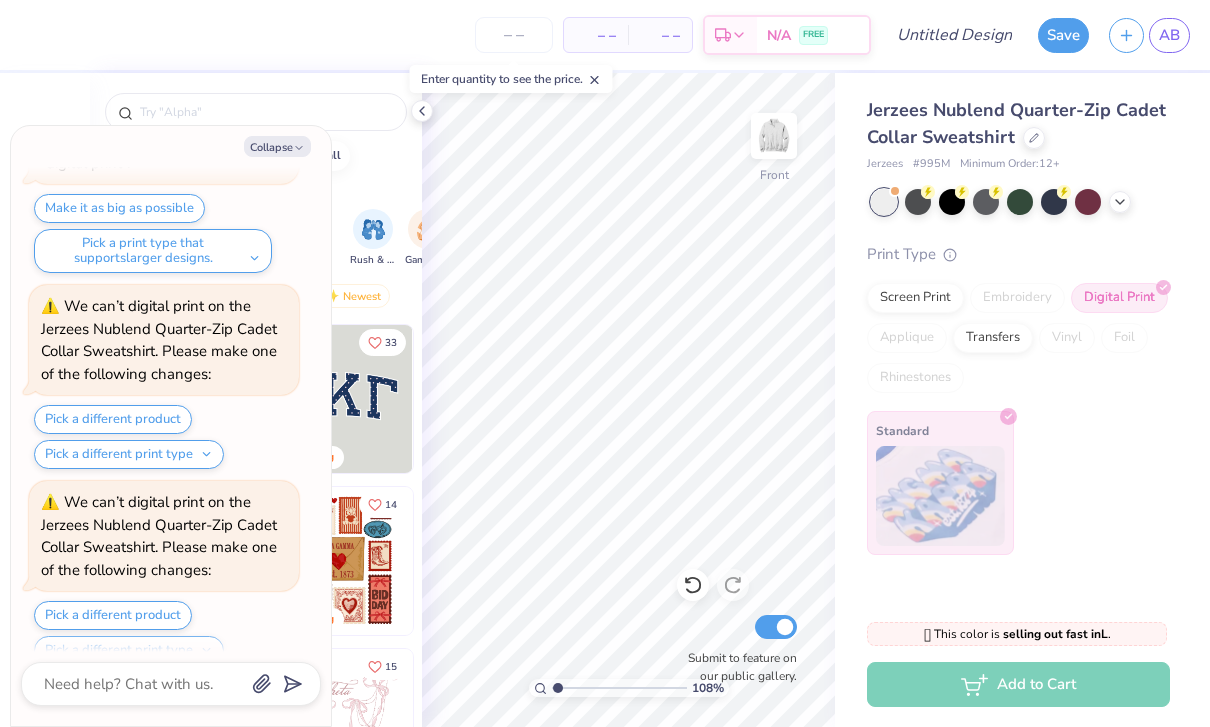 type on "x" 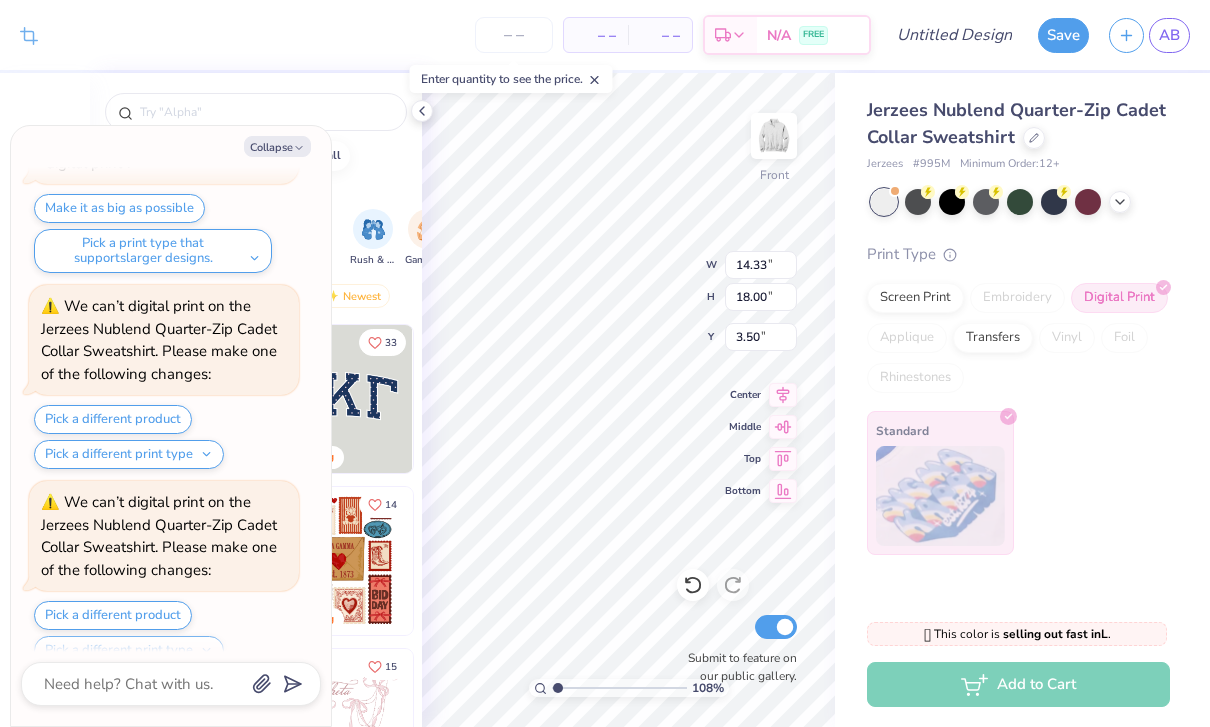 type on "1.08104269242185" 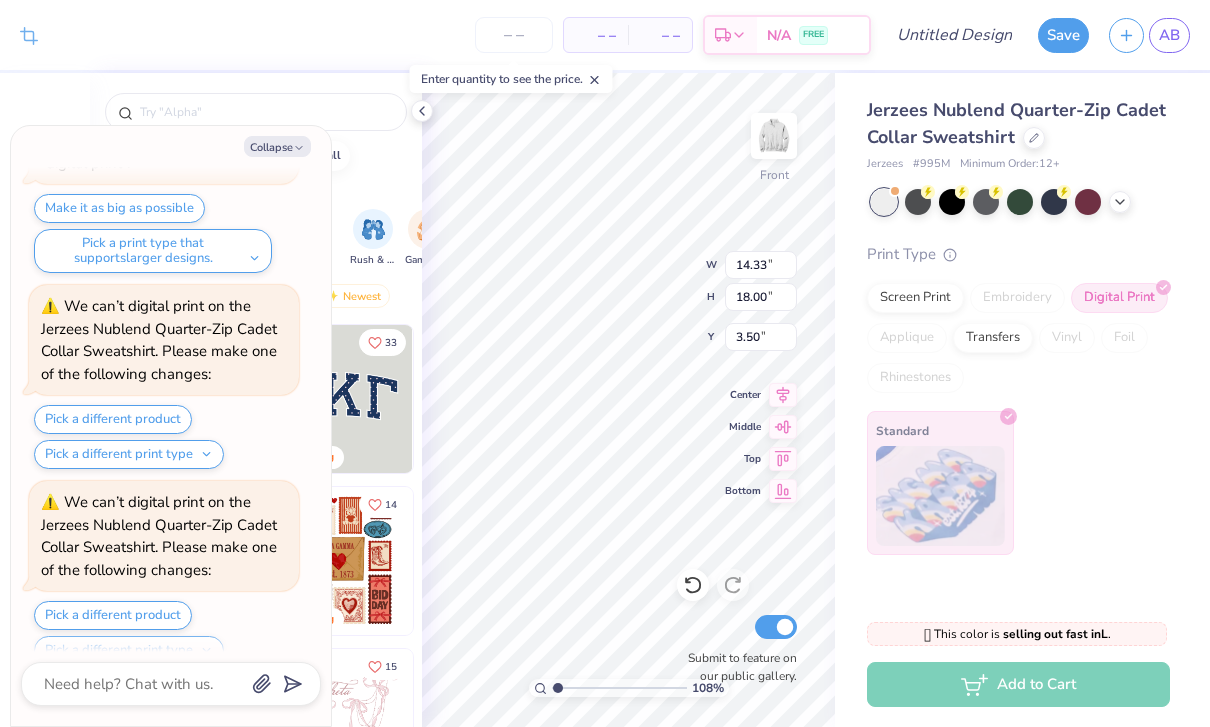 type on "x" 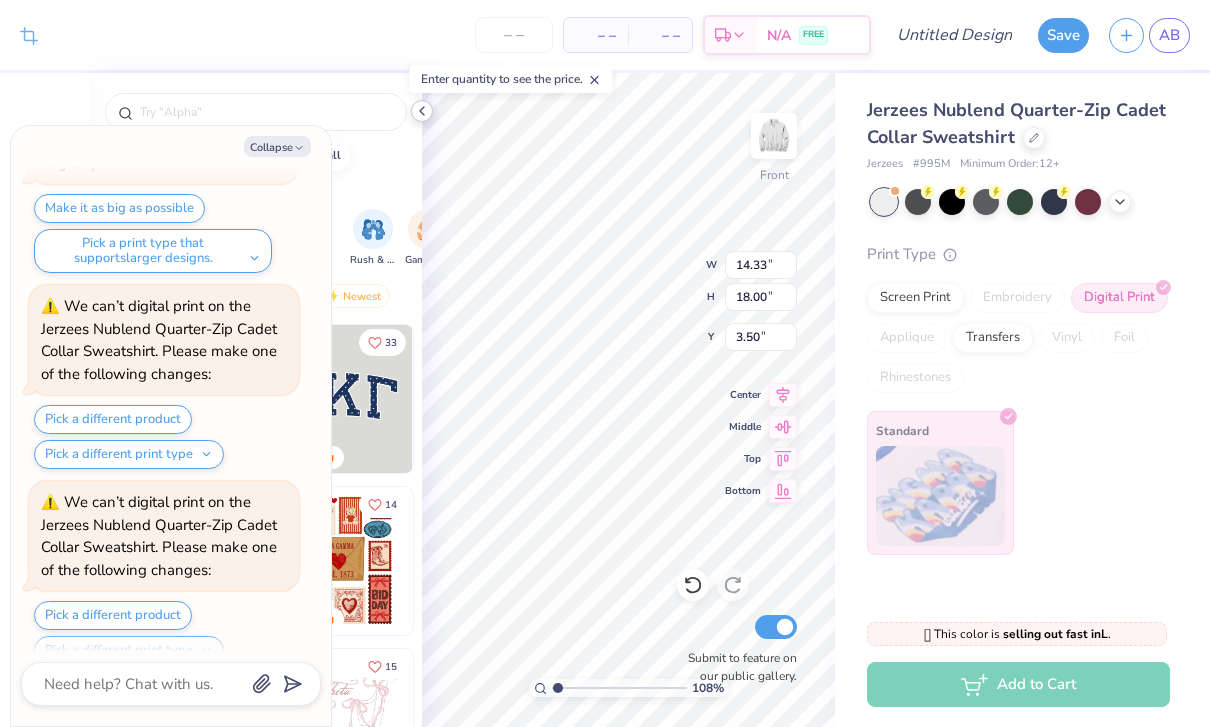 click at bounding box center [422, 111] 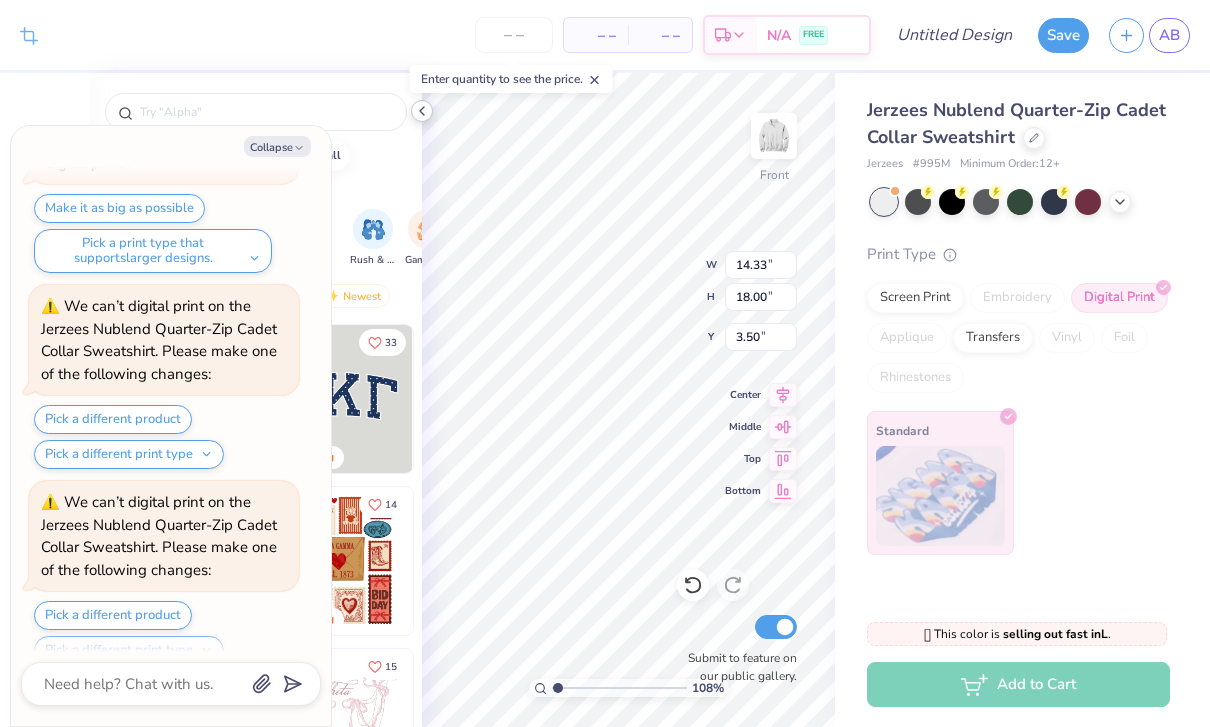 type on "1.08104269242185" 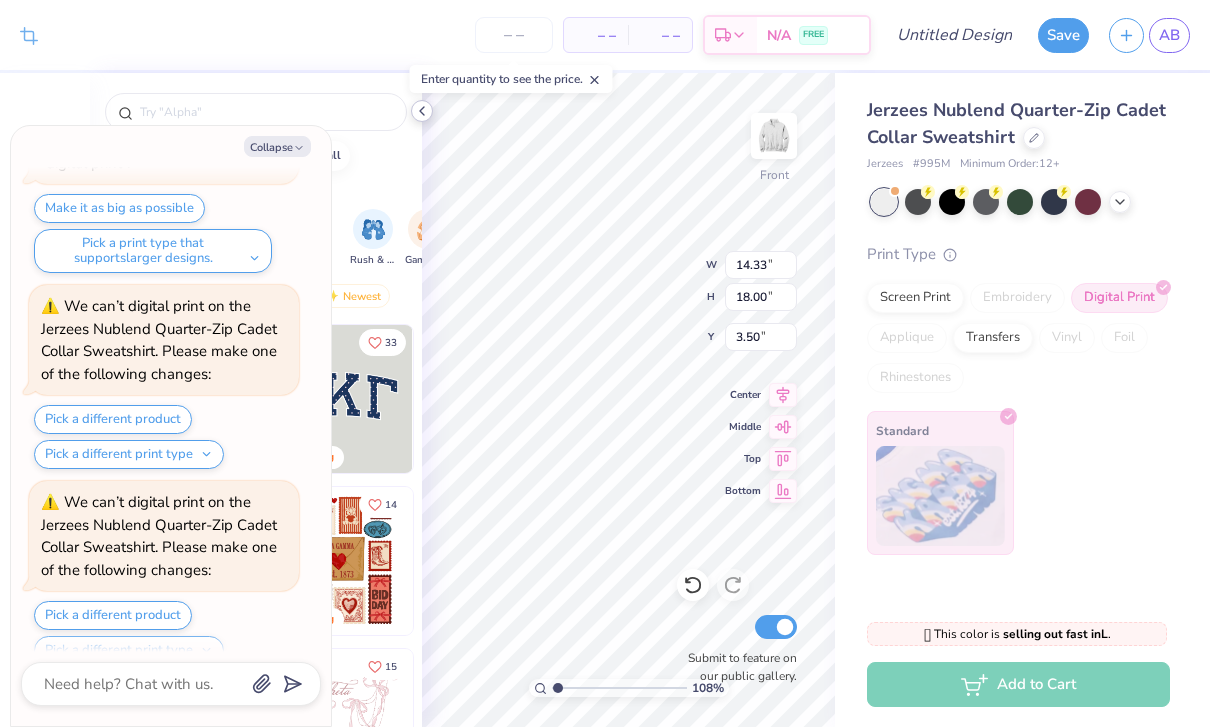 type on "x" 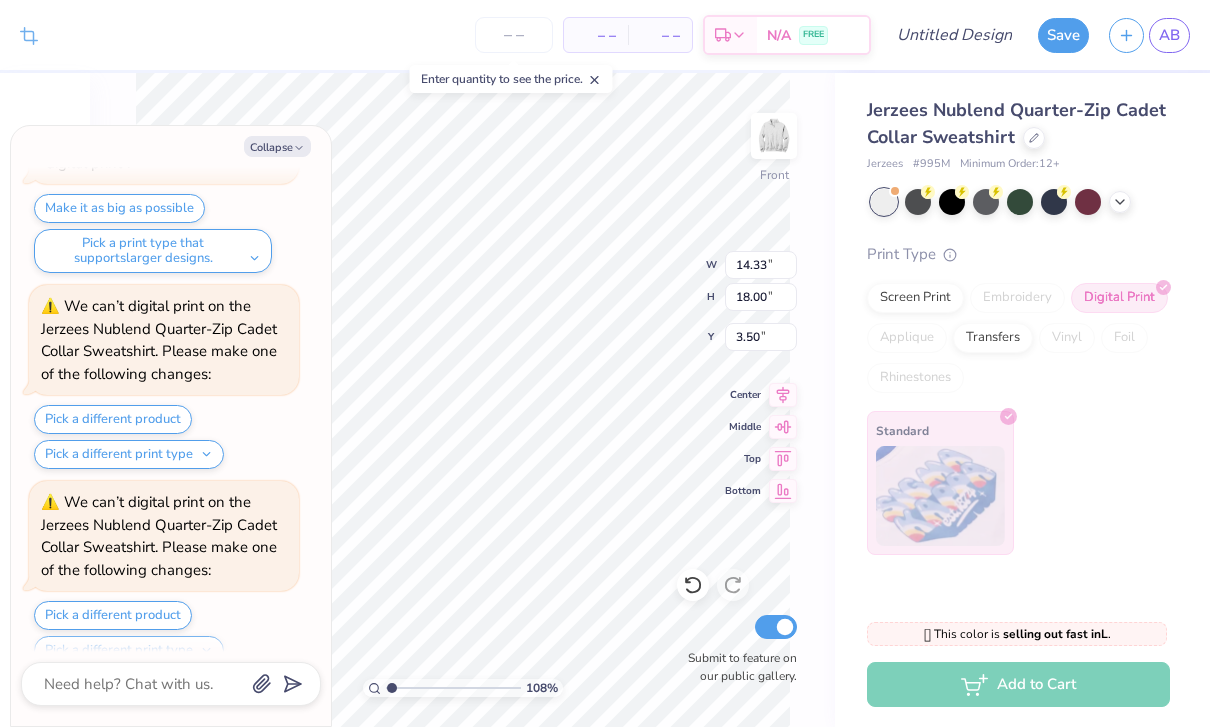 type on "1.08104269242185" 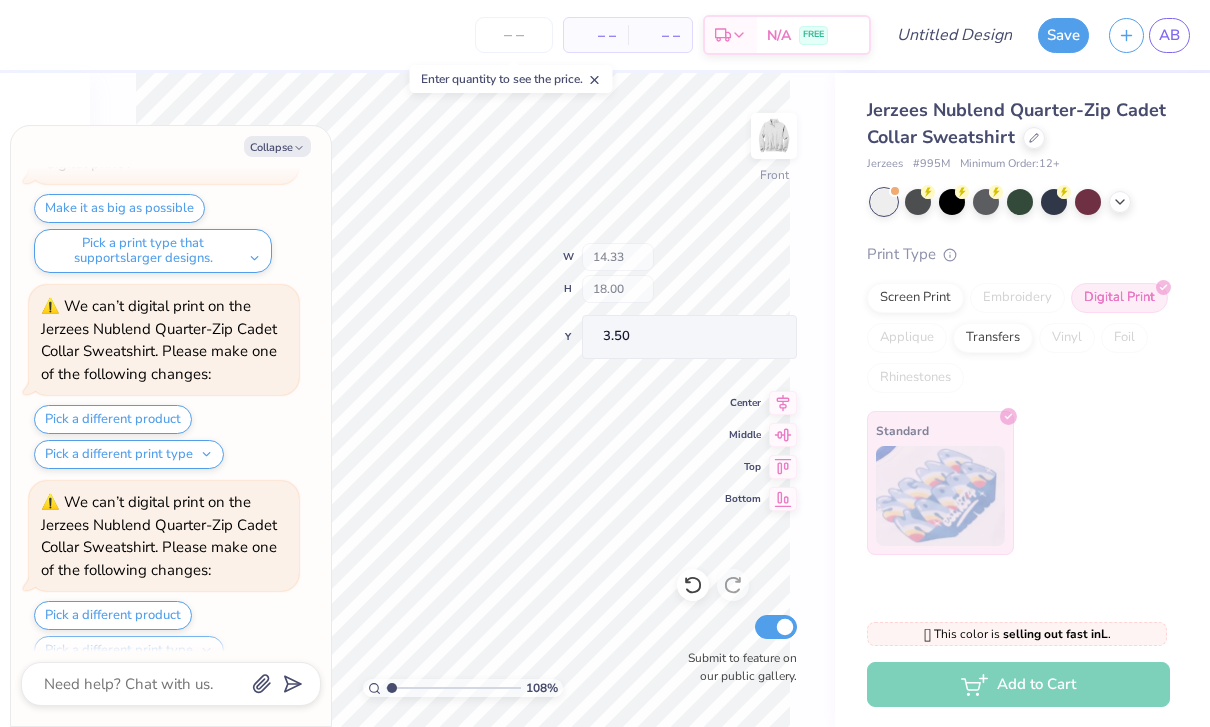 scroll, scrollTop: 2768, scrollLeft: 0, axis: vertical 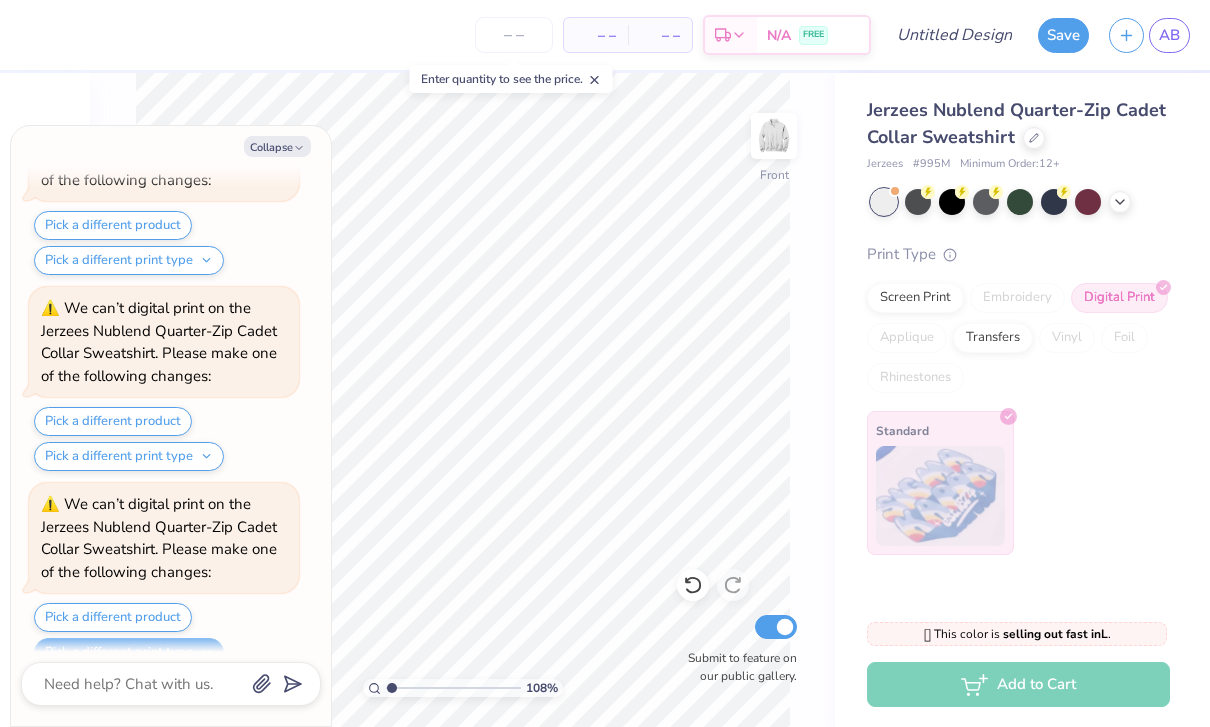 click on "Pick a different print type" at bounding box center (129, 652) 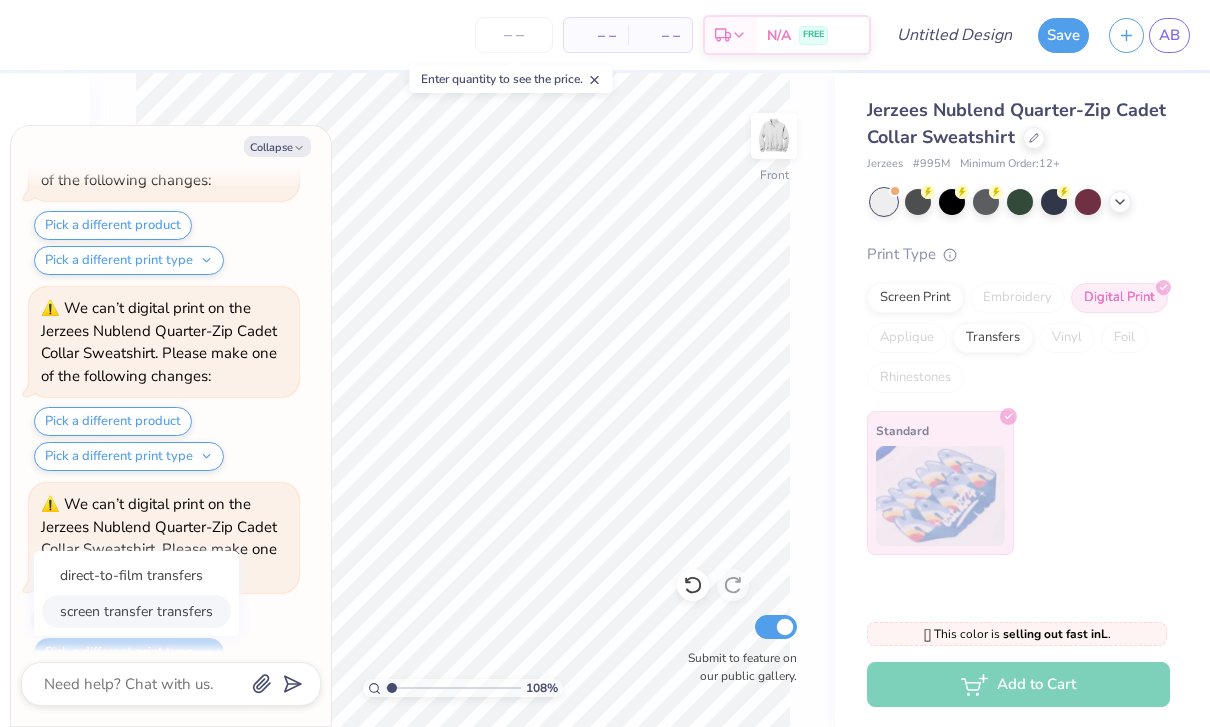 click on "screen transfer transfers" at bounding box center (136, 611) 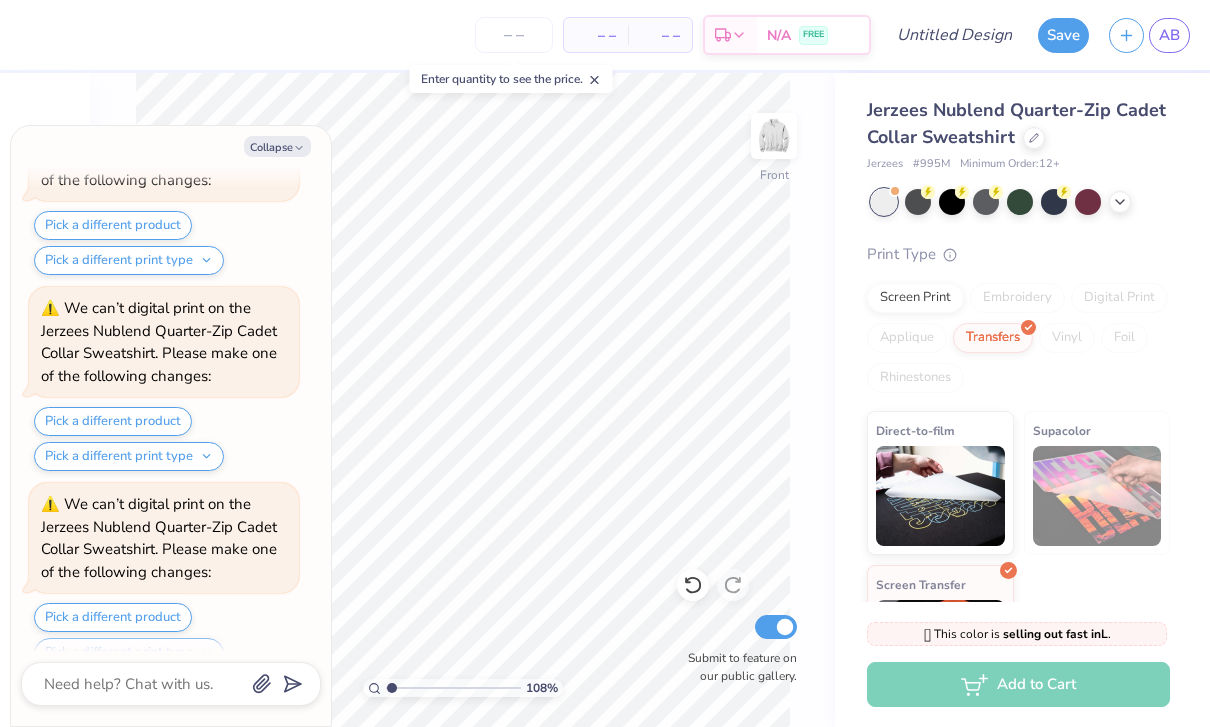 type on "1.08104269242185" 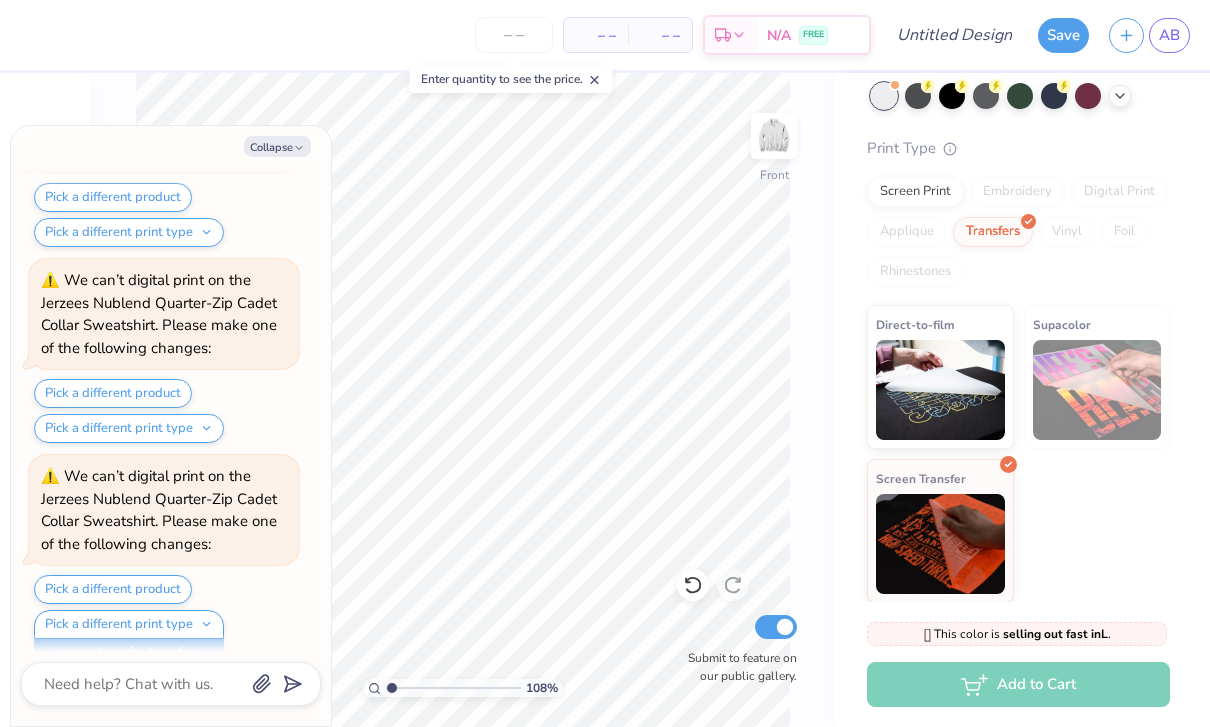 scroll, scrollTop: 106, scrollLeft: 0, axis: vertical 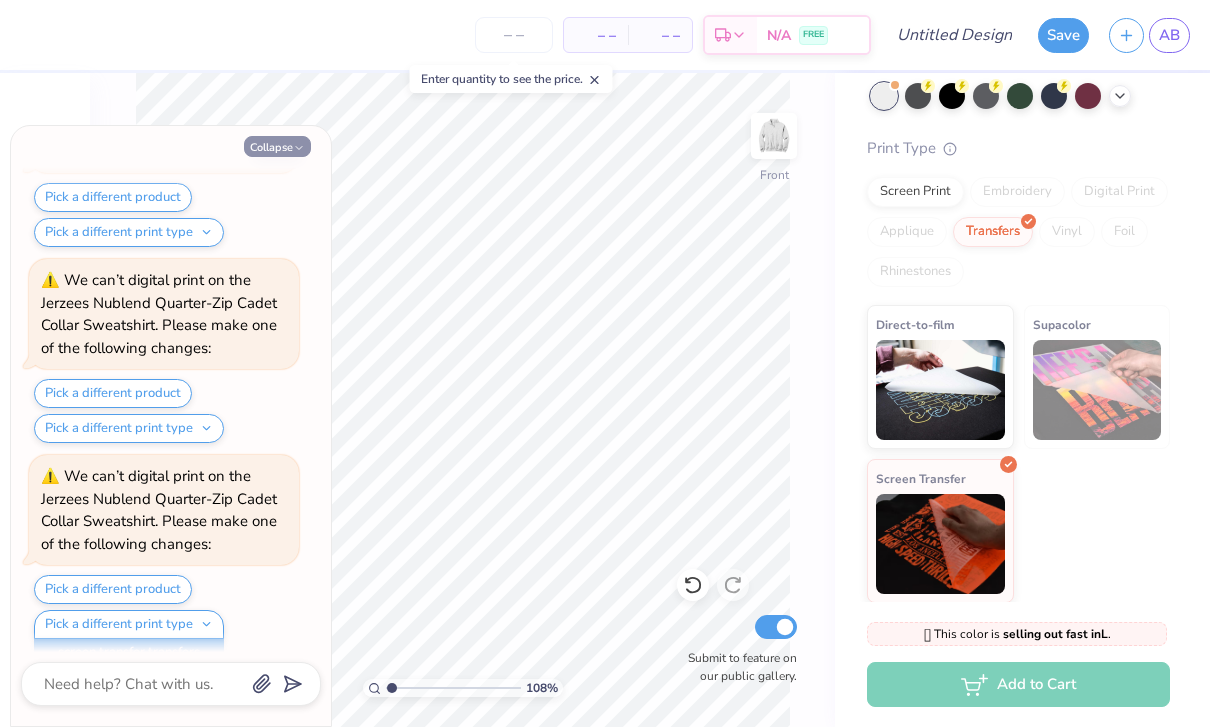 click on "Collapse" at bounding box center [277, 146] 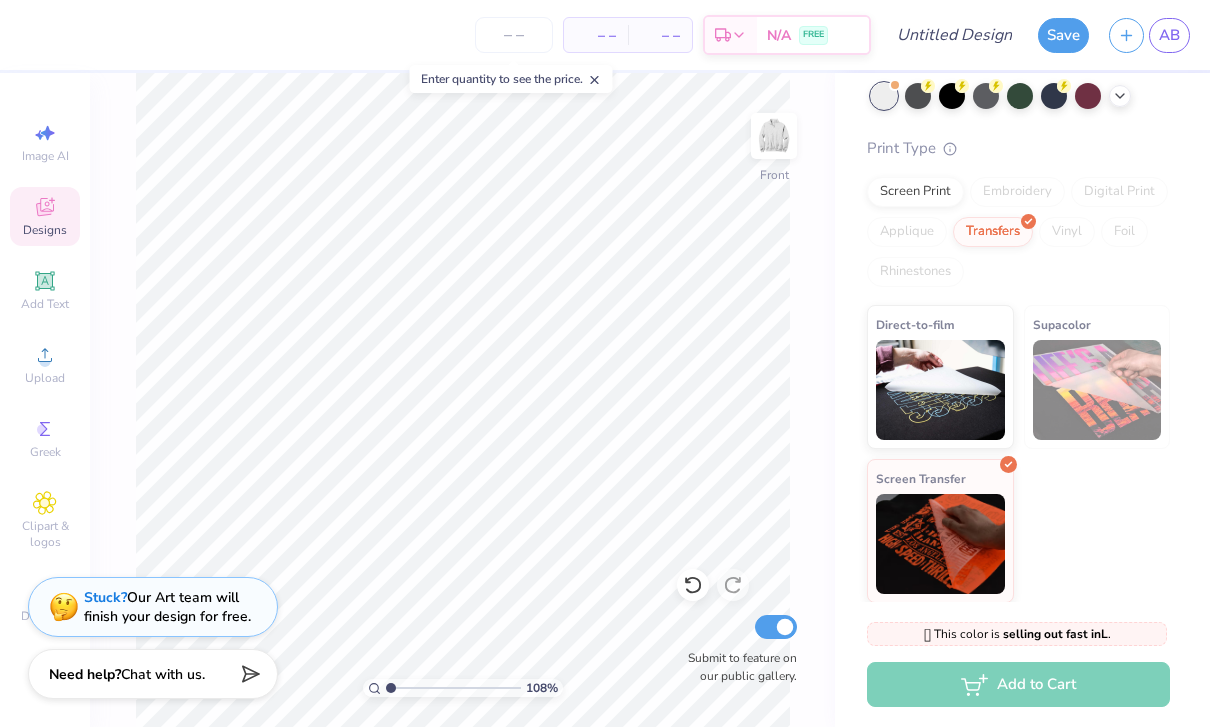 type on "1" 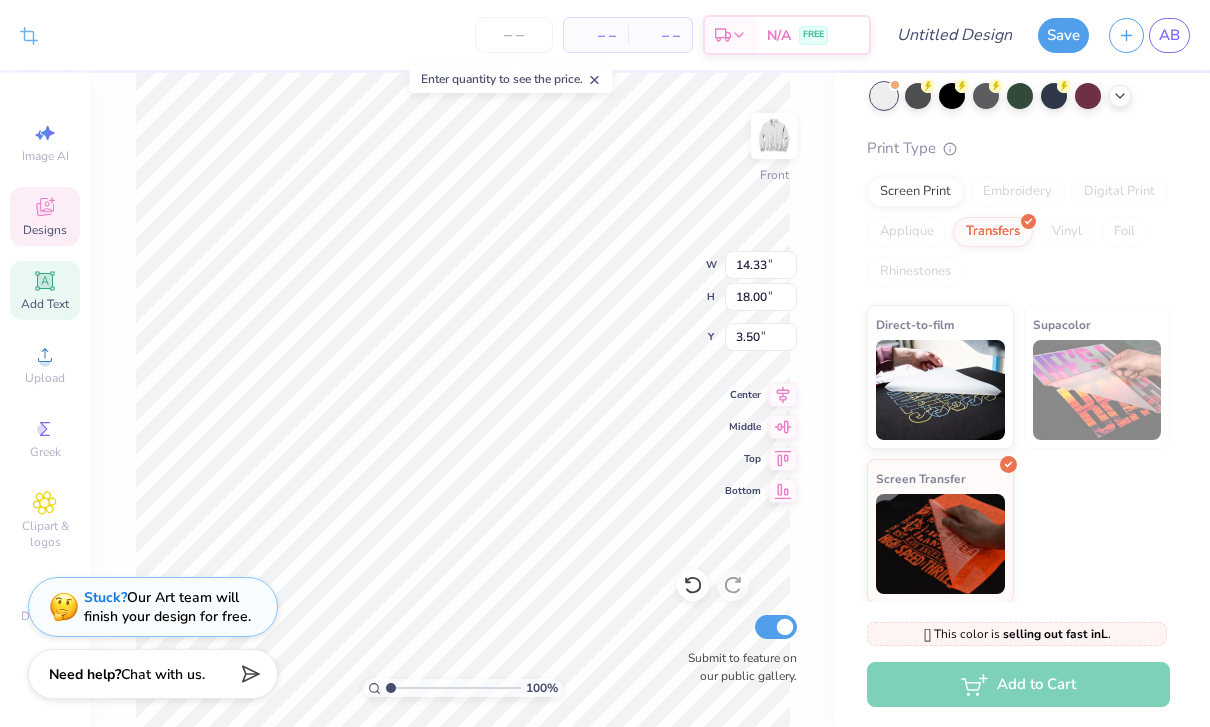 click 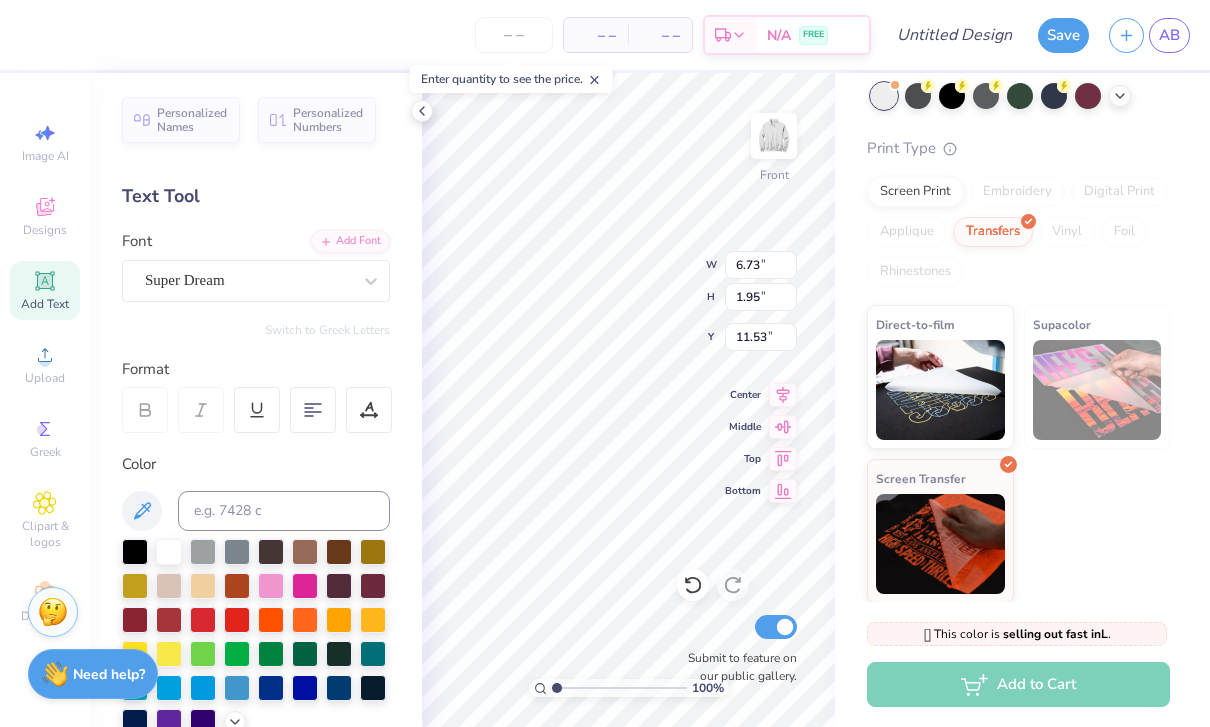scroll, scrollTop: 0, scrollLeft: 1, axis: horizontal 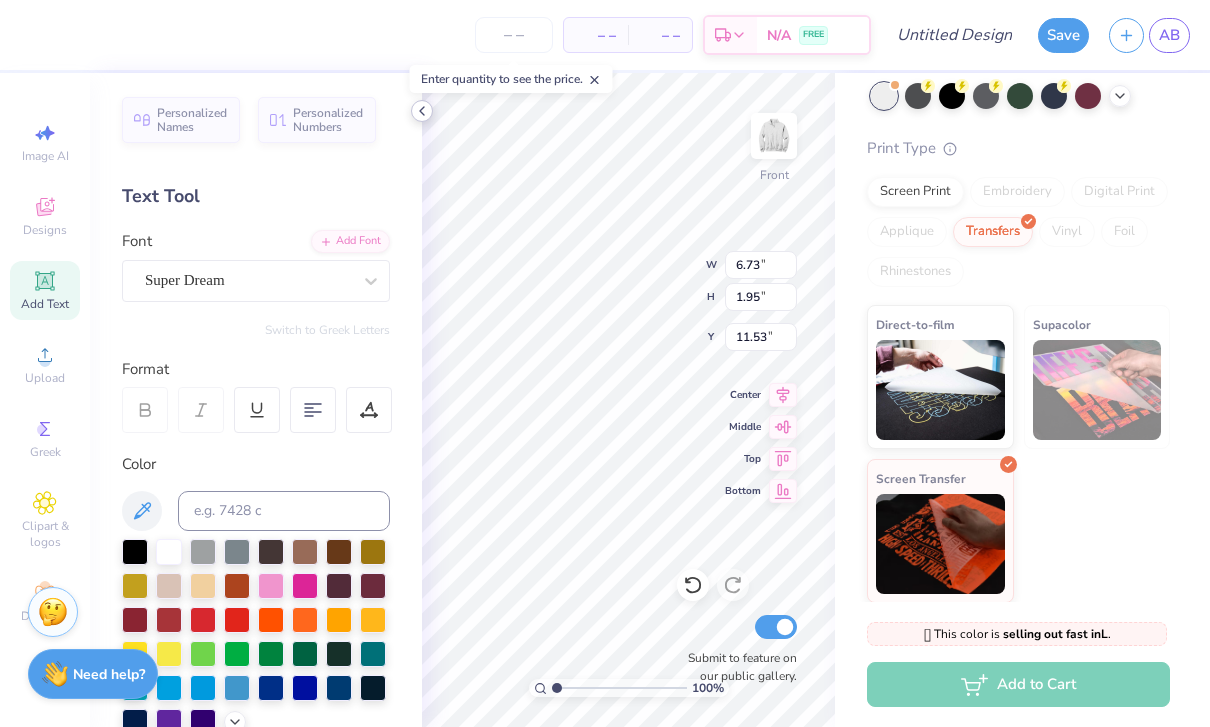 click at bounding box center (422, 111) 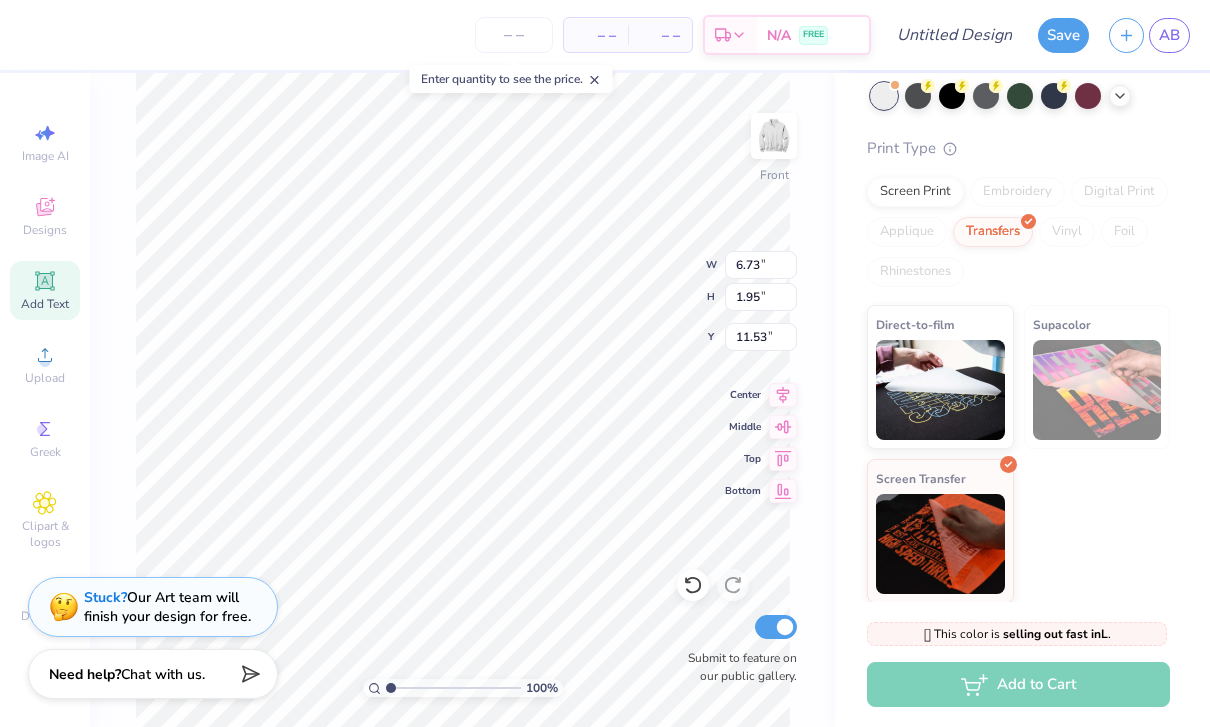 type on "6.65" 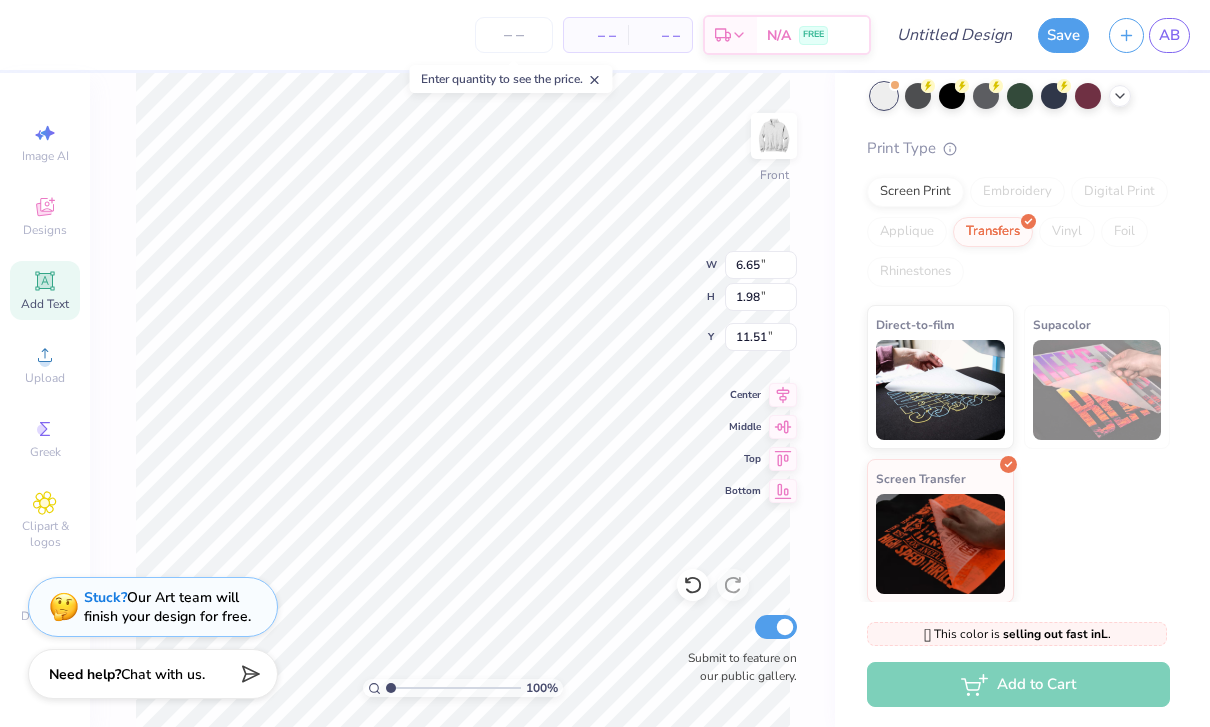 type on "14.33" 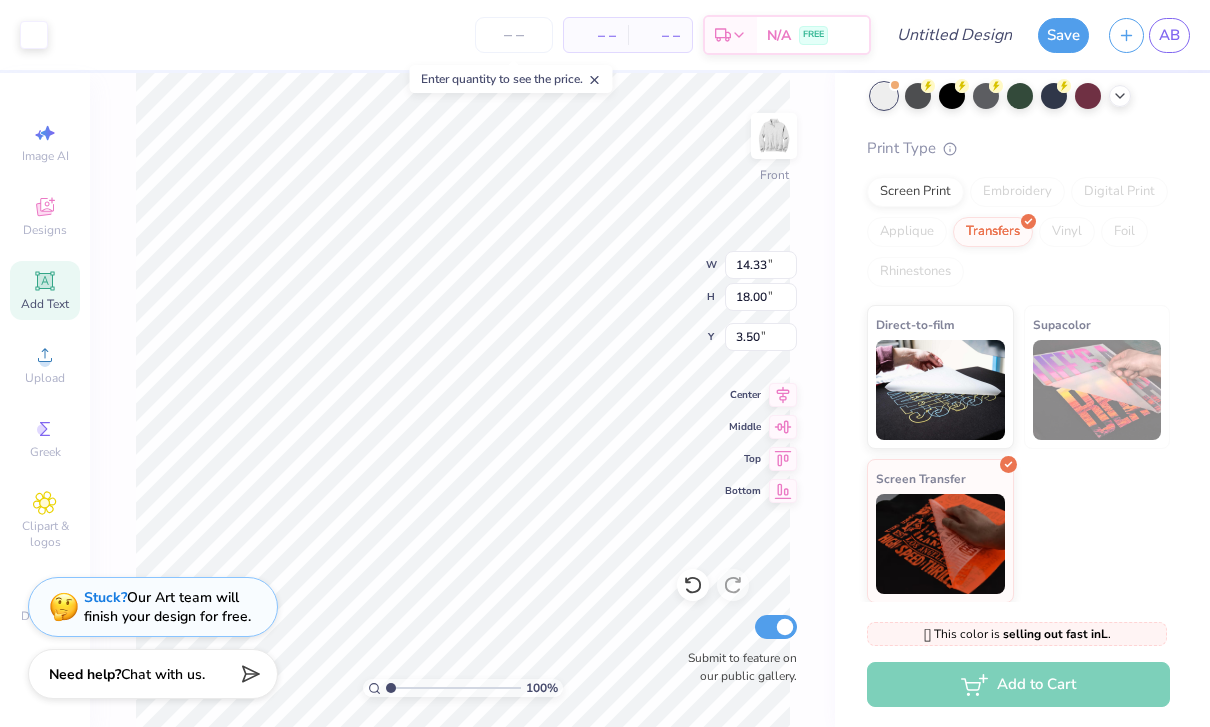type on "6.65" 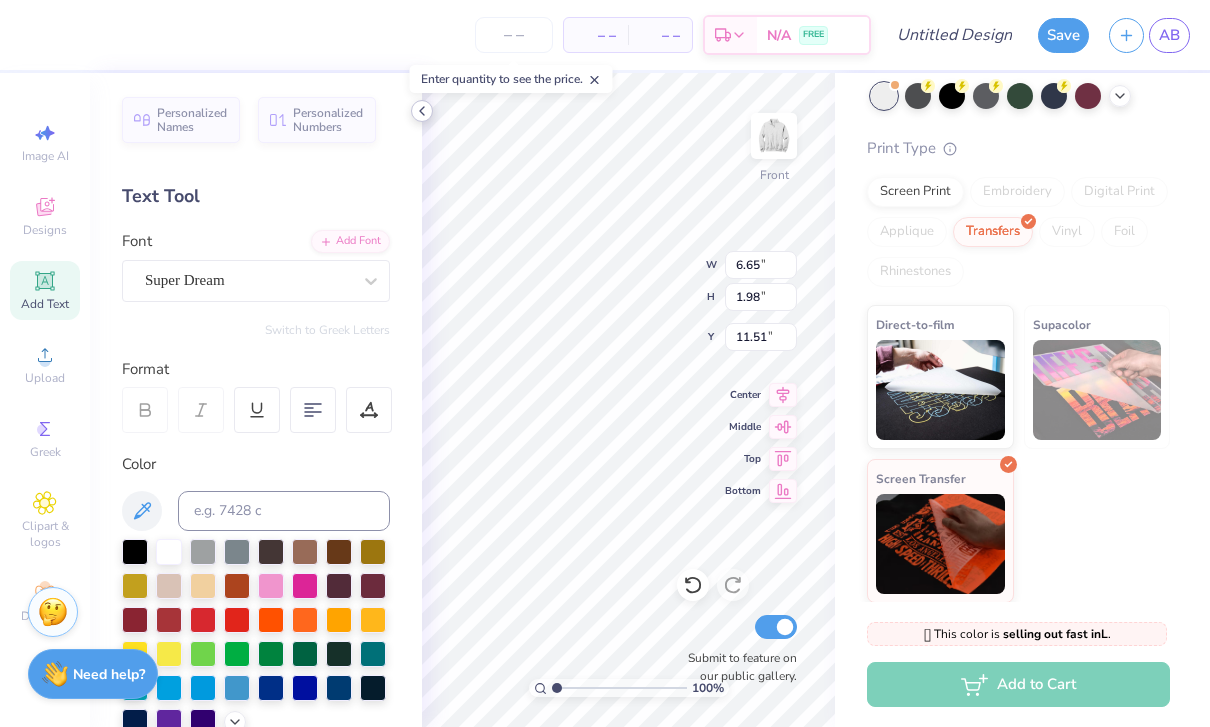 type on "17.94" 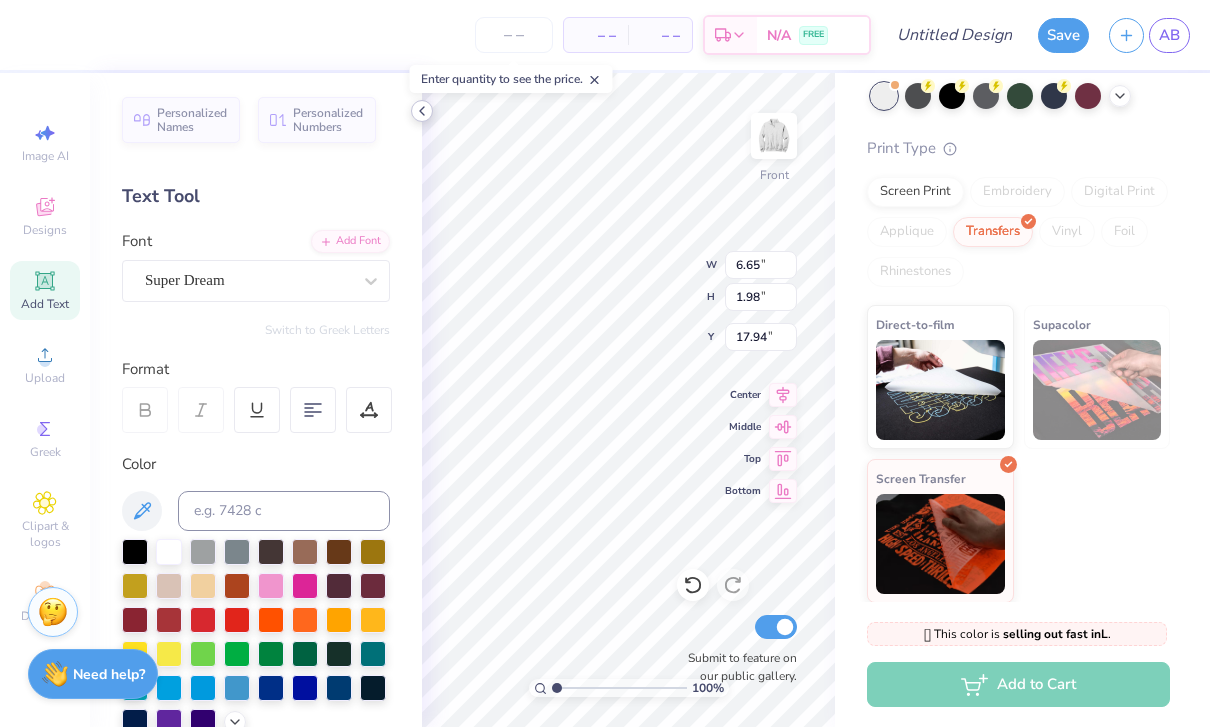 type on "12.50" 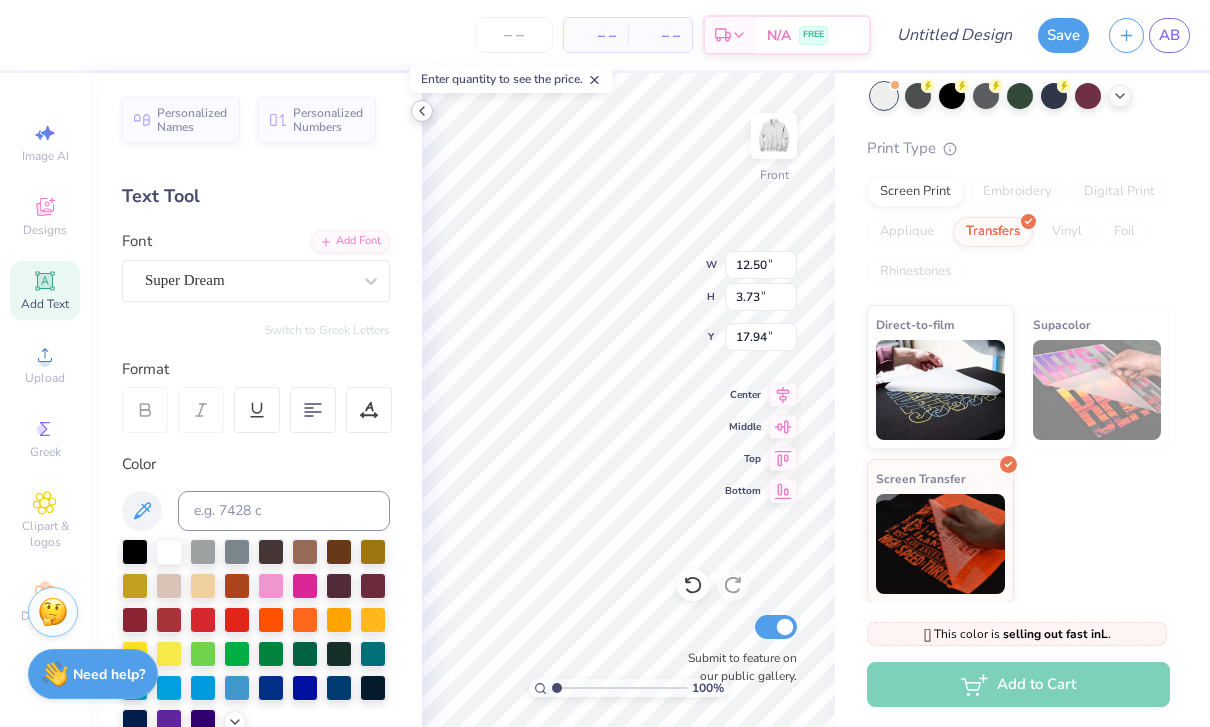 type on "17.77" 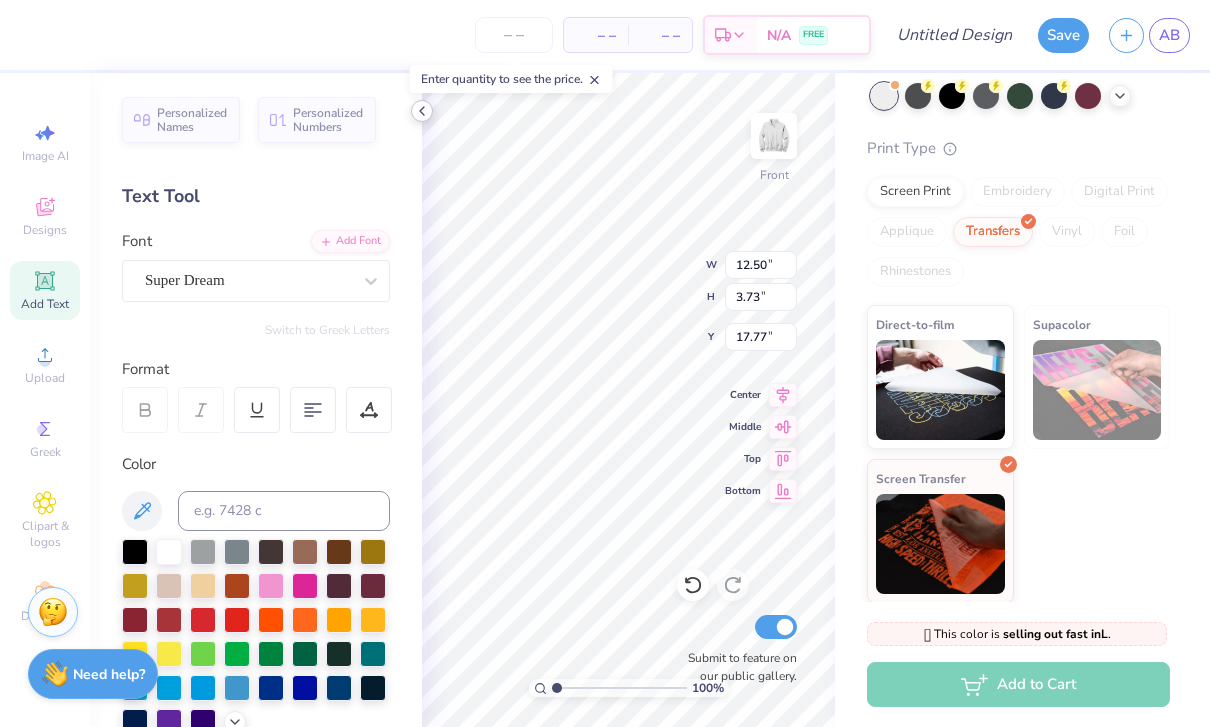 type on "12.21" 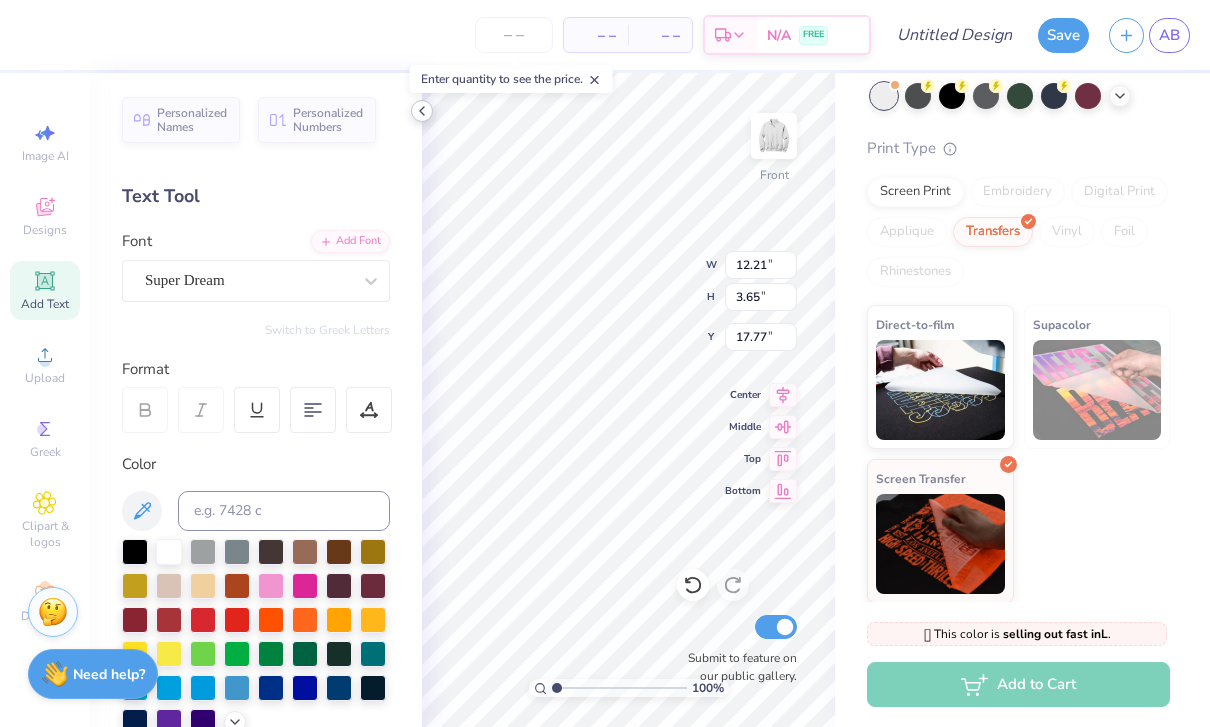 type on "14.02" 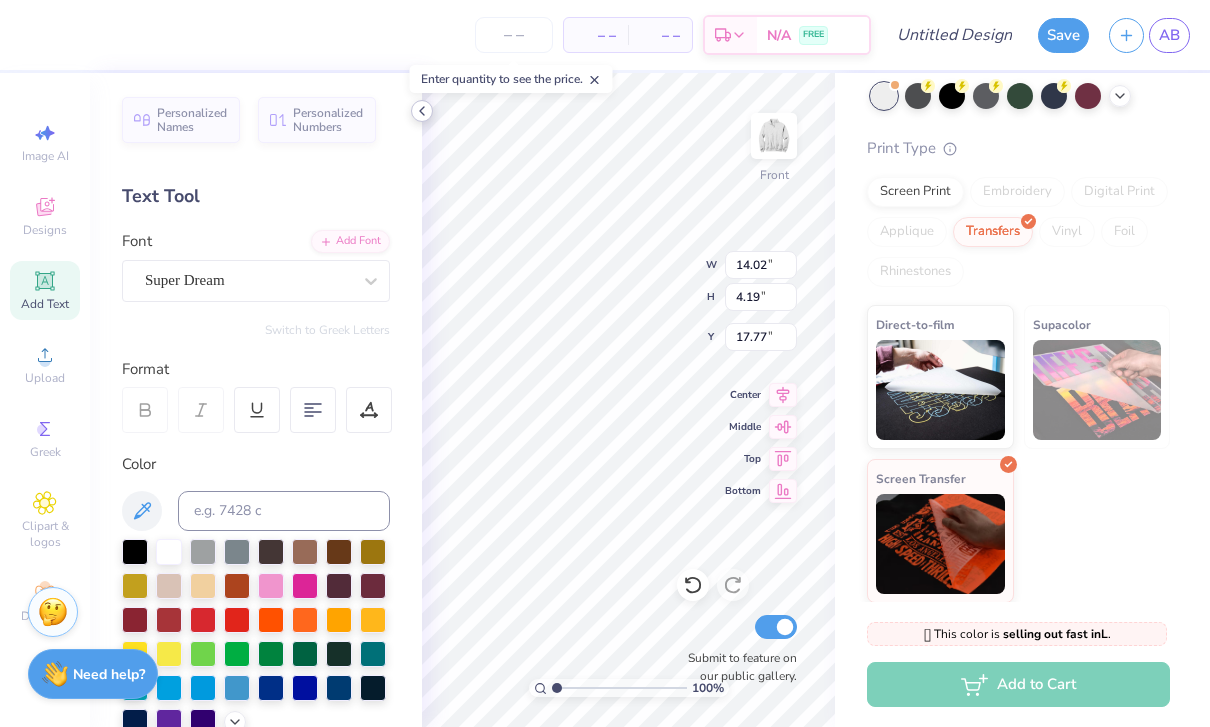 type on "17.31" 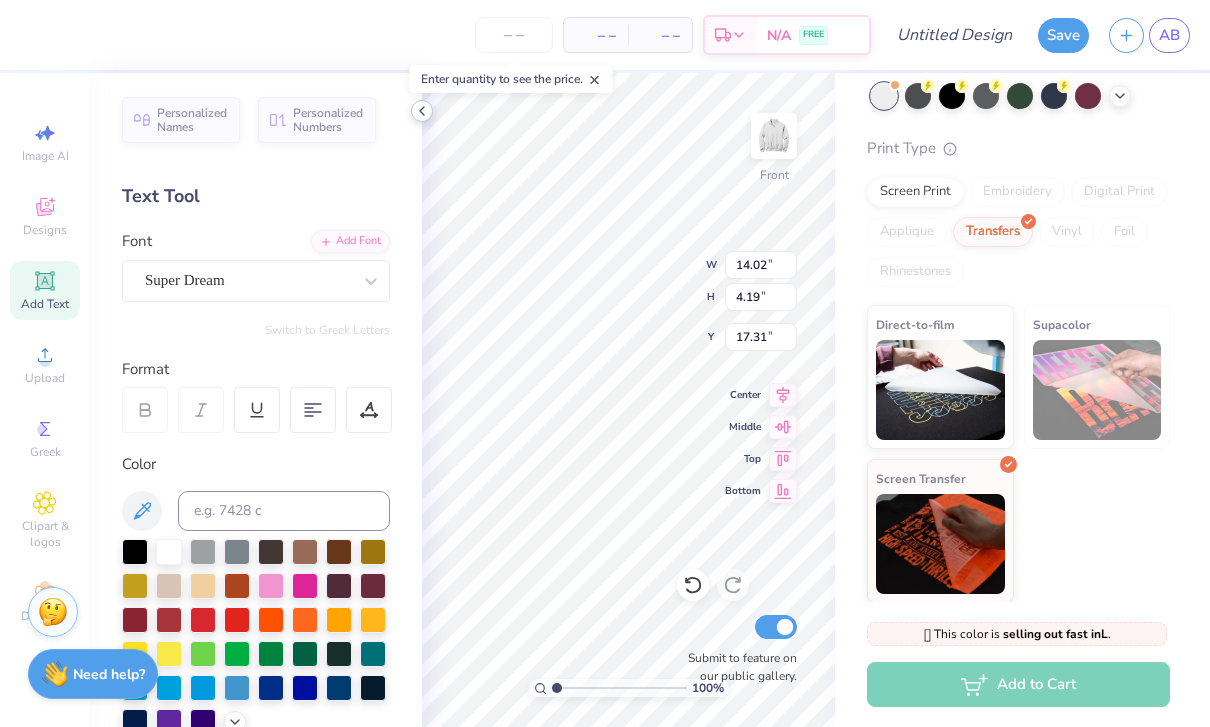 type on "12.80" 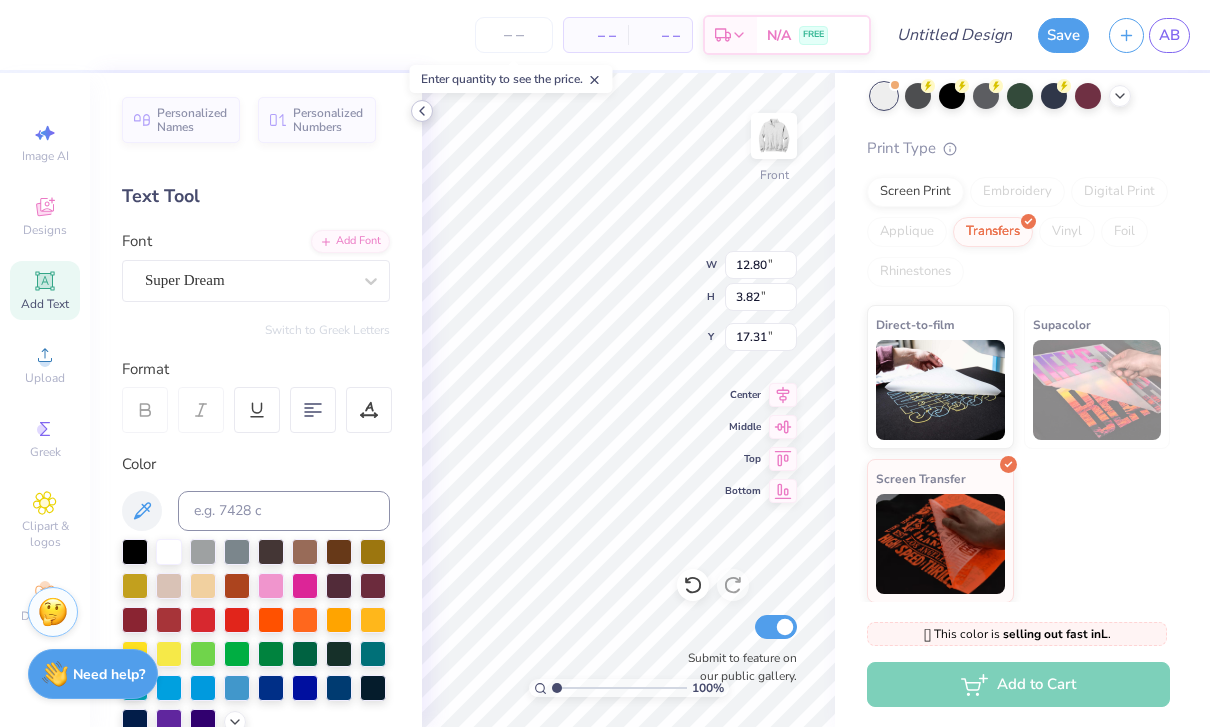 type on "17.68" 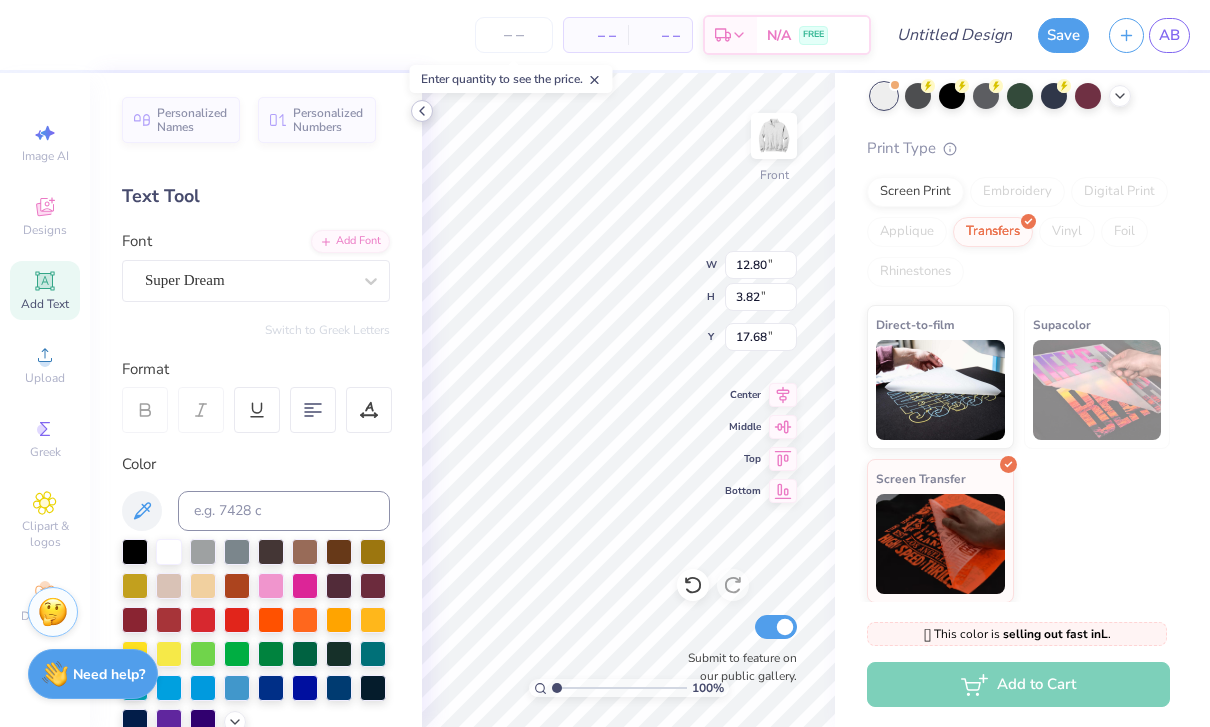 type on "8.27" 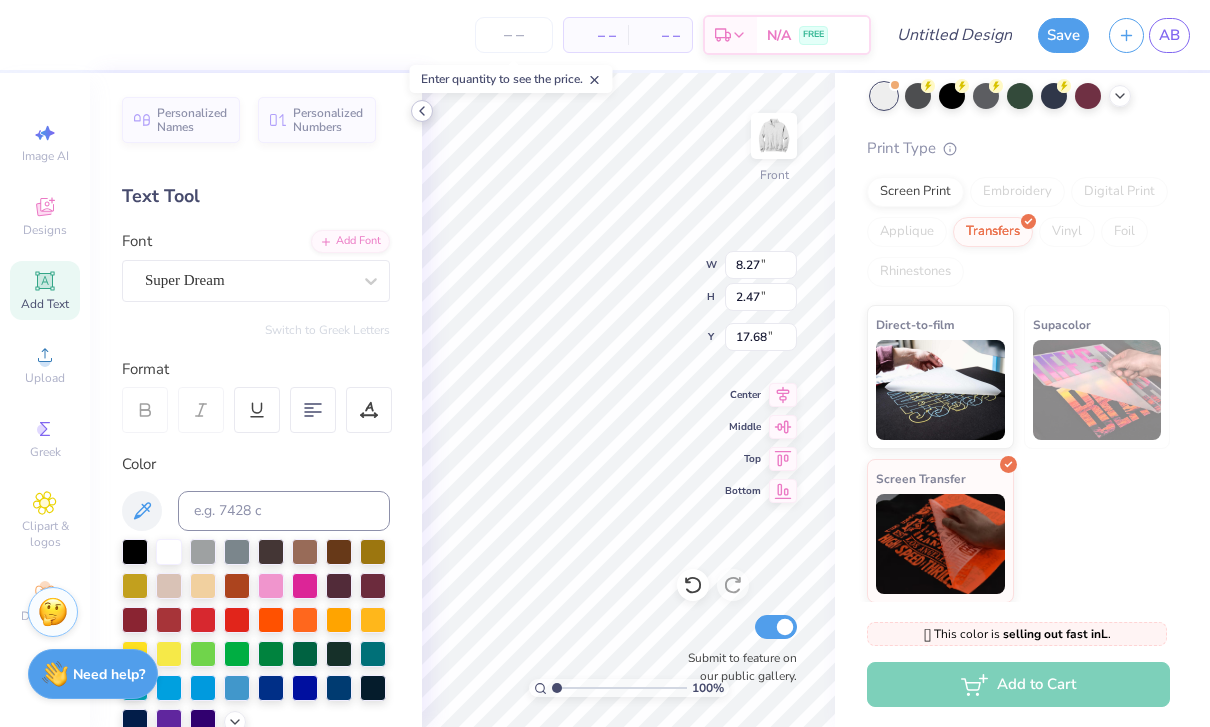 type on "3.00" 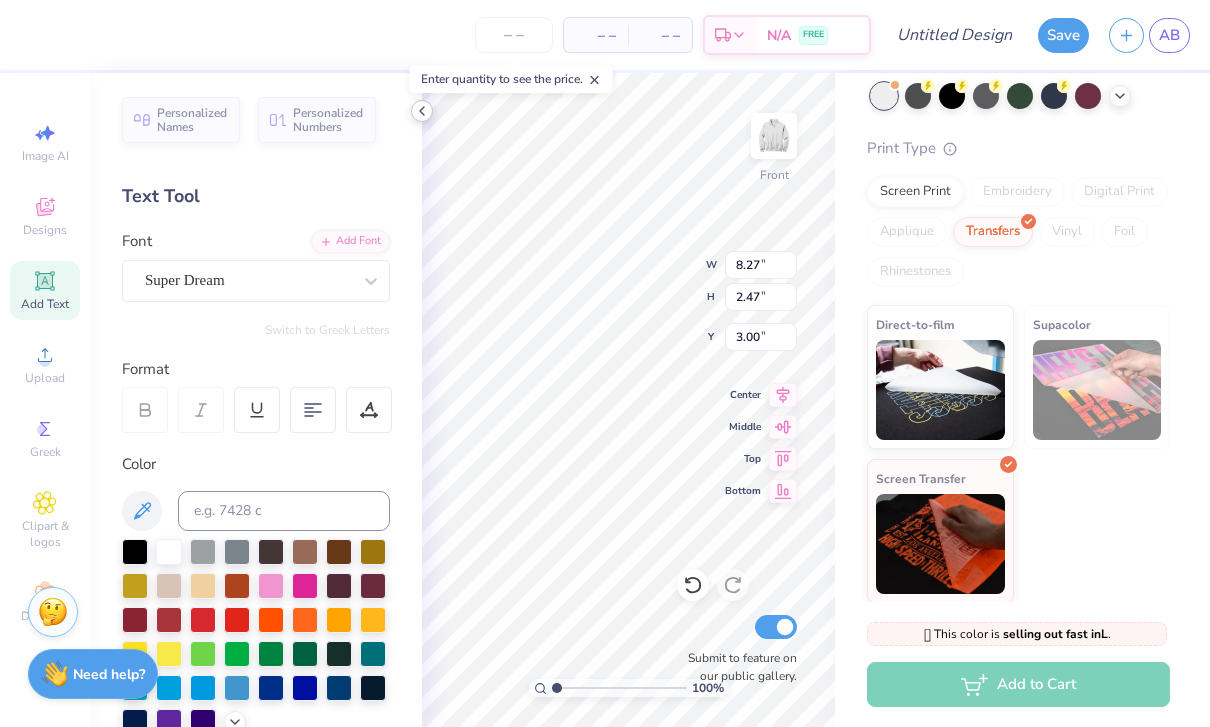 type on "14.33" 